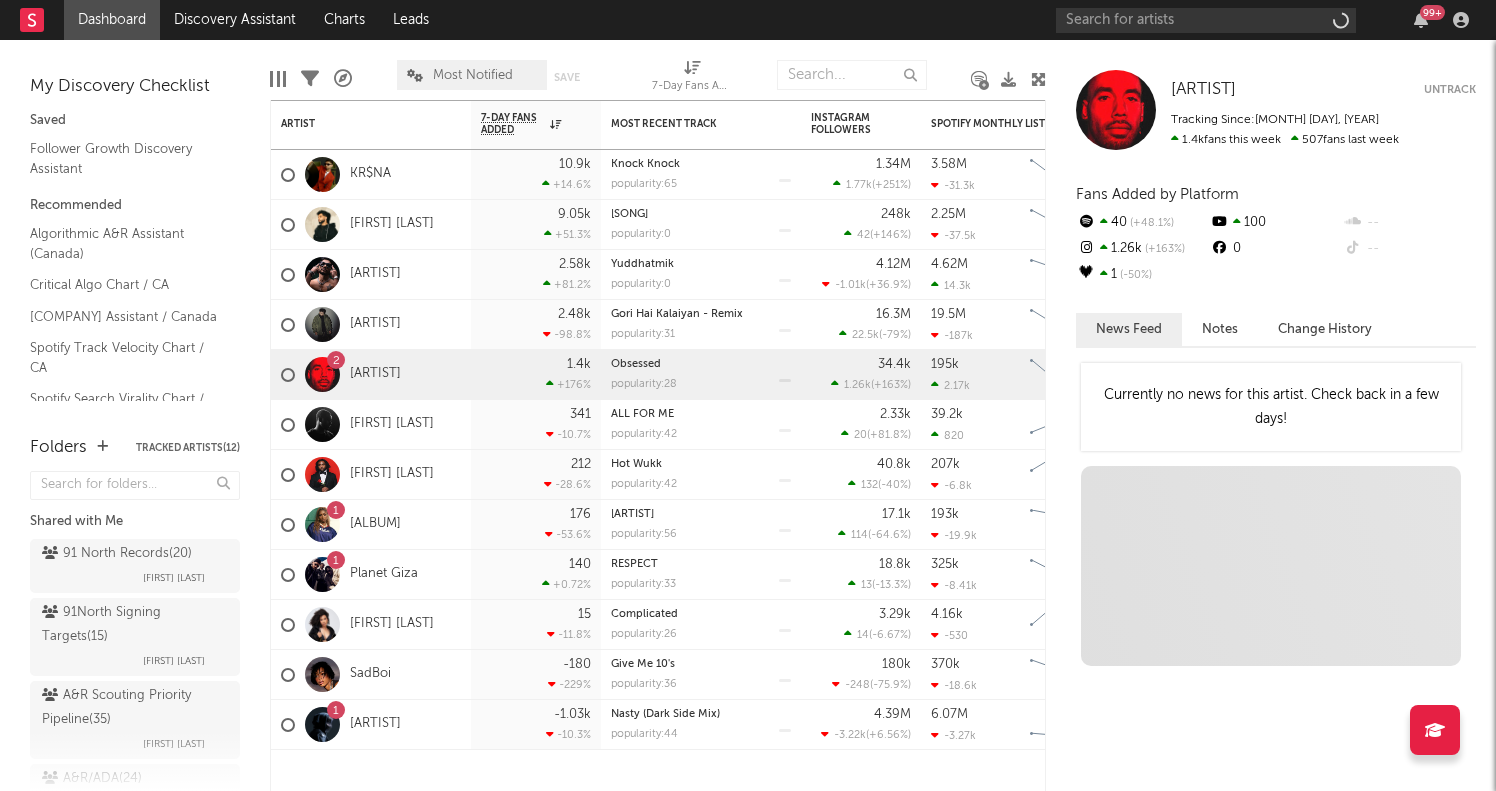 scroll, scrollTop: 0, scrollLeft: 0, axis: both 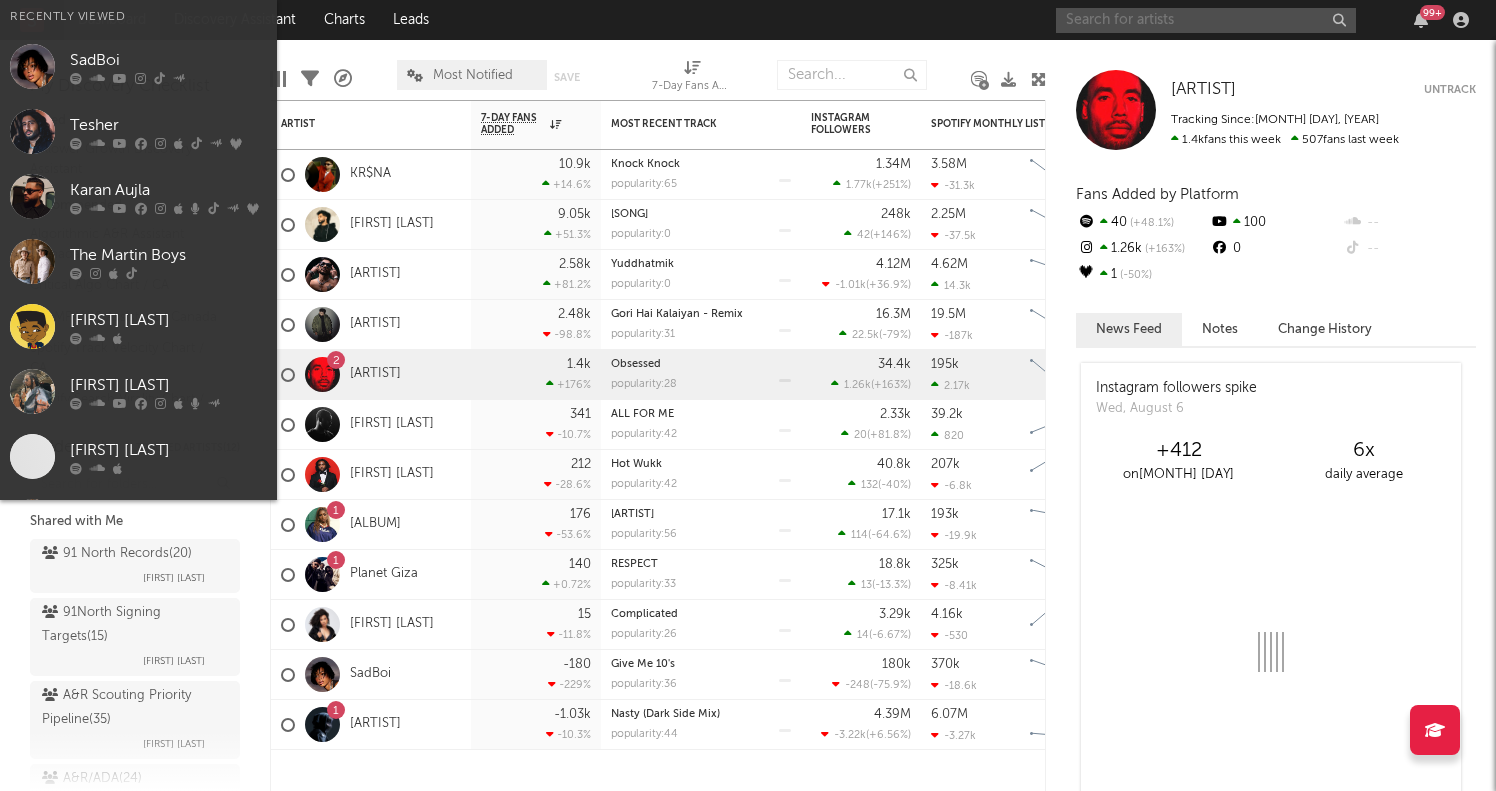click at bounding box center [1206, 20] 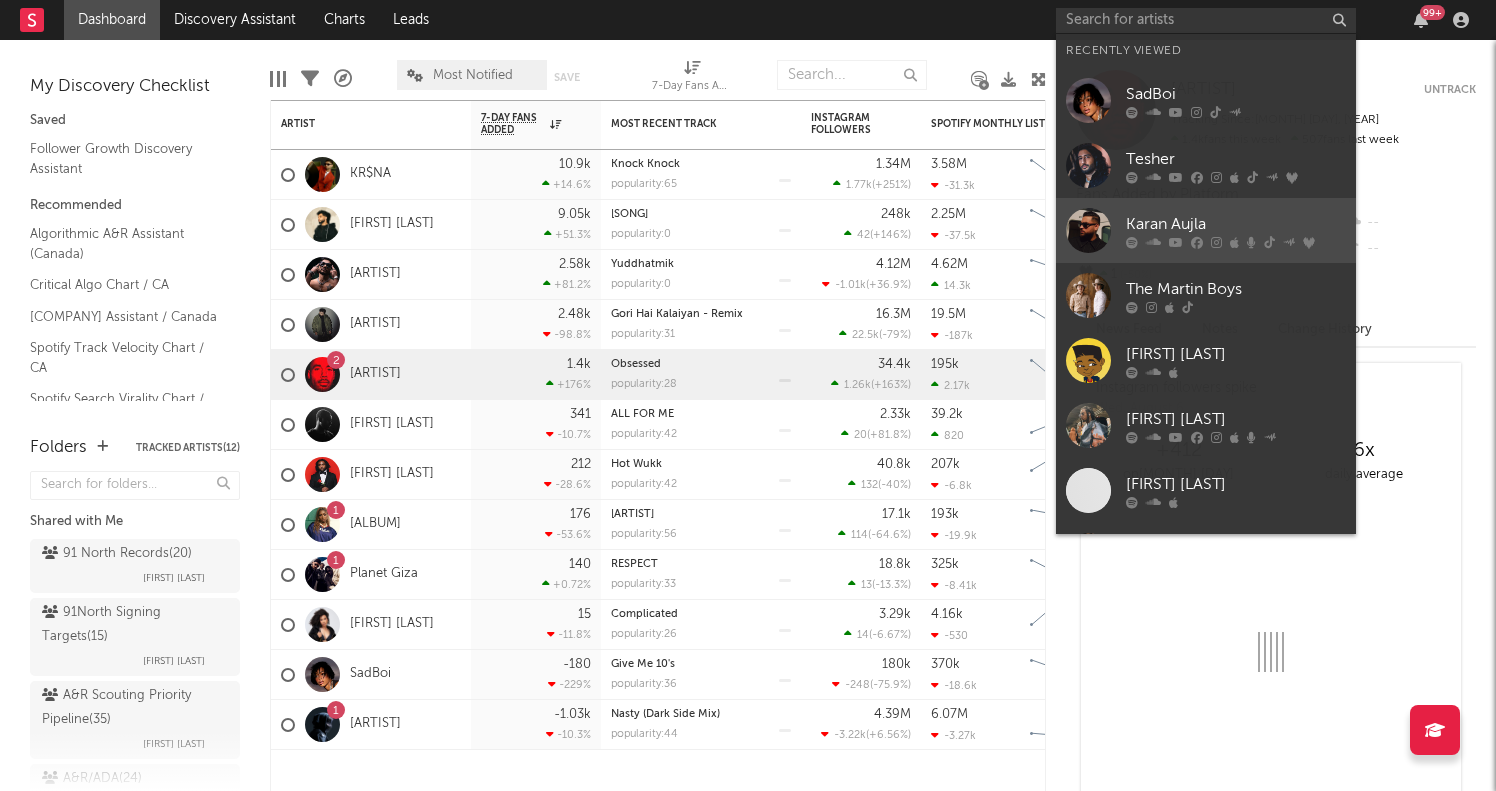 click on "Karan Aujla" at bounding box center (1236, 224) 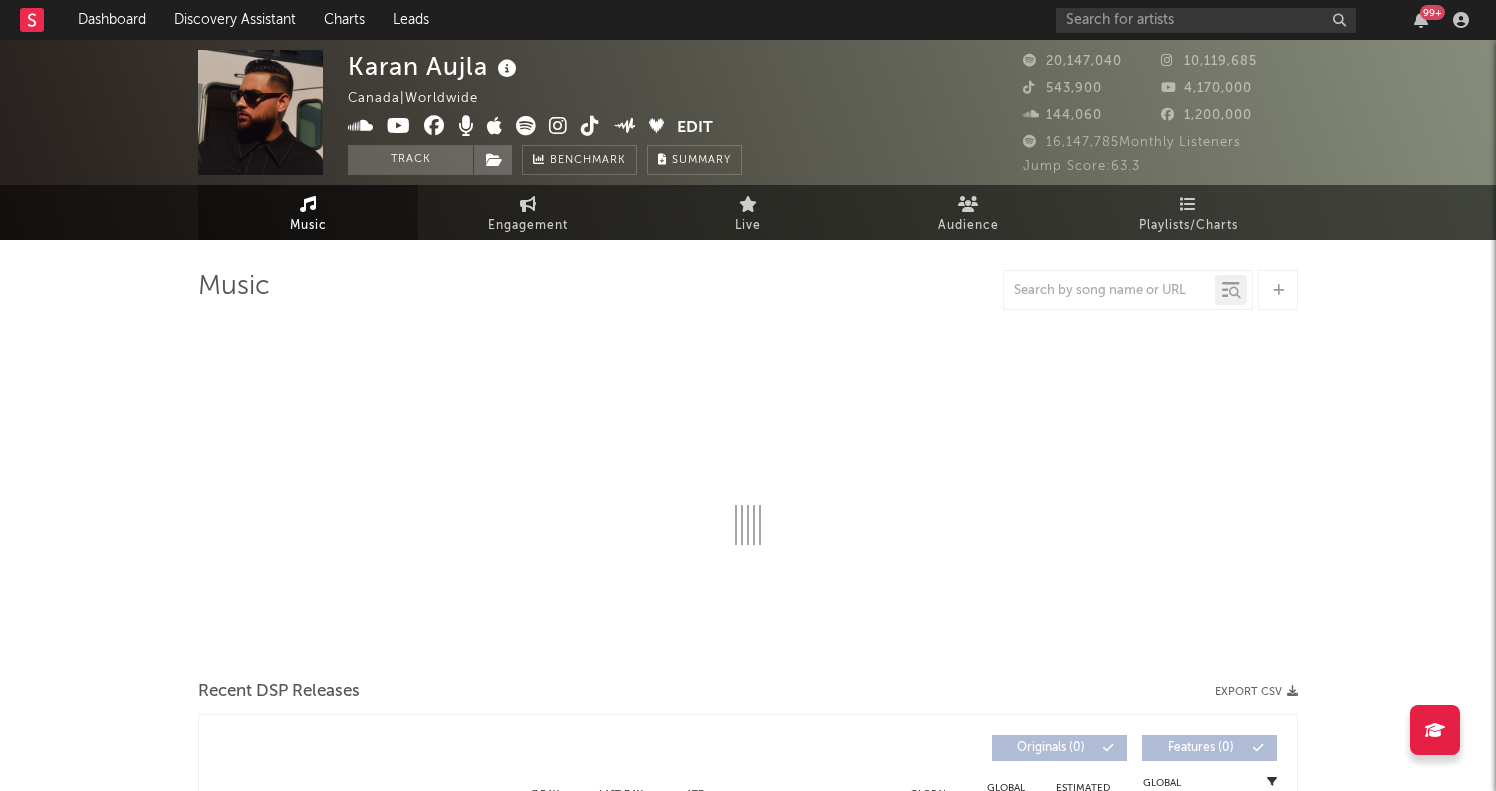 select on "6m" 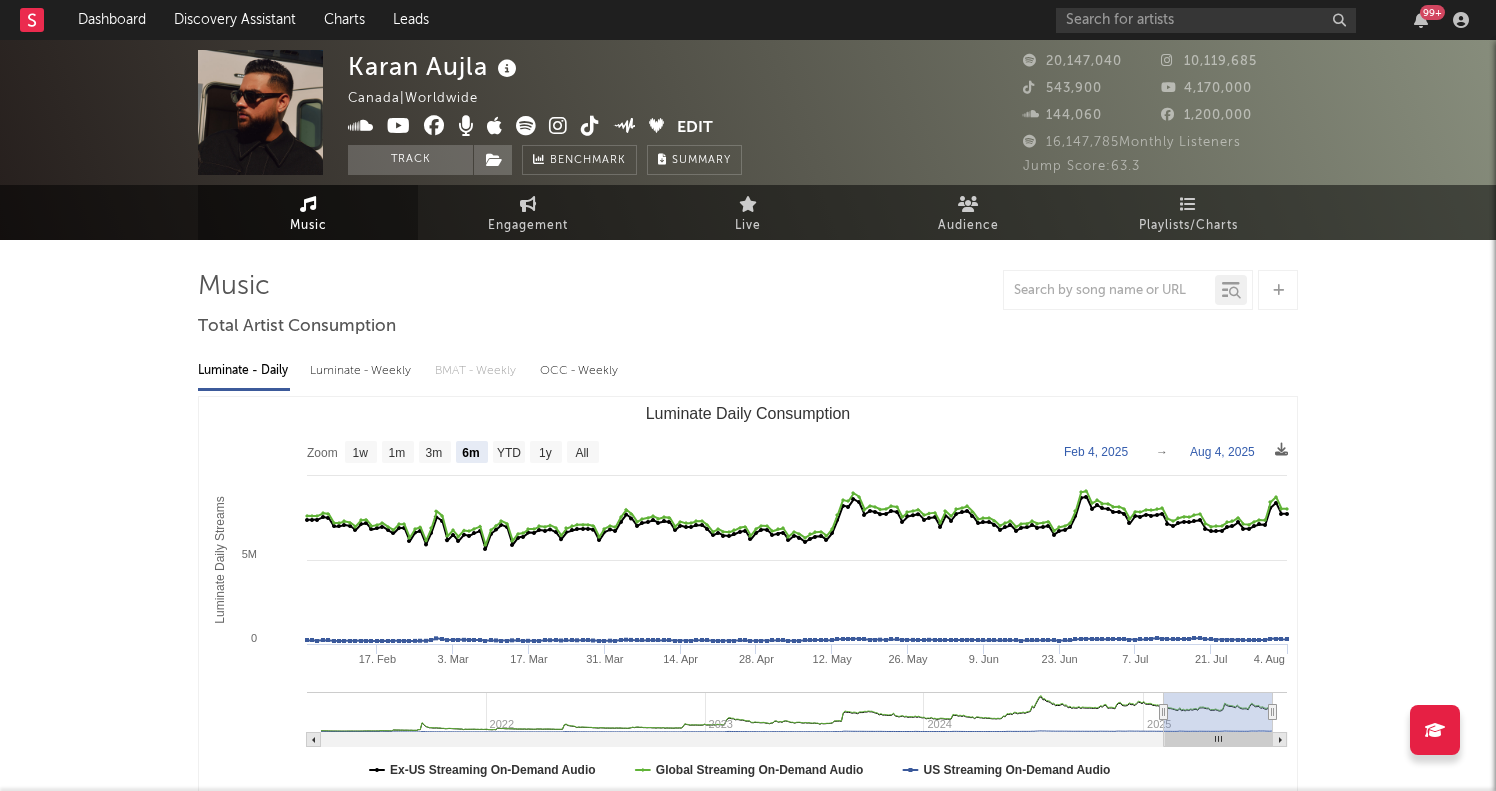scroll, scrollTop: 0, scrollLeft: 0, axis: both 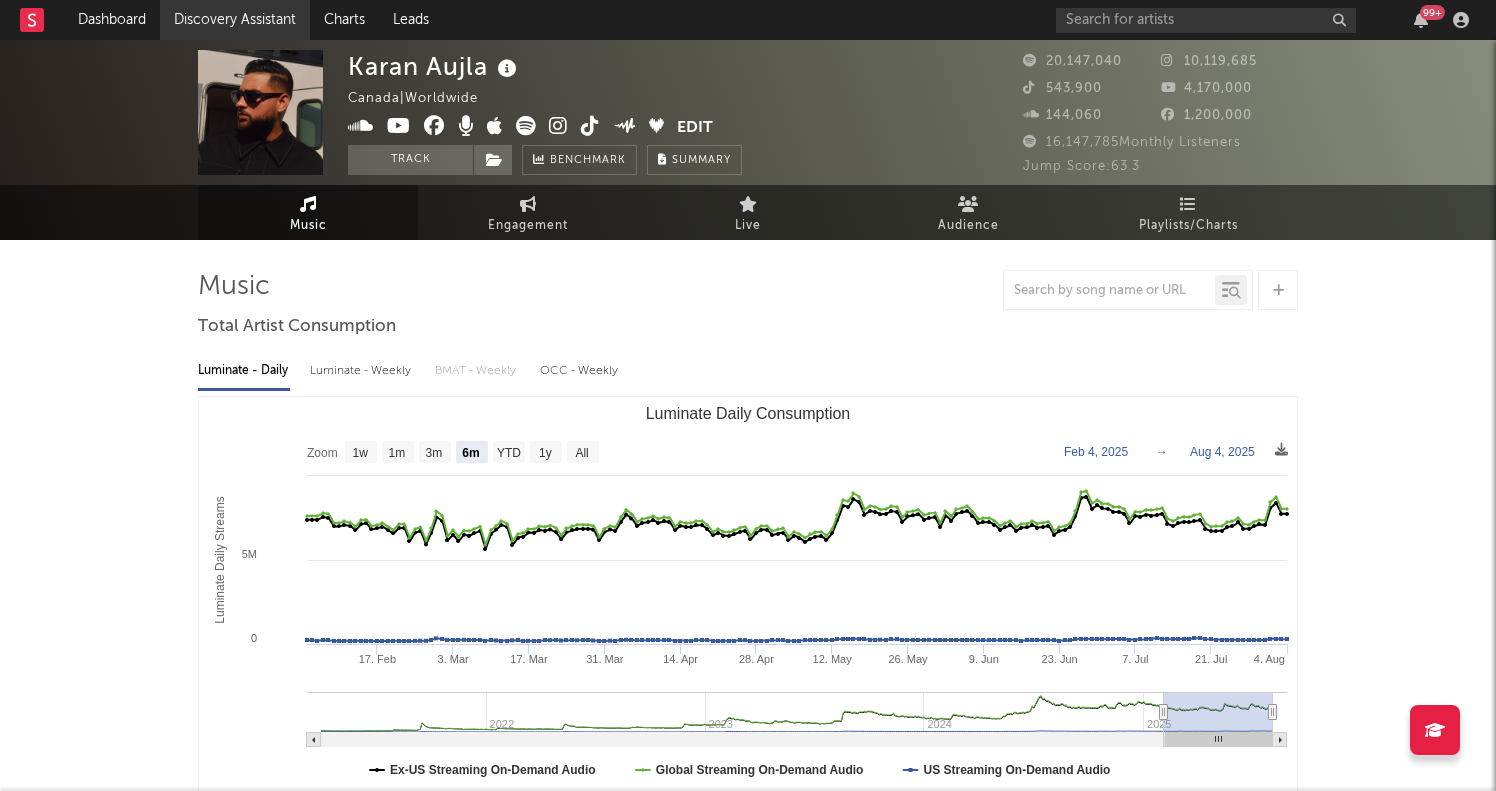 click on "Discovery Assistant" at bounding box center [235, 20] 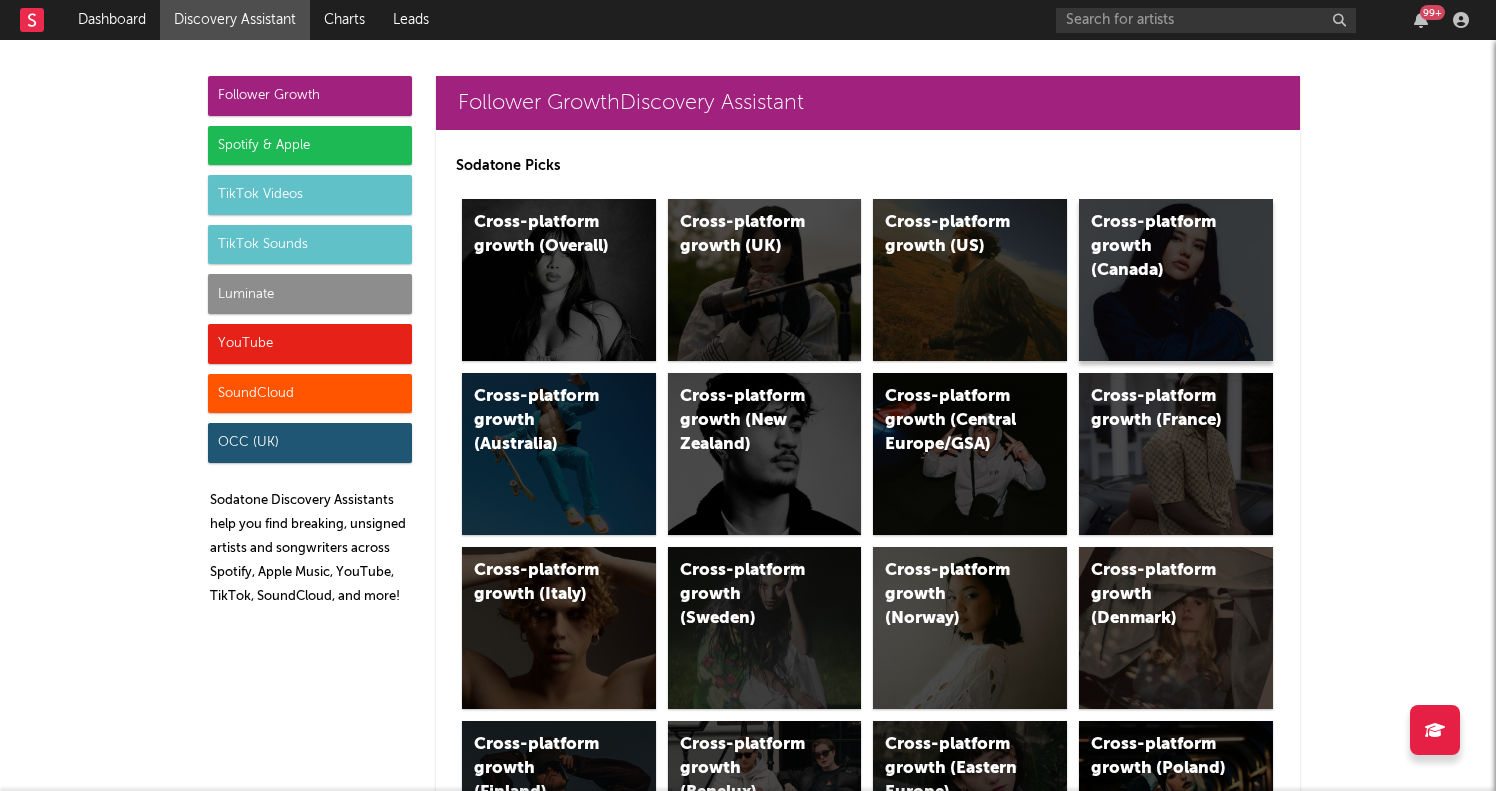 click on "Cross-platform growth (Canada)" at bounding box center (1176, 280) 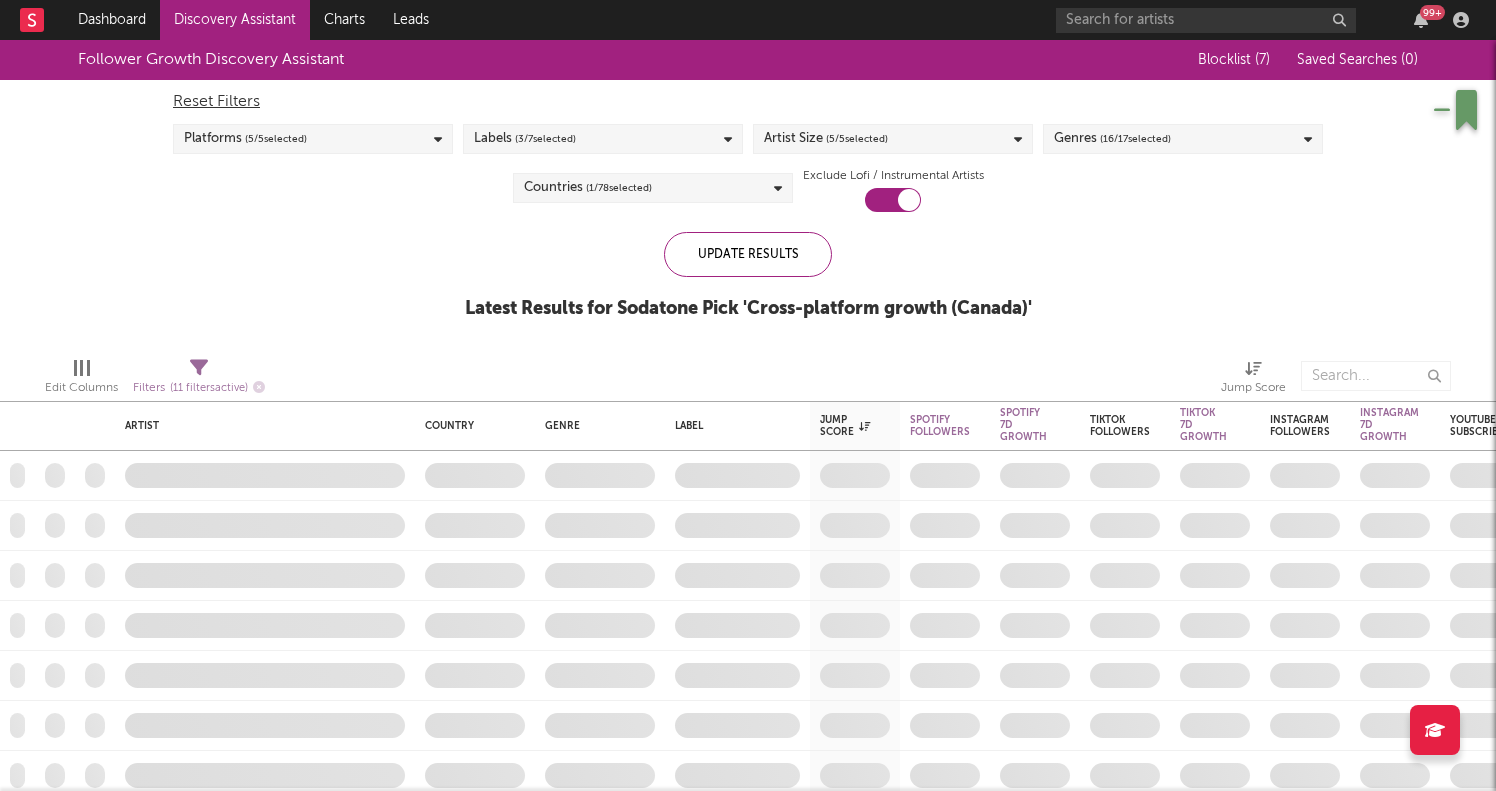 checkbox on "true" 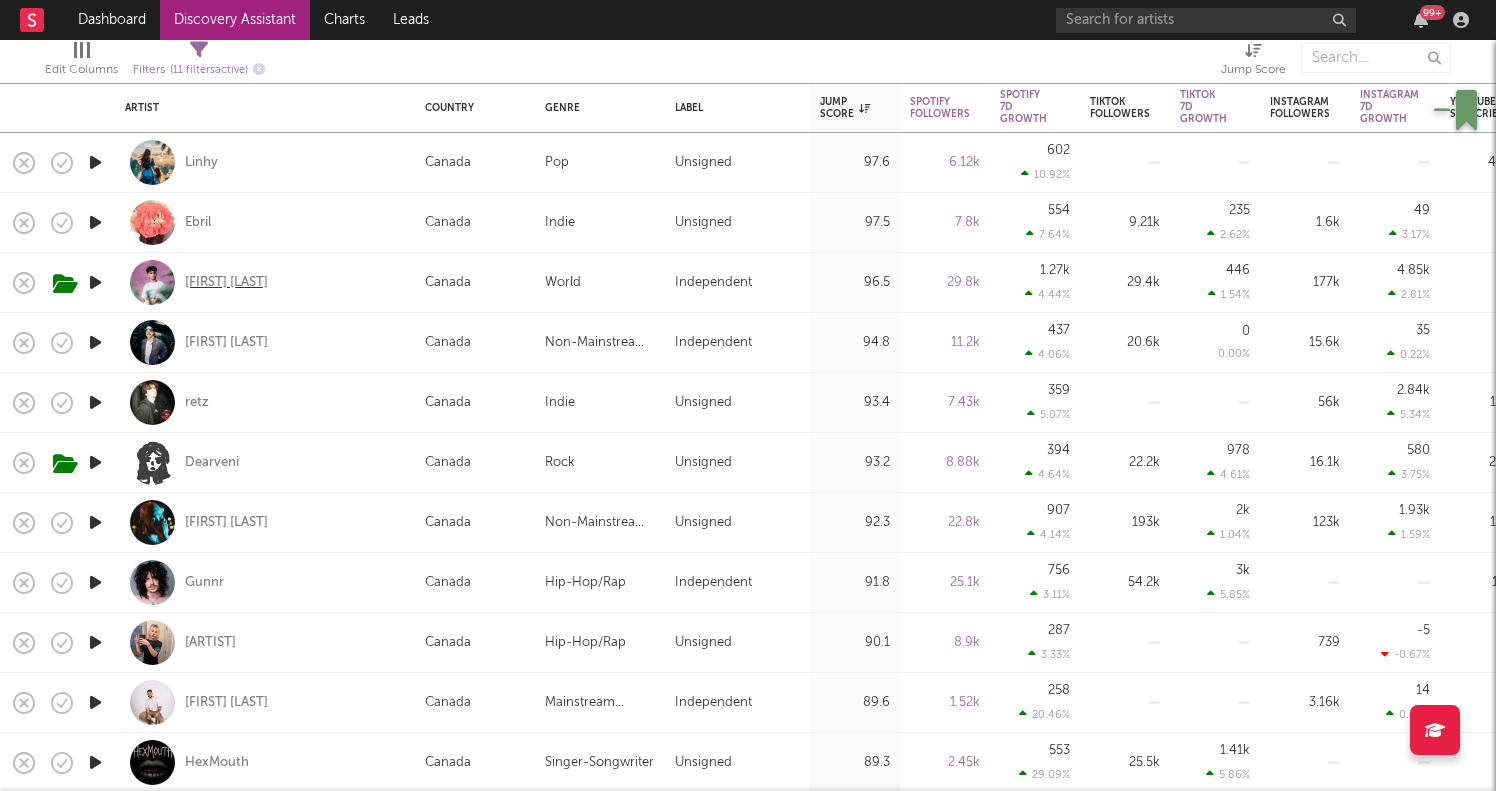 click on "[FIRST] [LAST]" at bounding box center (226, 283) 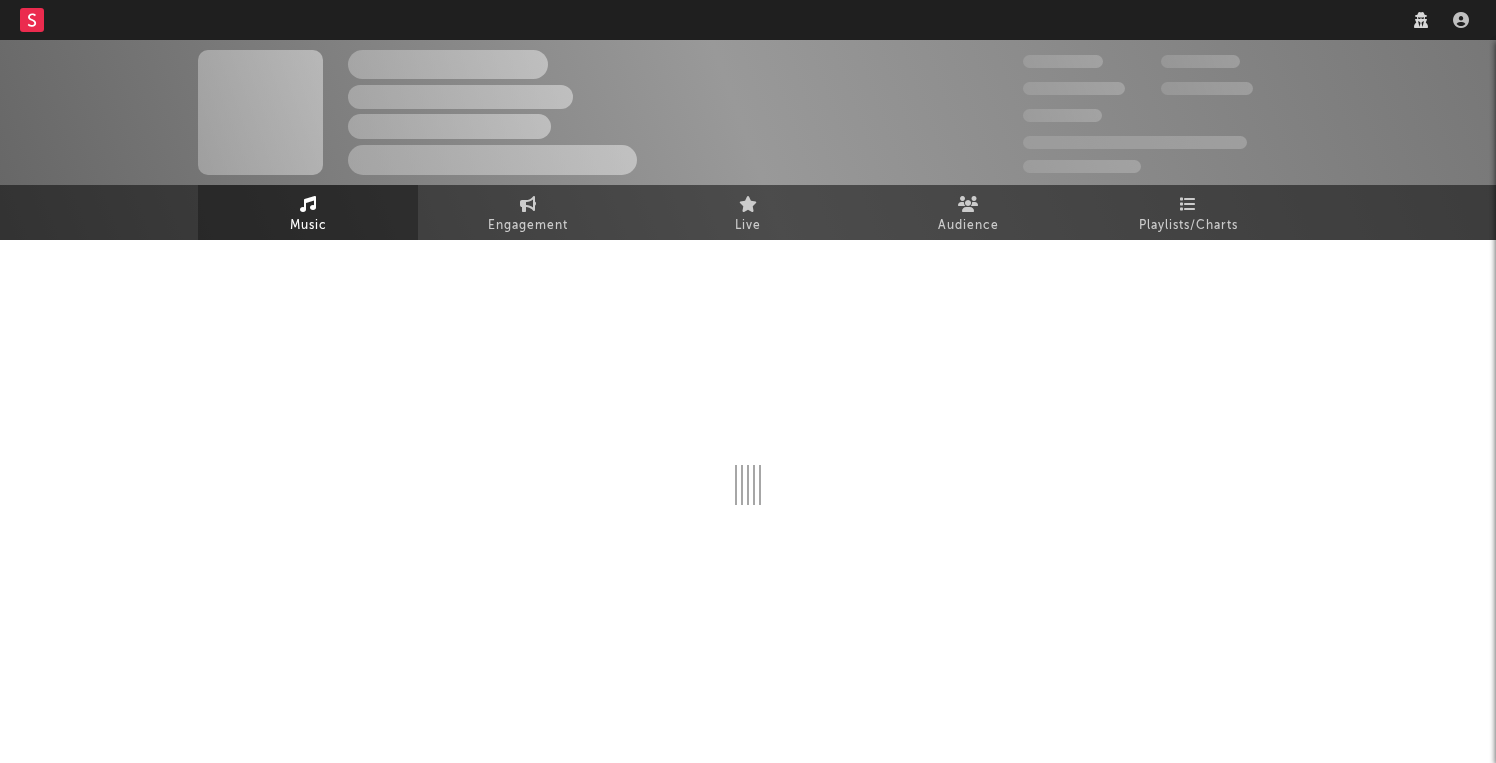 scroll, scrollTop: 0, scrollLeft: 0, axis: both 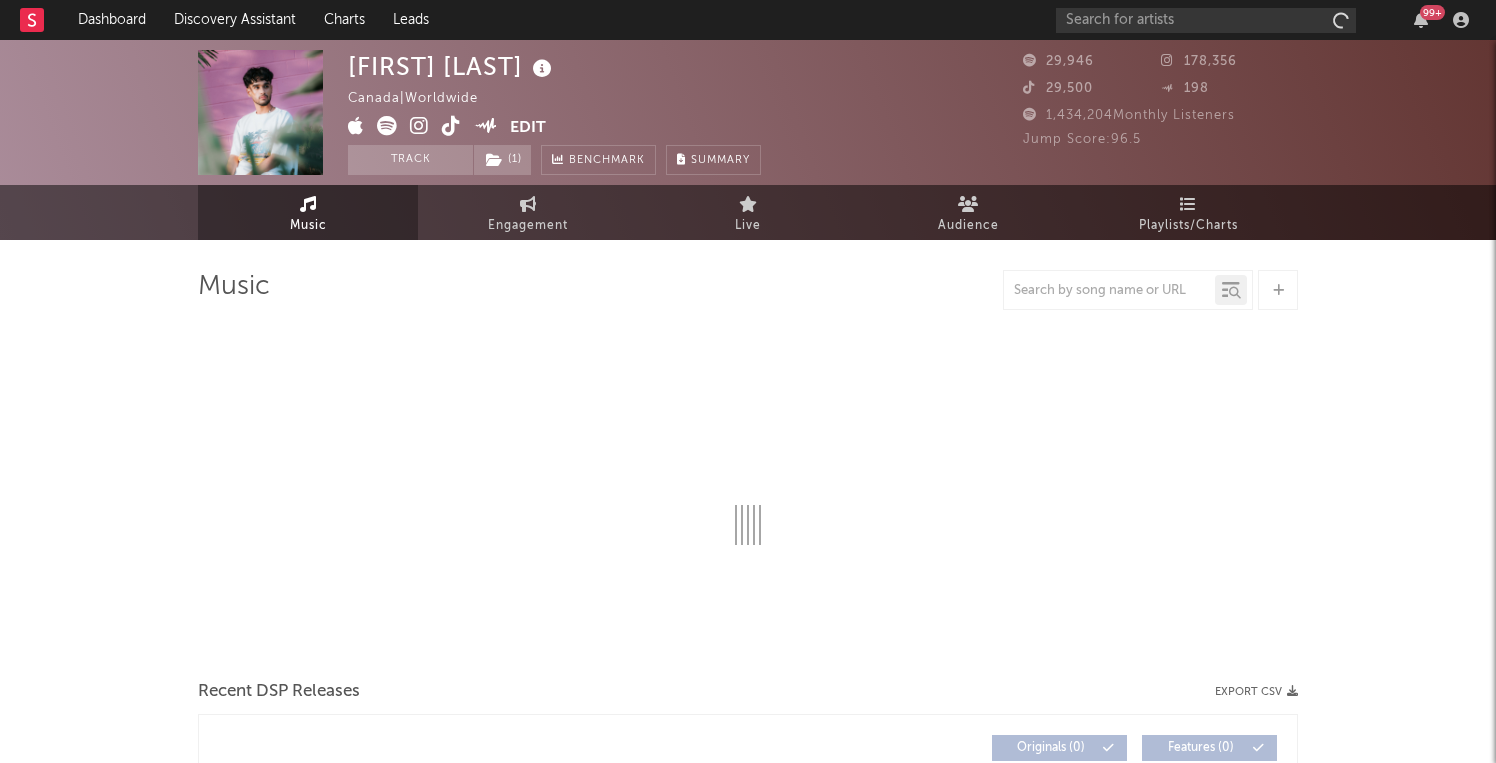 select on "6m" 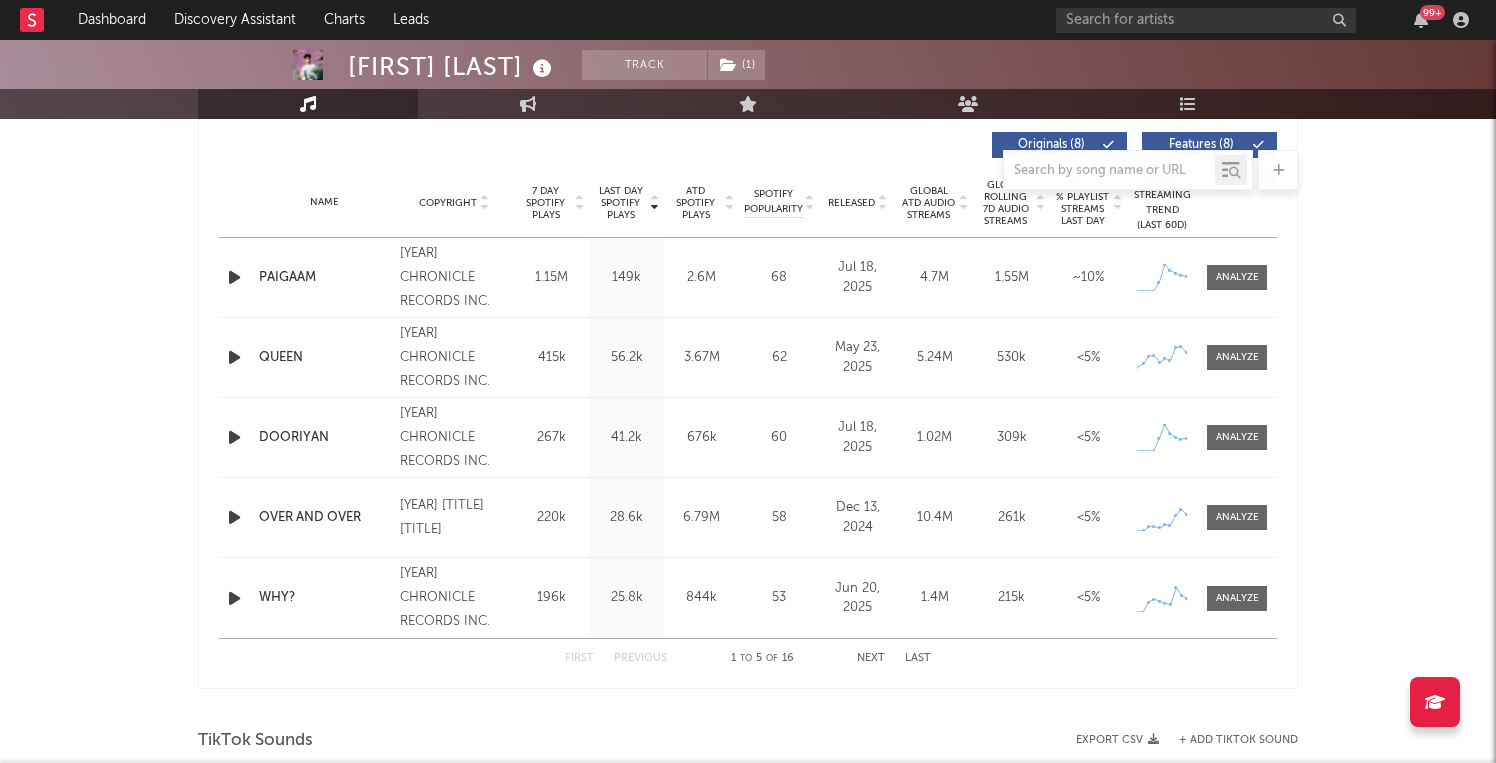 scroll, scrollTop: 716, scrollLeft: 0, axis: vertical 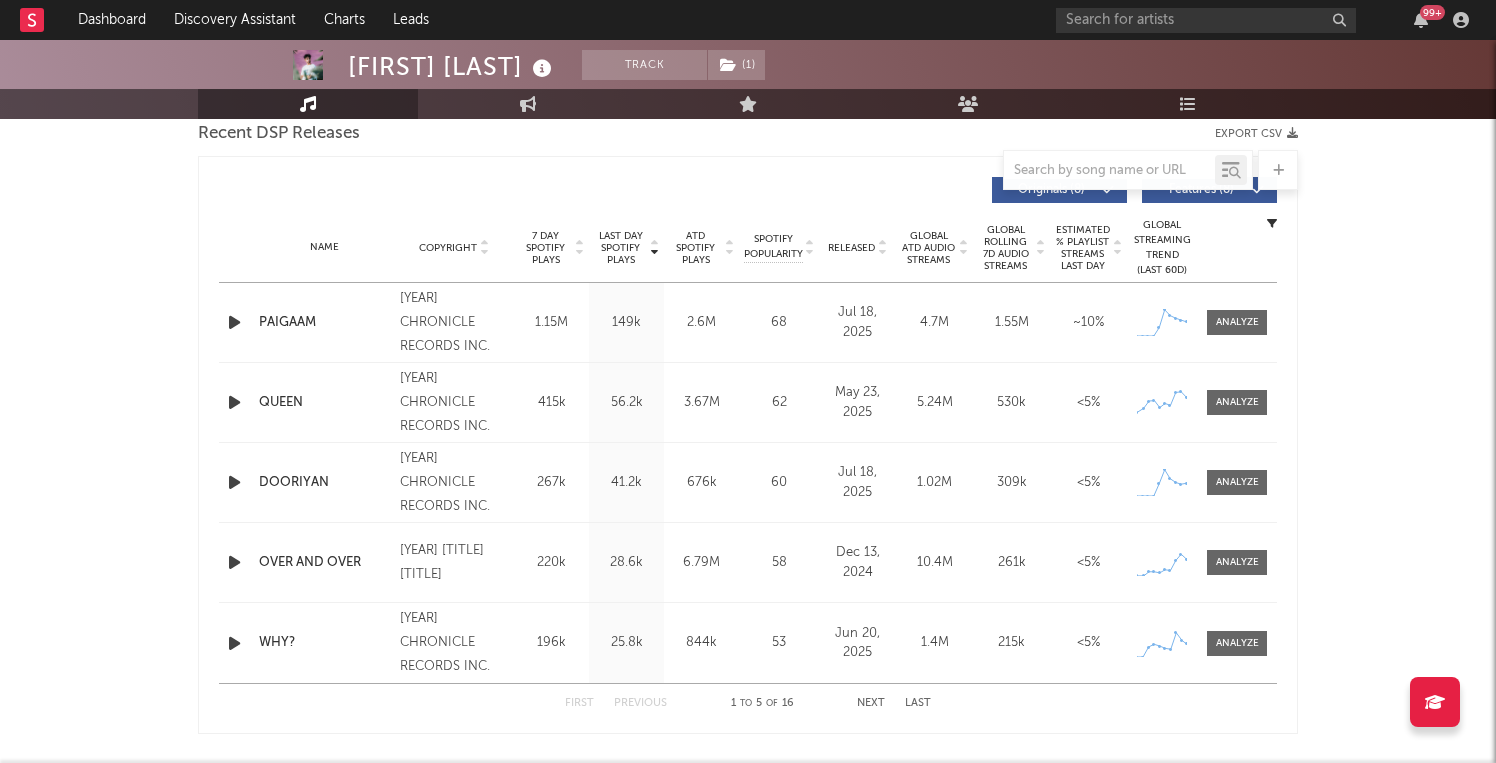 click on "Name [TITLE] Copyright [YEAR] [TITLE] [TITLE]. Label [TITLE] [TITLE]. Album Names [TITLE] [TITLE] Composer Names [FIRST] [LAST], [FIRST] [LAST] & [FIRST] [LAST] 7 Day Spotify Plays [NUMBER] Last Day Spotify Plays [NUMBER] ATD Spotify Plays [NUMBER] Spotify Popularity [NUMBER] Total US Streams N/A Total US SES N/A Total UK Streams N/A Total UK Audio Streams N/A UK Weekly Streams N/A UK Weekly Audio Streams N/A Released [MONTH] [DAY], [YEAR] US ATD Audio Streams [NUMBER] US Rolling 7D Audio Streams [NUMBER] US Rolling WoW % Chg [NUMBER] Global ATD Audio Streams [NUMBER] Global Rolling 7D Audio Streams [NUMBER] Global Rolling WoW % Chg [NUMBER] Estimated % Playlist Streams Last Day ~ [NUMBER] % Global Streaming Trend (Last 60D) Created with Highcharts [NUMBER].[NUMBER] Ex-US Streaming Trend (Last 60D) Created with Highcharts [NUMBER].[NUMBER] US Streaming Trend (Last 60D) Created with Highcharts [NUMBER].[NUMBER] Global Latest Day Audio Streams [NUMBER] US Latest Day Audio Streams [NUMBER]" at bounding box center [748, 322] 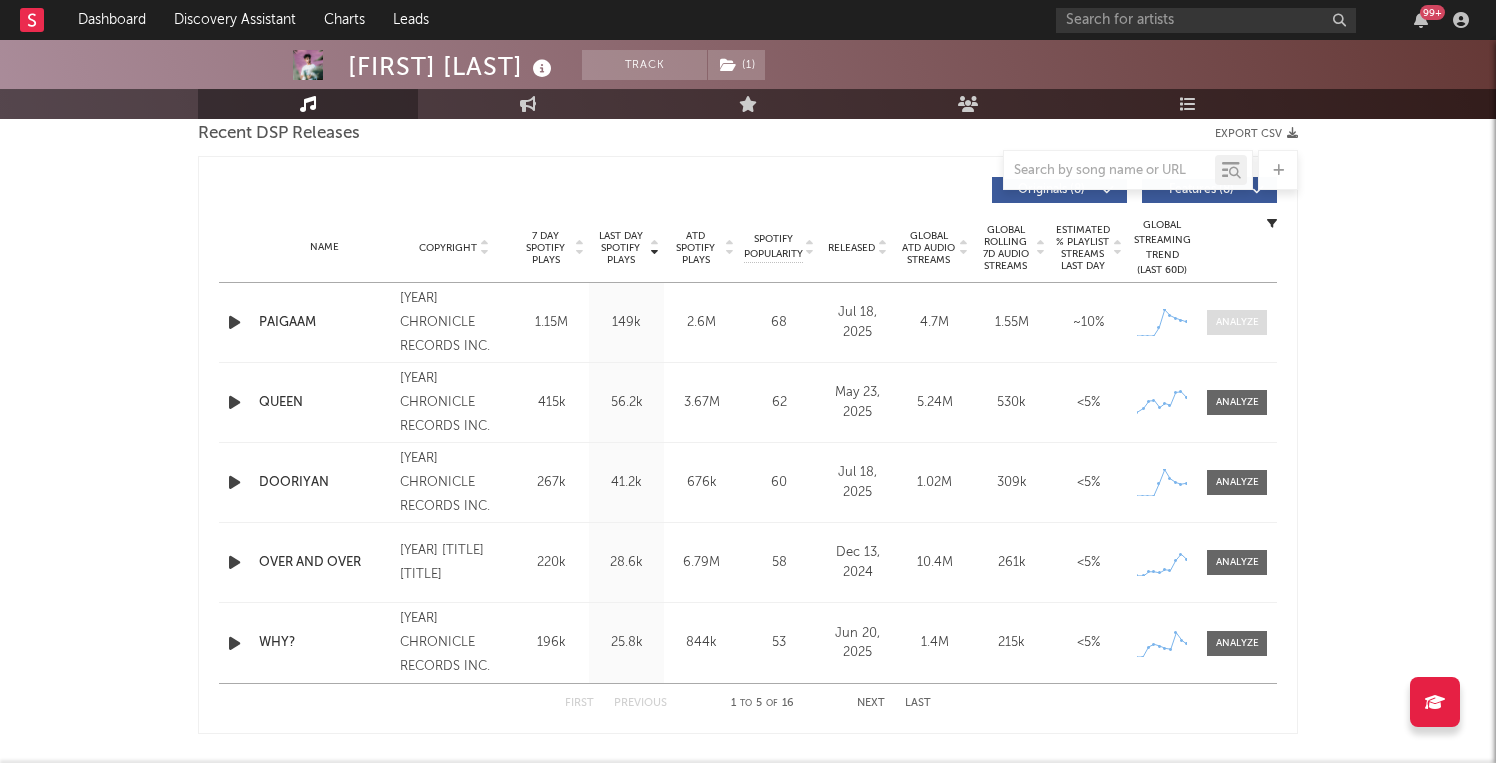 click at bounding box center [1237, 322] 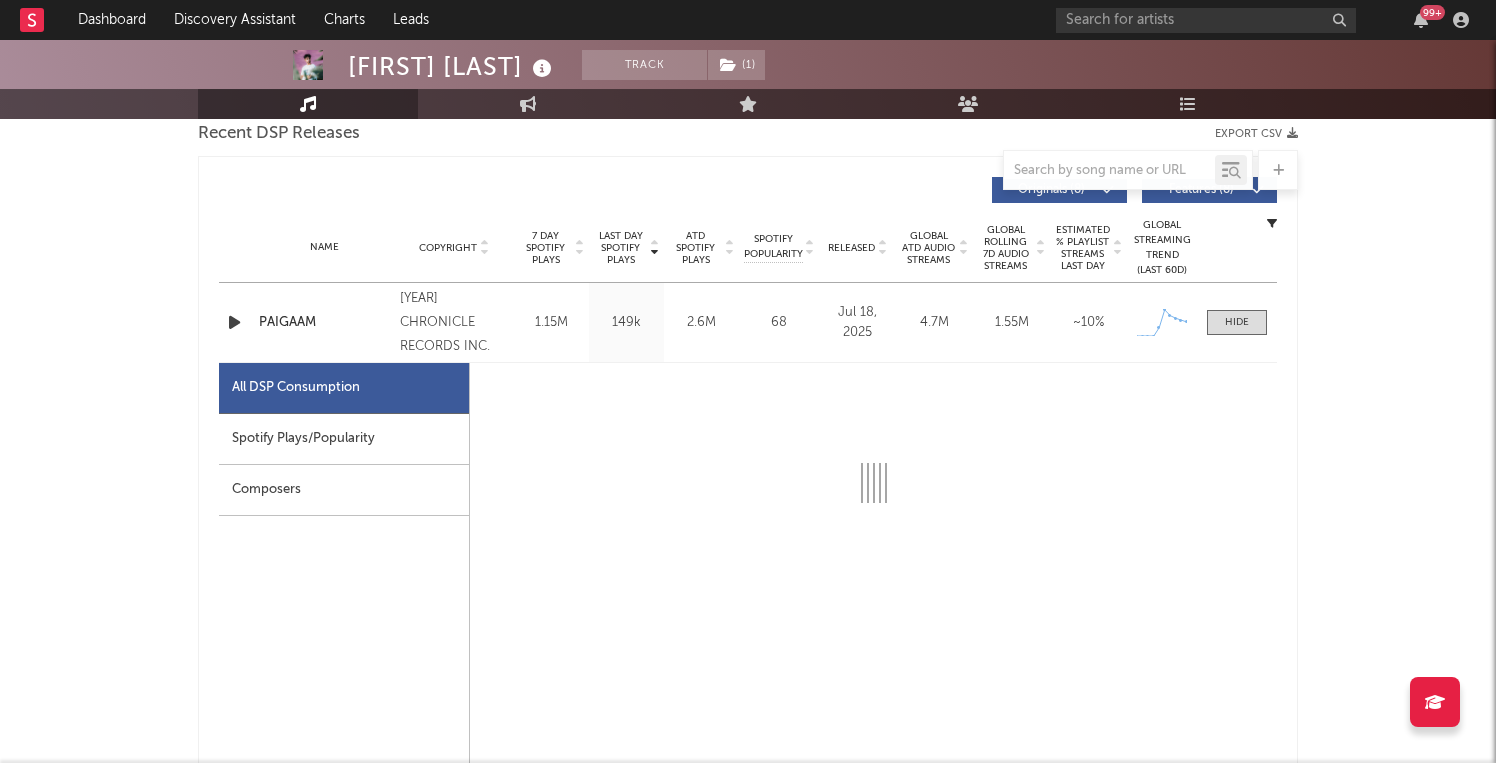 select on "1w" 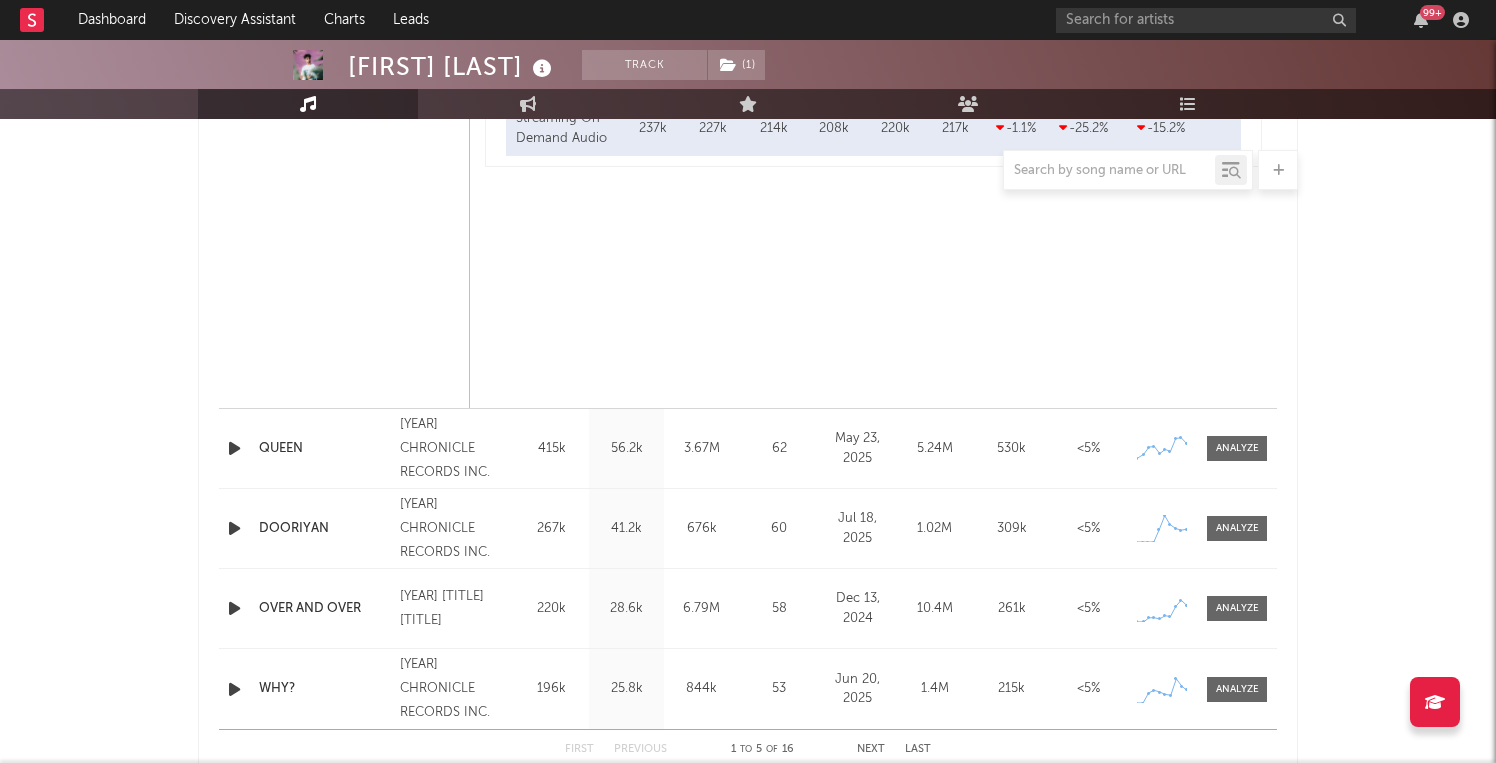 scroll, scrollTop: 1703, scrollLeft: 0, axis: vertical 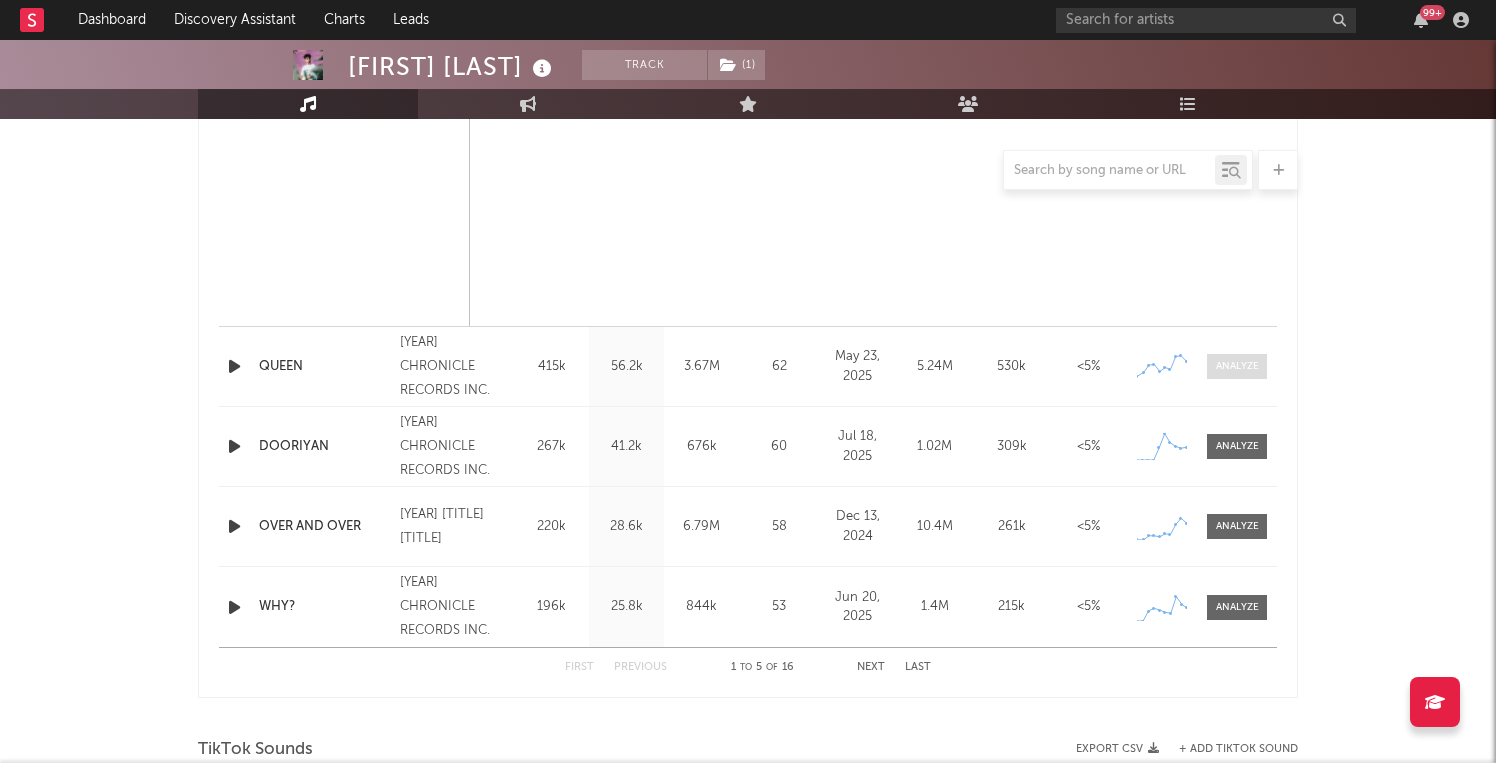 click at bounding box center [1237, 366] 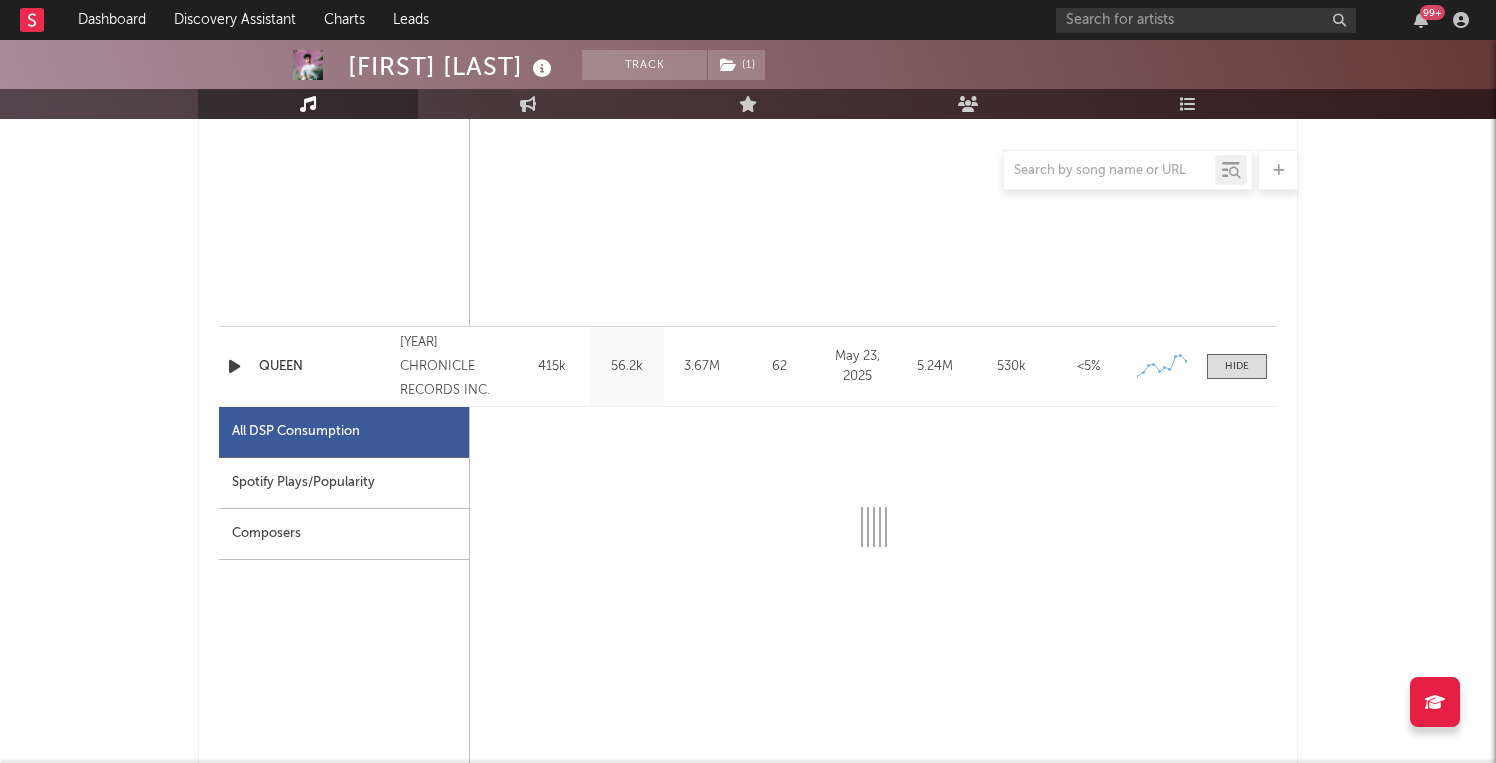select on "1w" 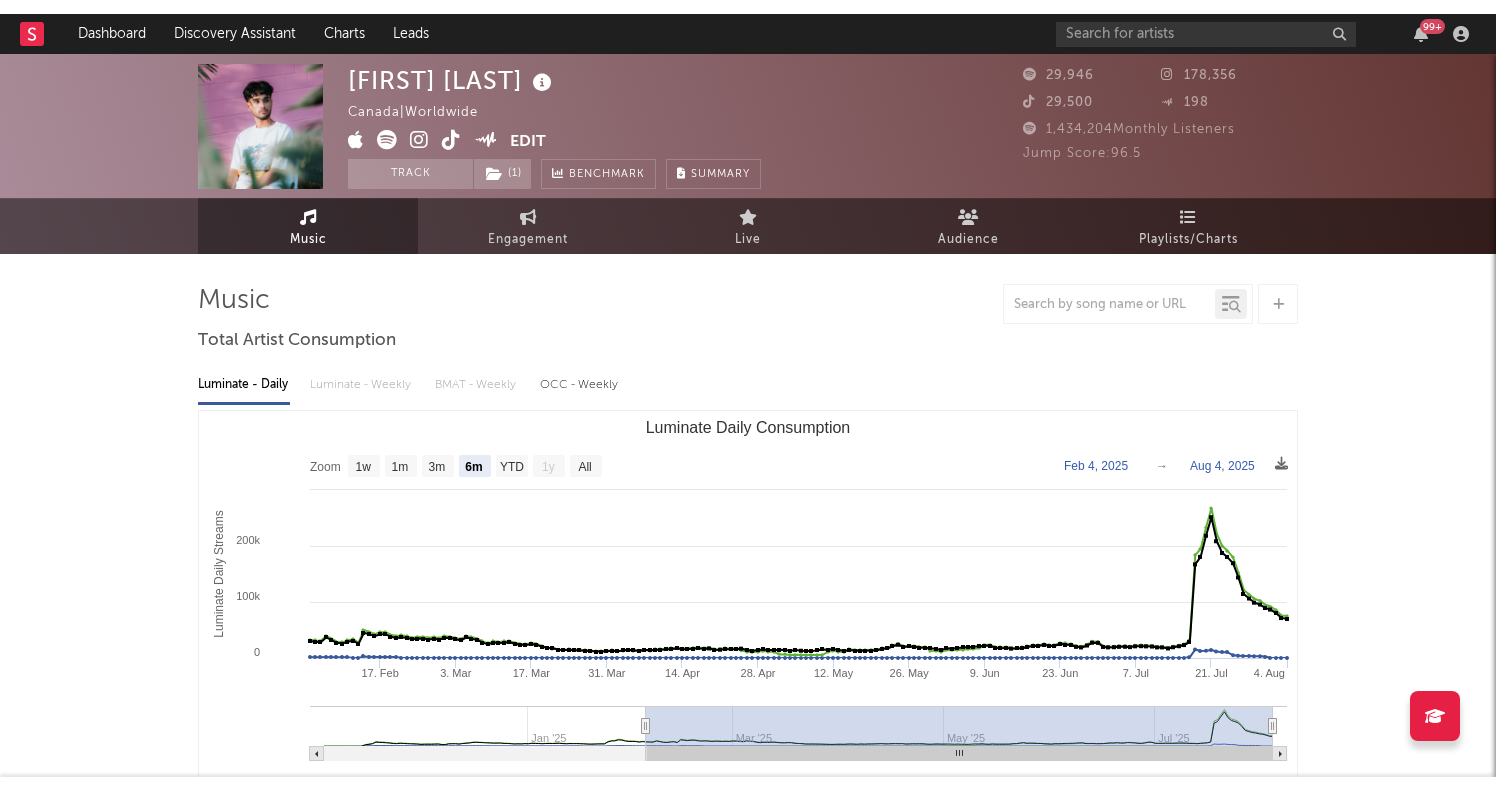 scroll, scrollTop: 0, scrollLeft: 0, axis: both 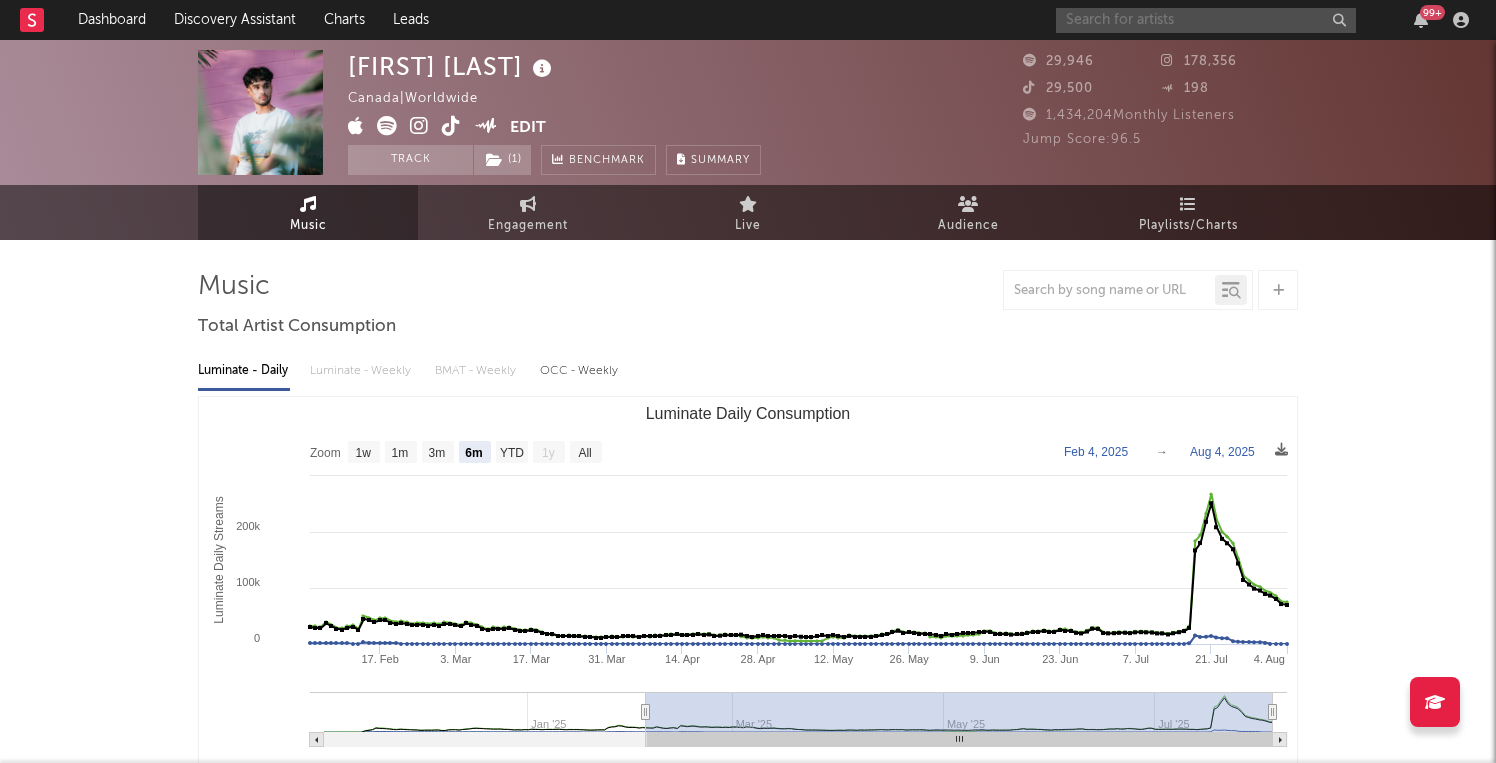click at bounding box center [1206, 20] 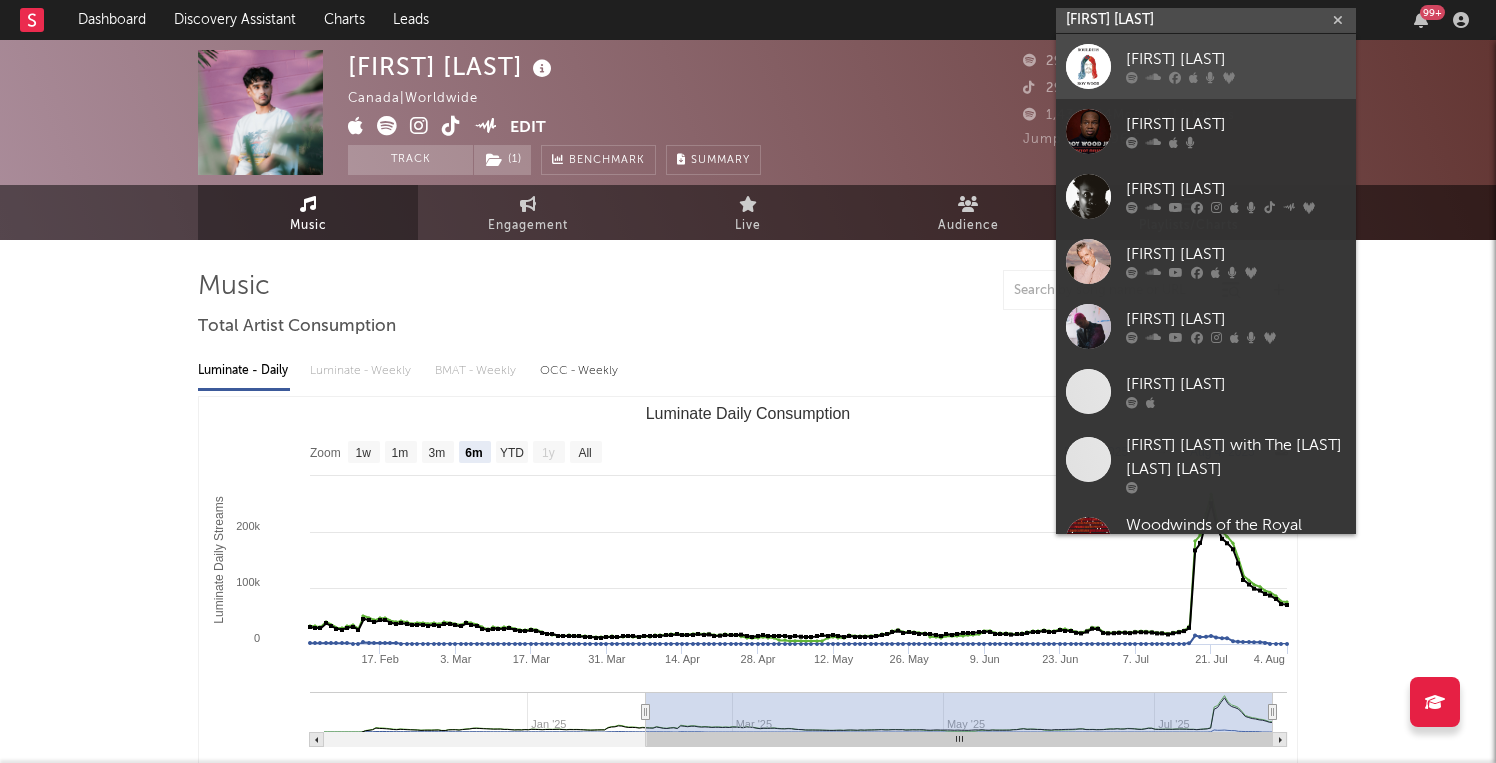 type on "[FIRST] [LAST]" 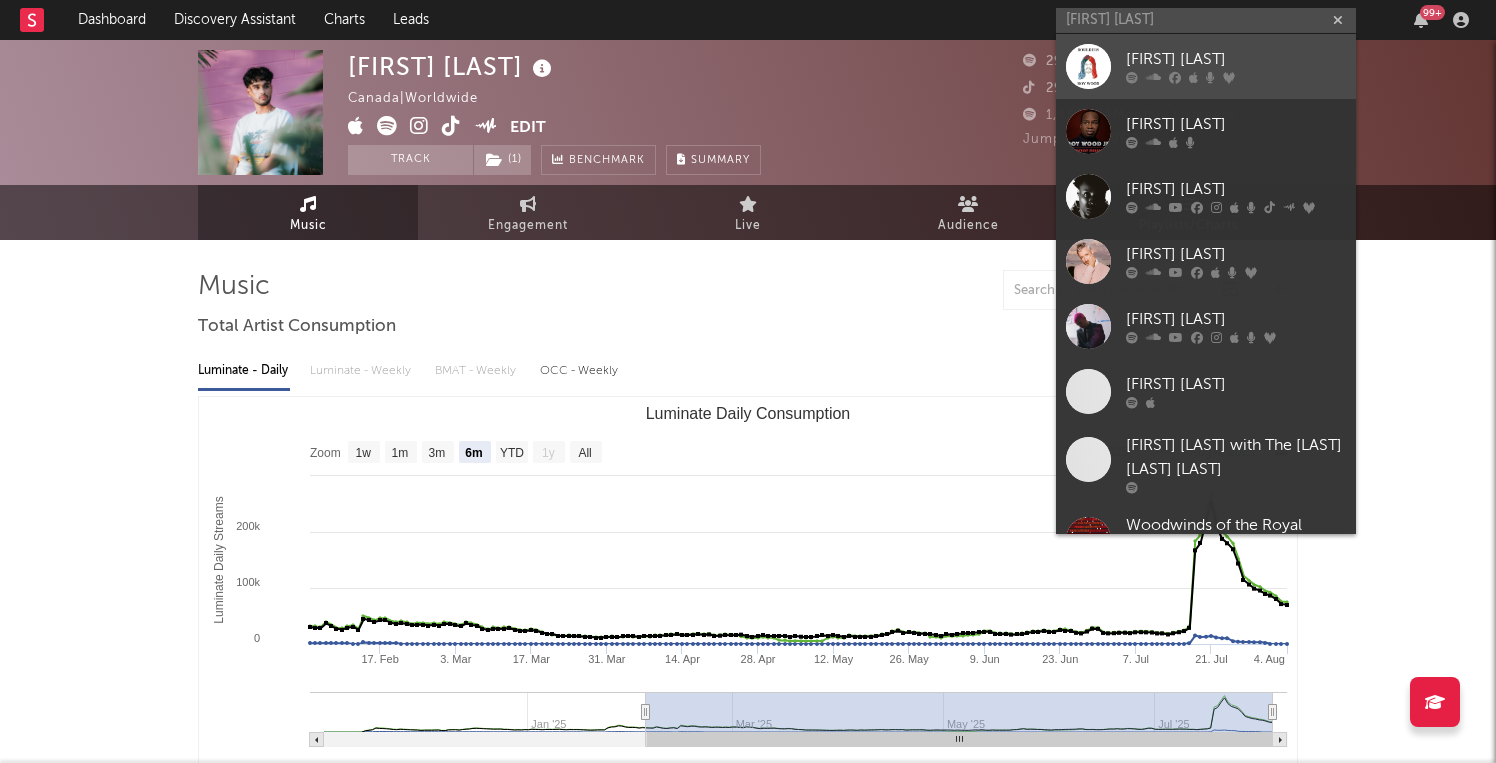 click on "[FIRST] [LAST]" at bounding box center [1236, 60] 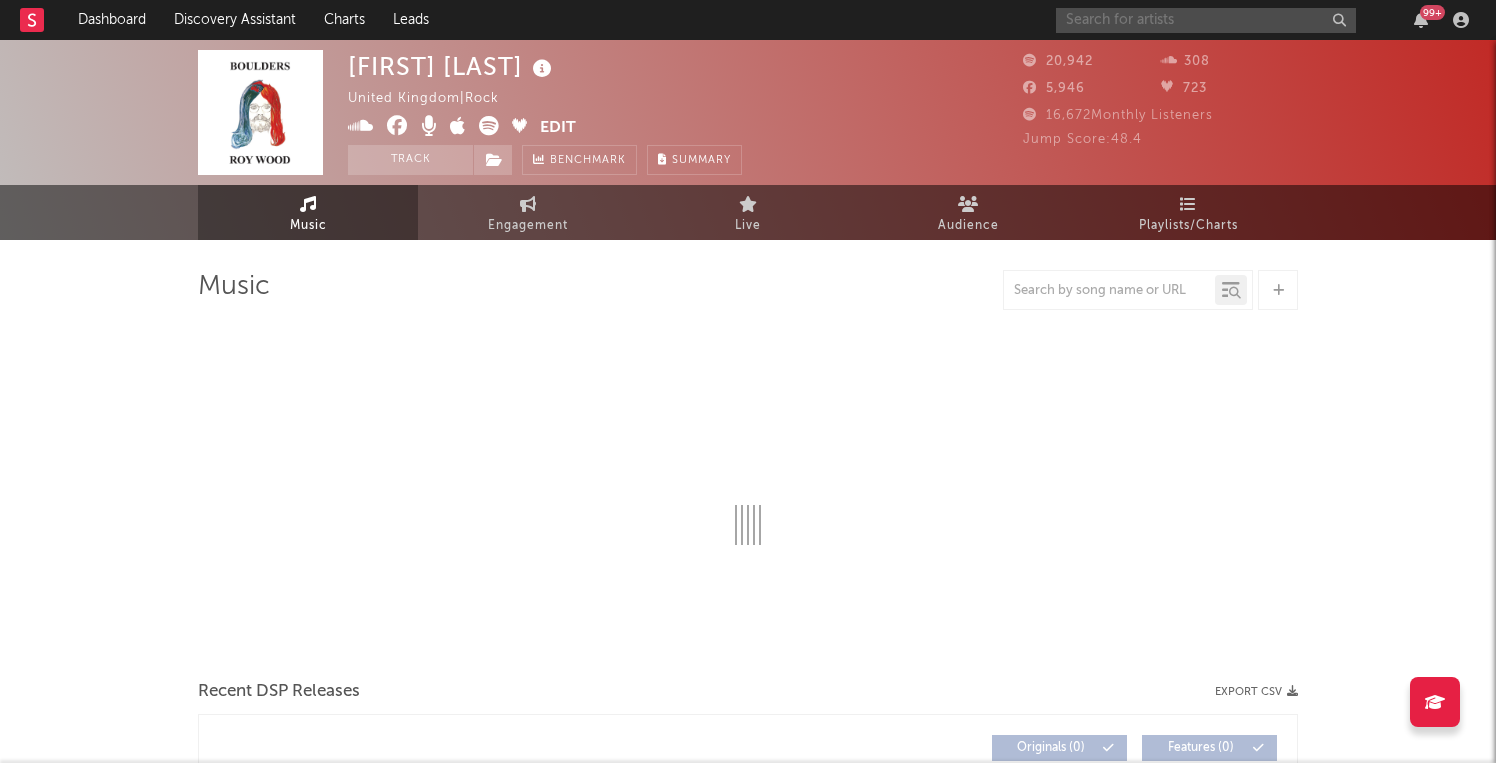 click at bounding box center [1206, 20] 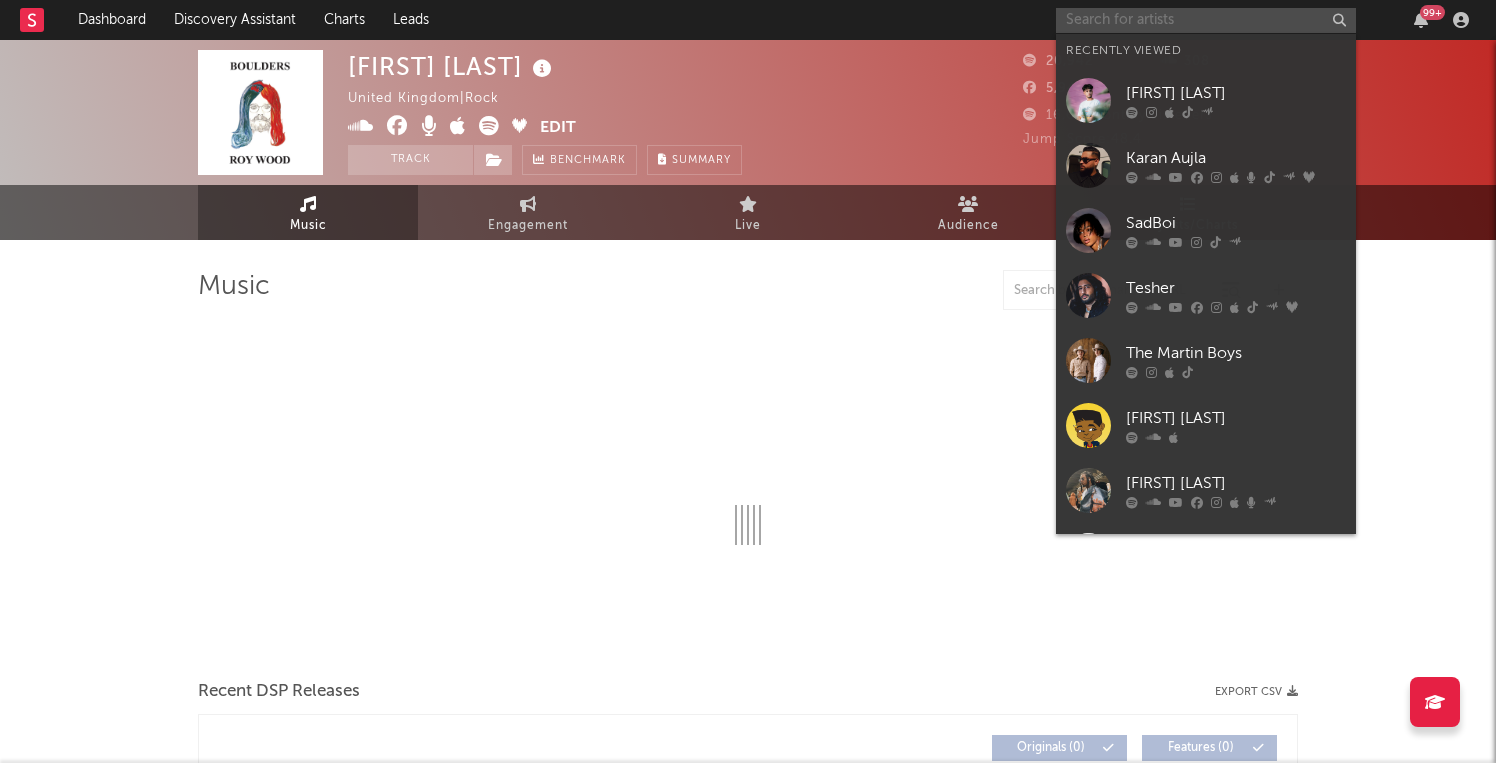 type on "r" 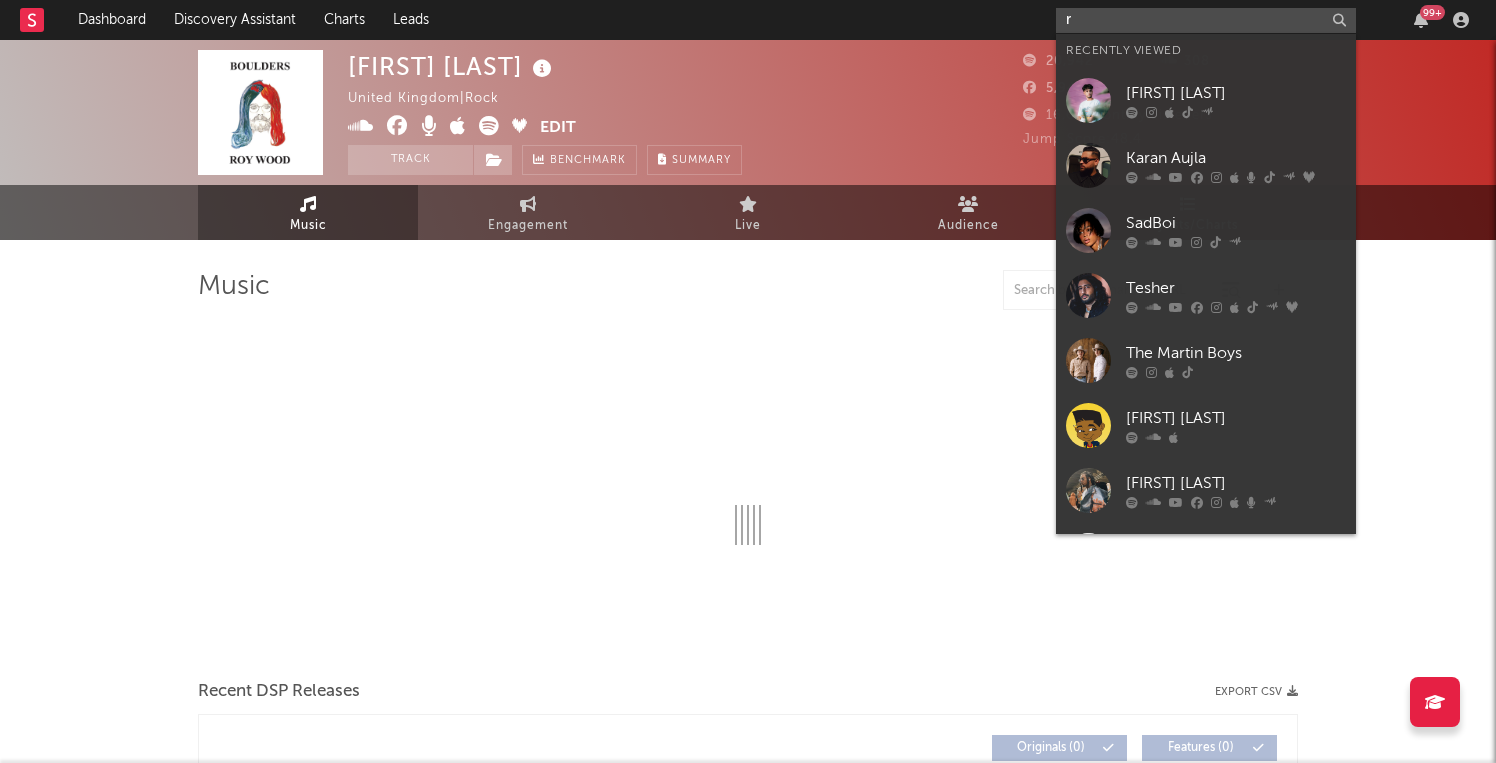 select on "6m" 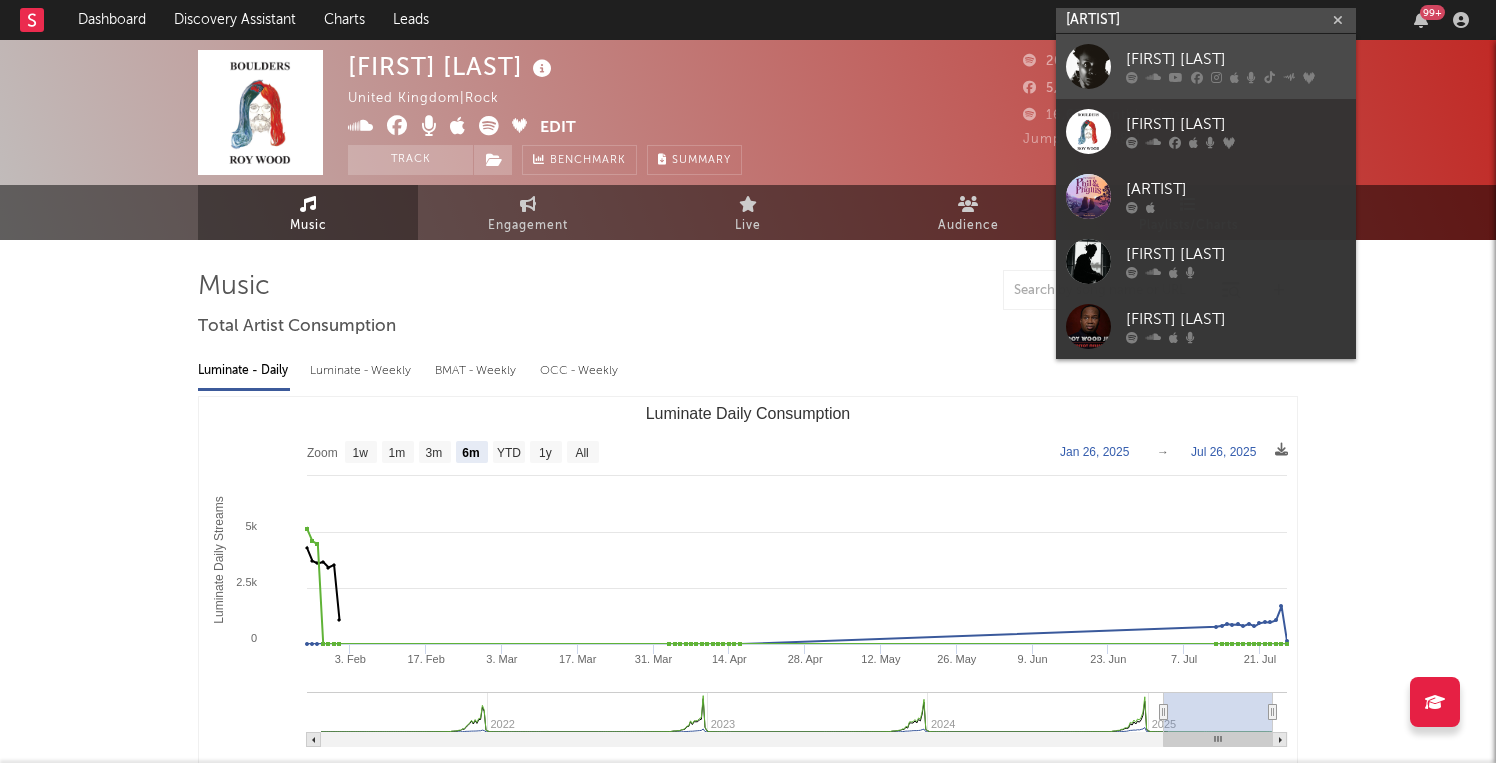 type on "[ARTIST]" 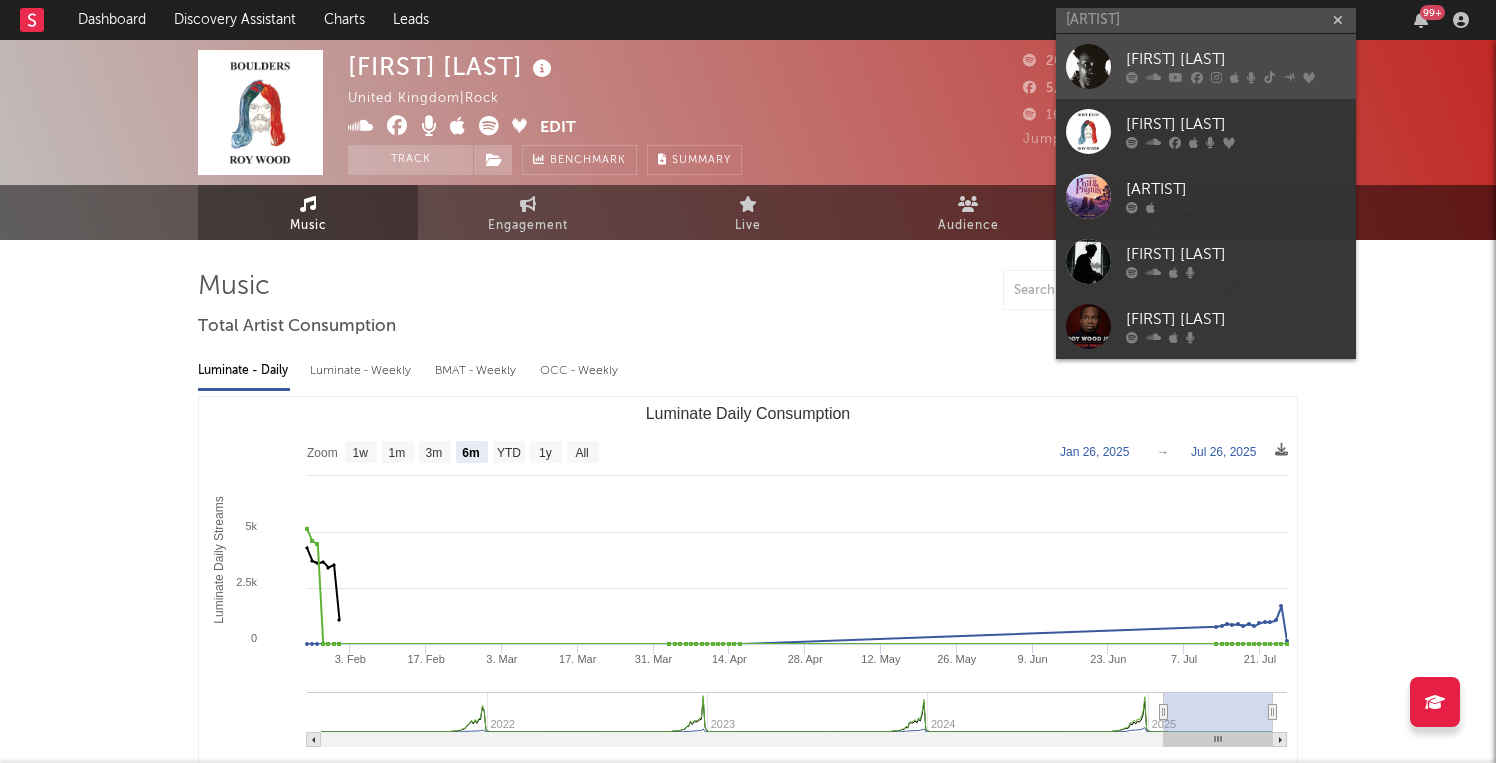 click at bounding box center [1236, 78] 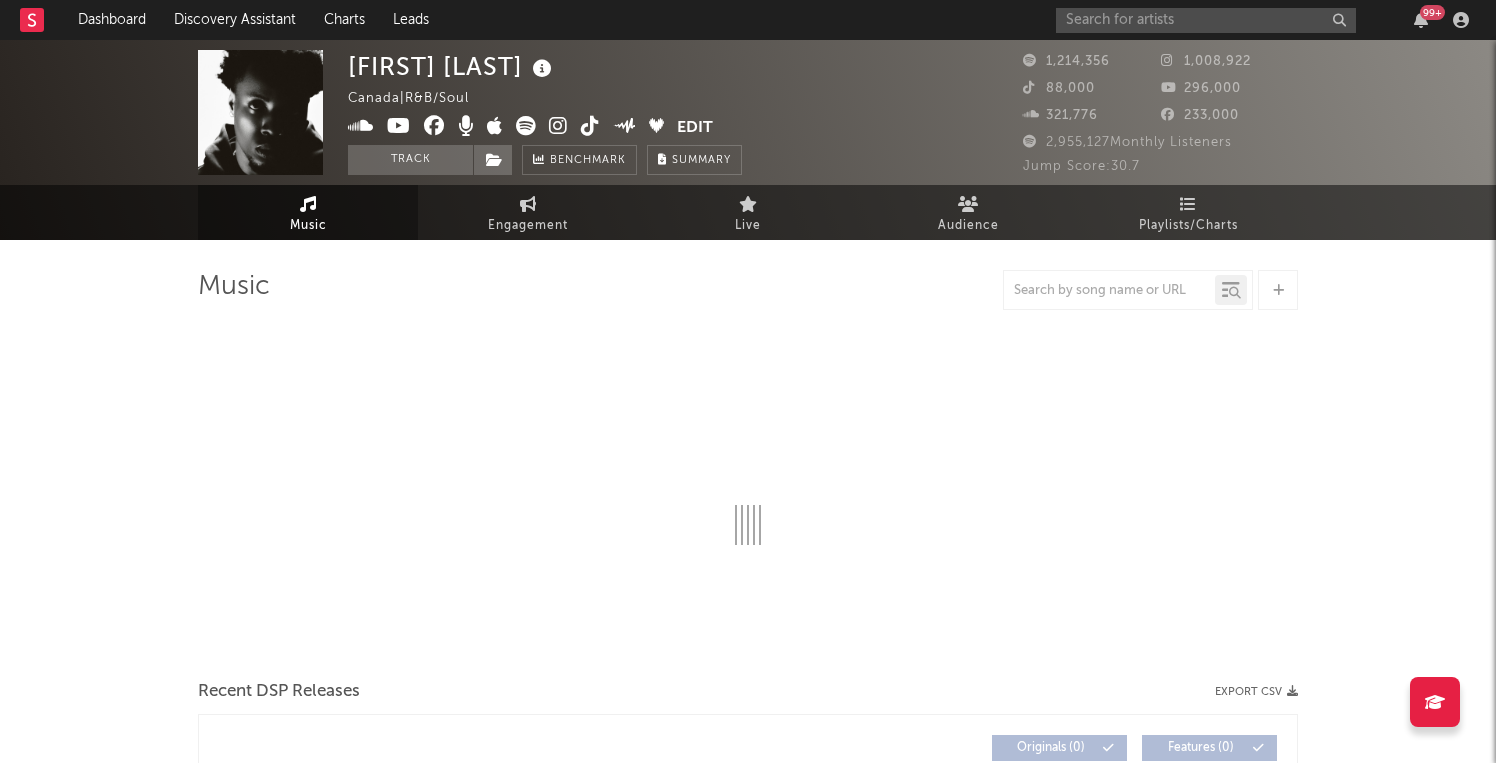 select on "6m" 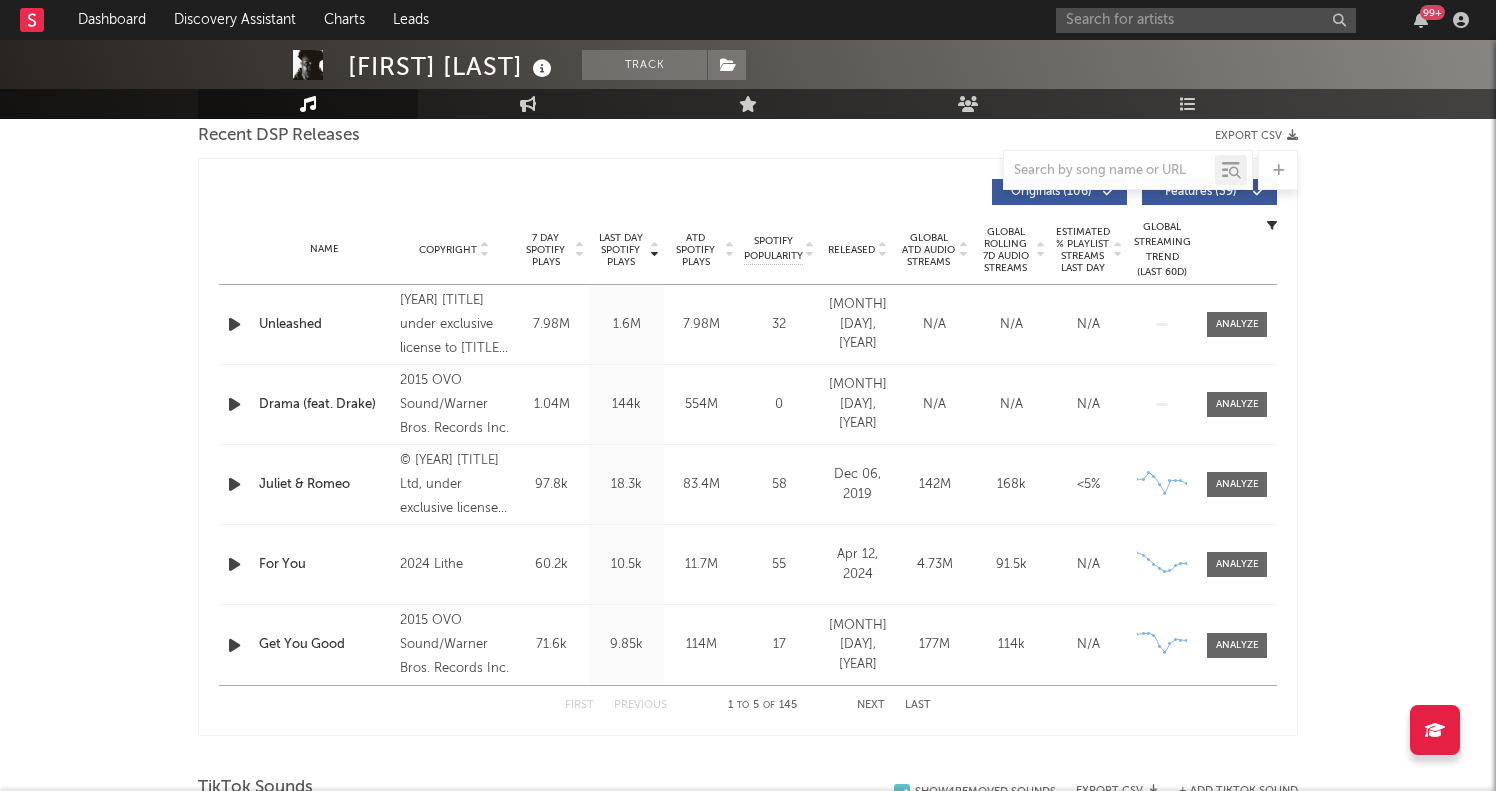 scroll, scrollTop: 708, scrollLeft: 0, axis: vertical 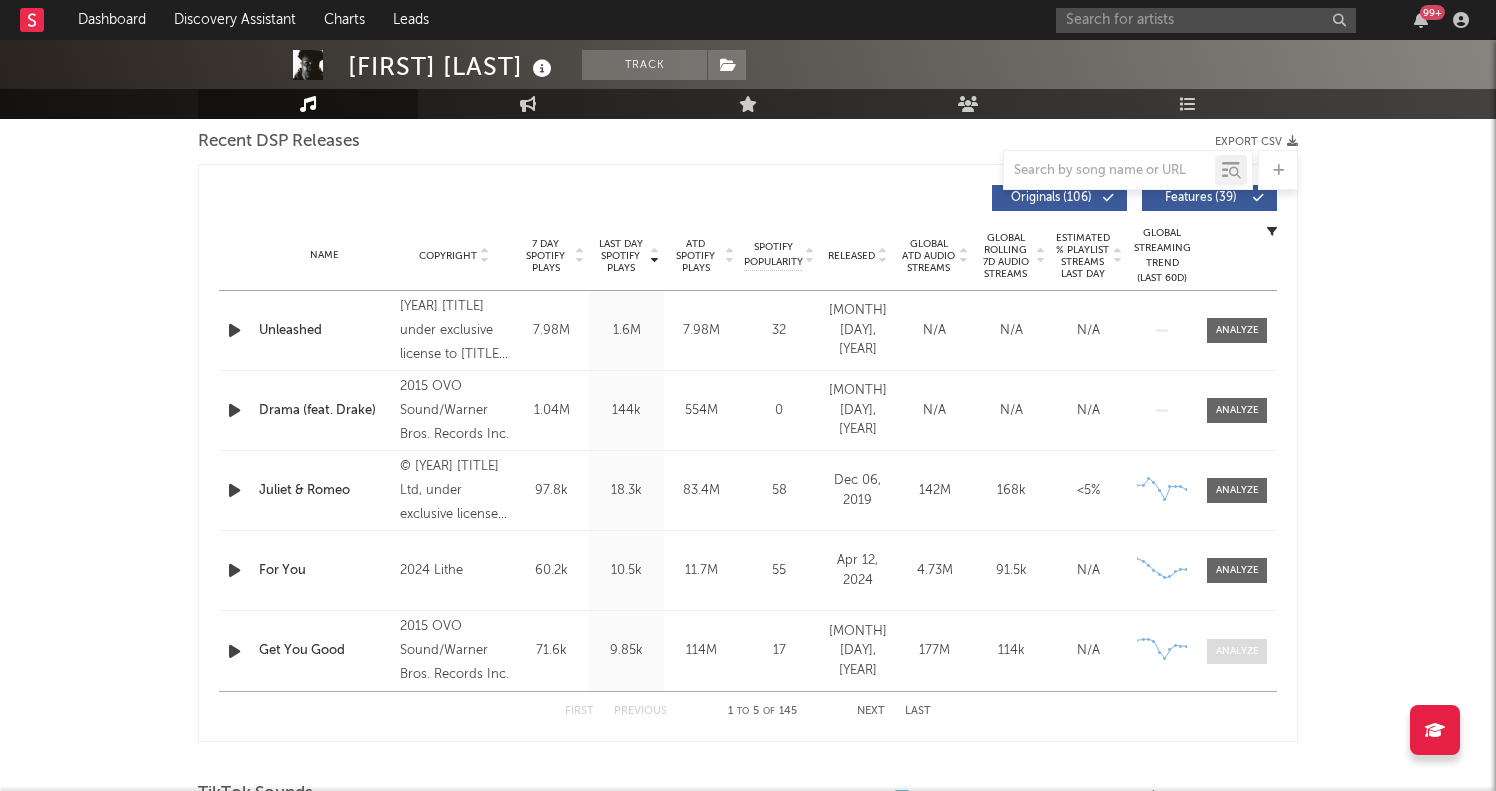 click at bounding box center (1237, 651) 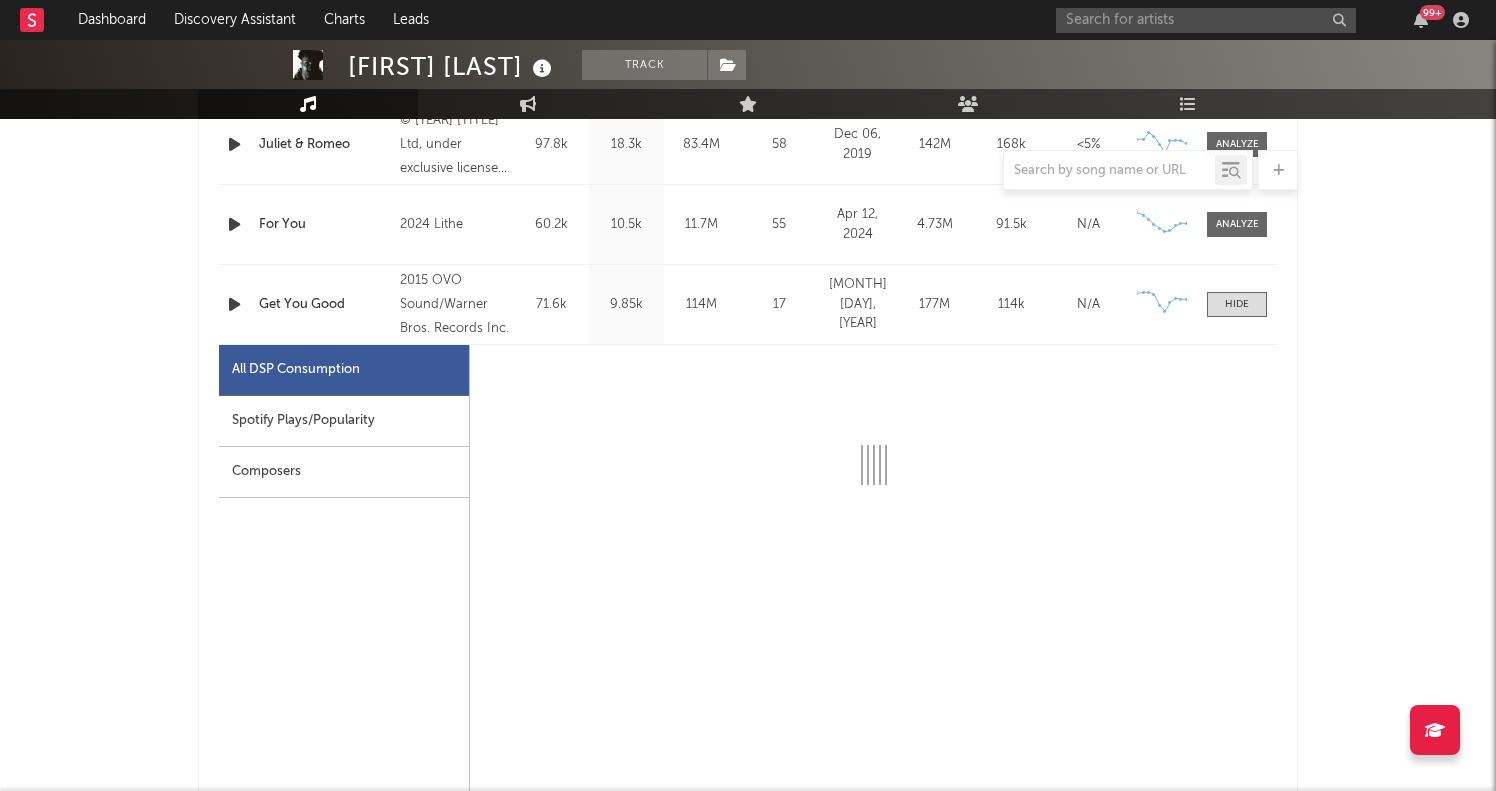 scroll, scrollTop: 1062, scrollLeft: 0, axis: vertical 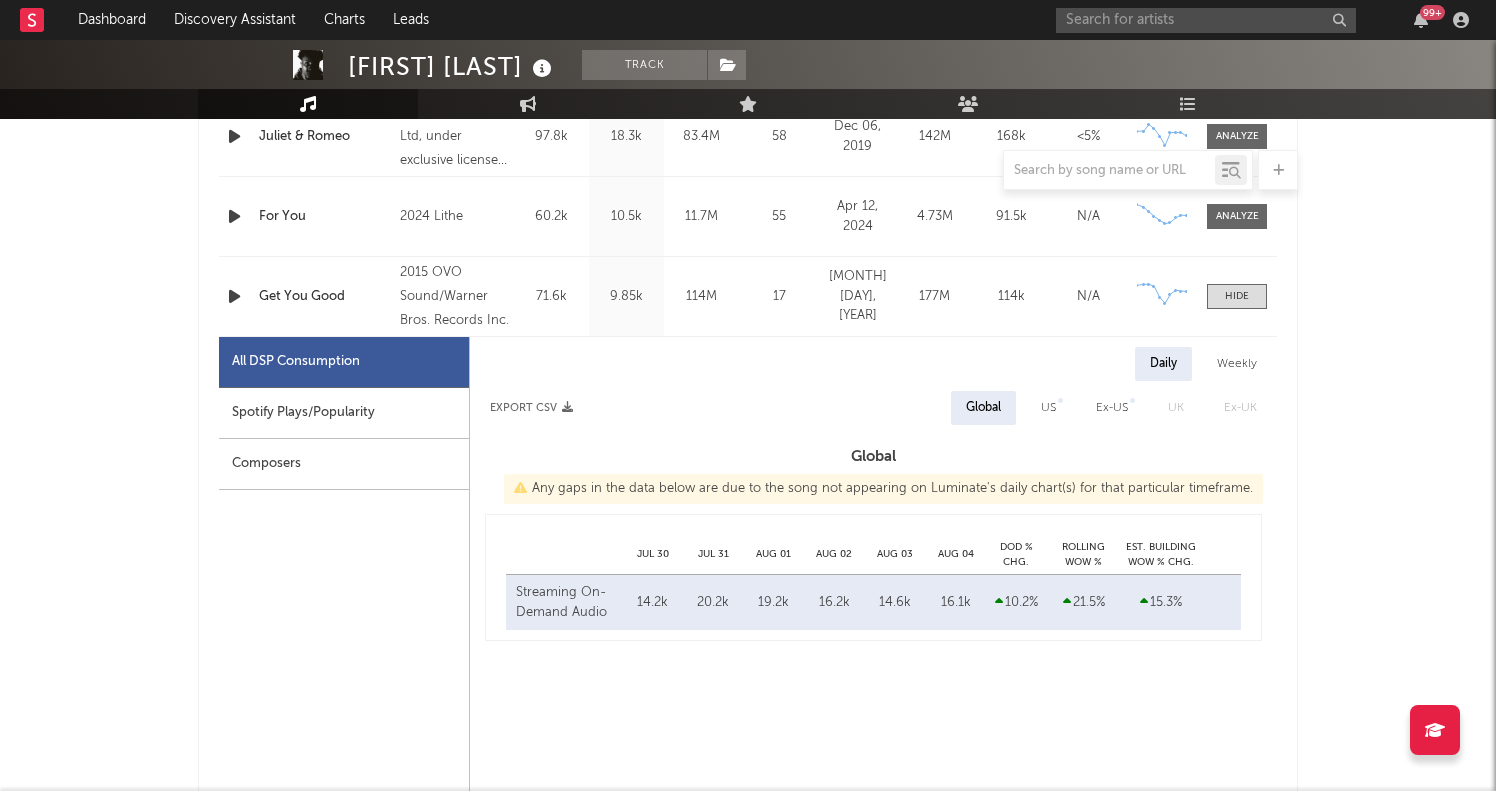 select on "6m" 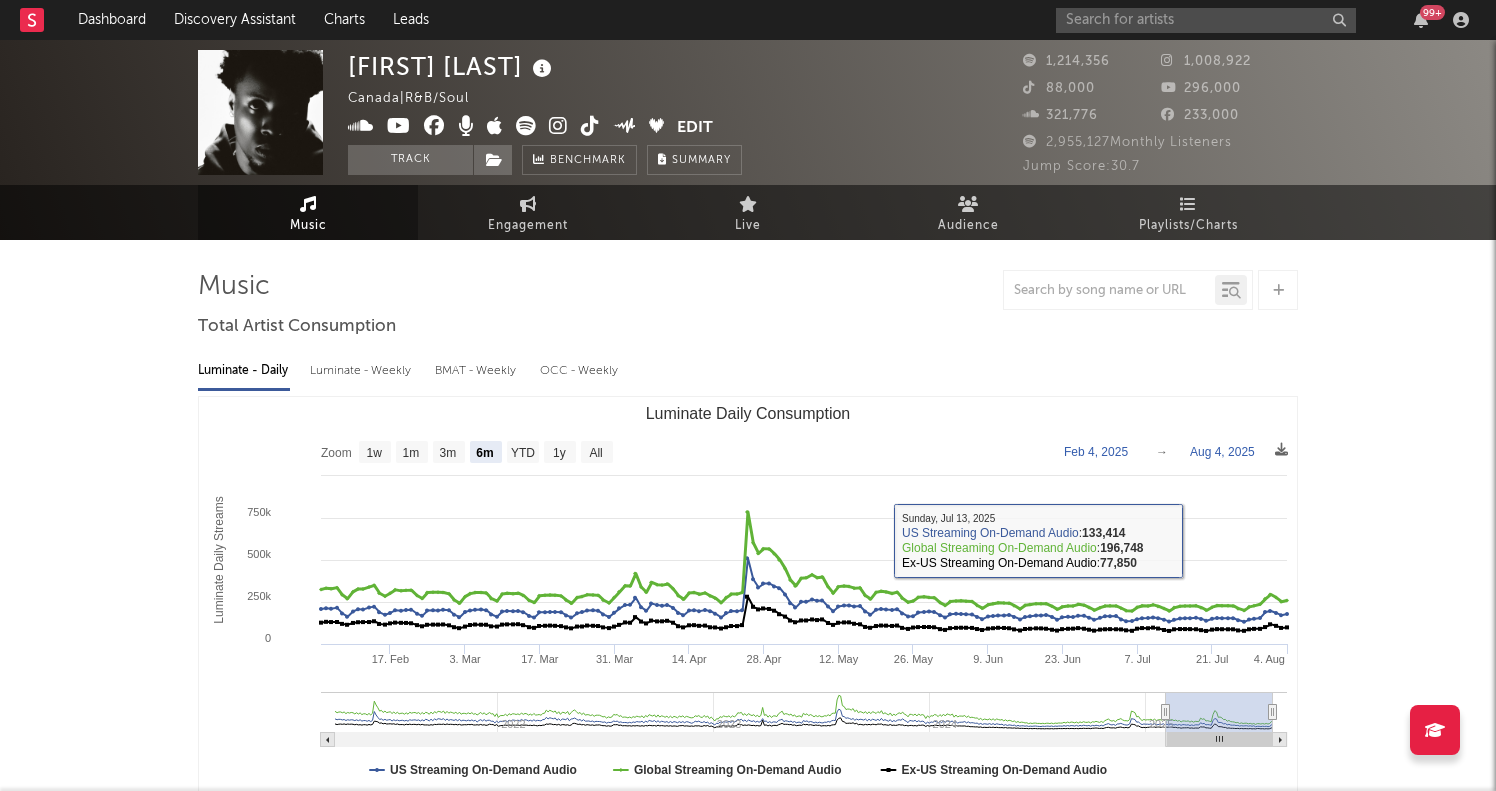 scroll, scrollTop: 0, scrollLeft: 0, axis: both 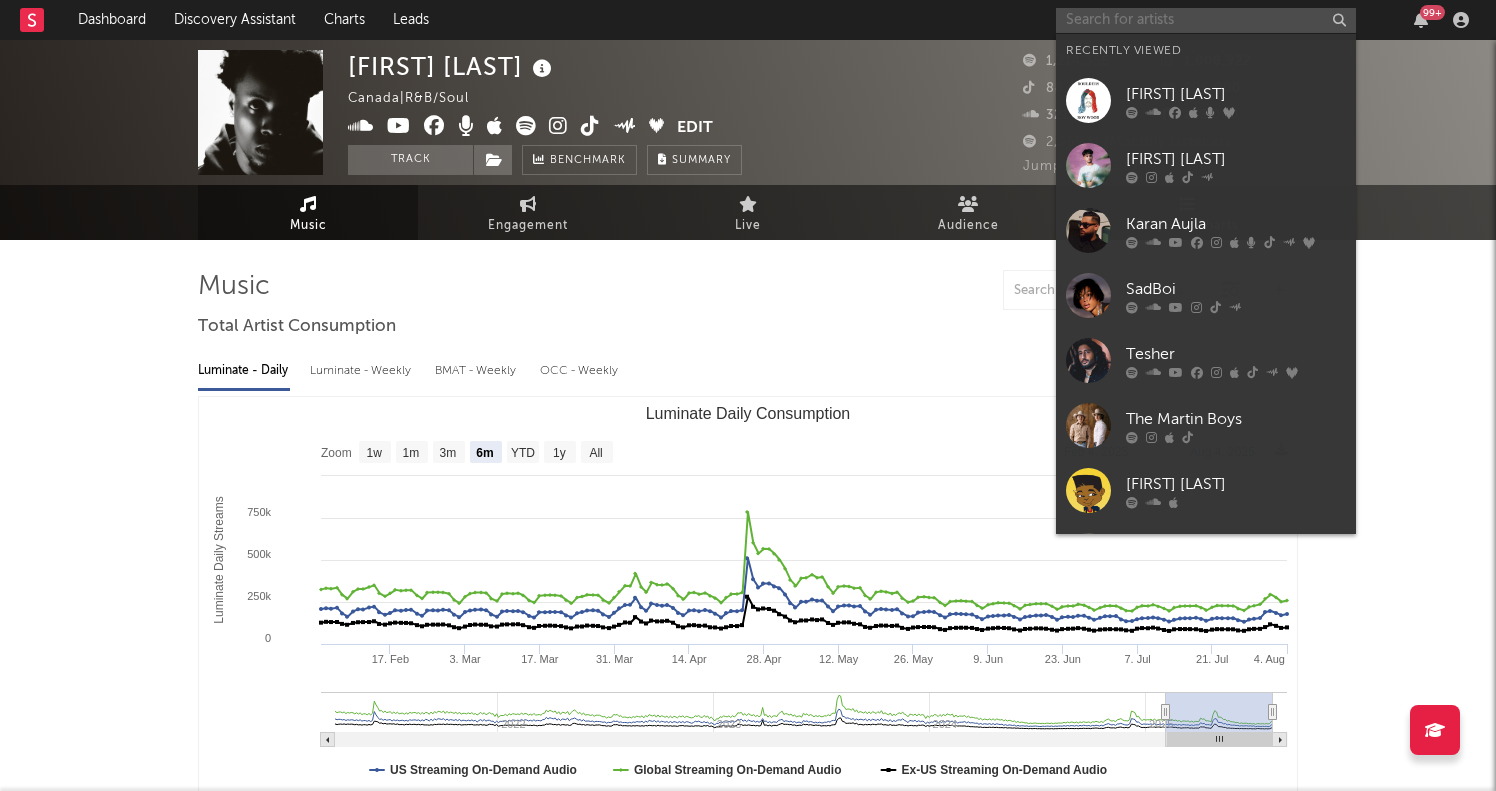 click at bounding box center (1206, 20) 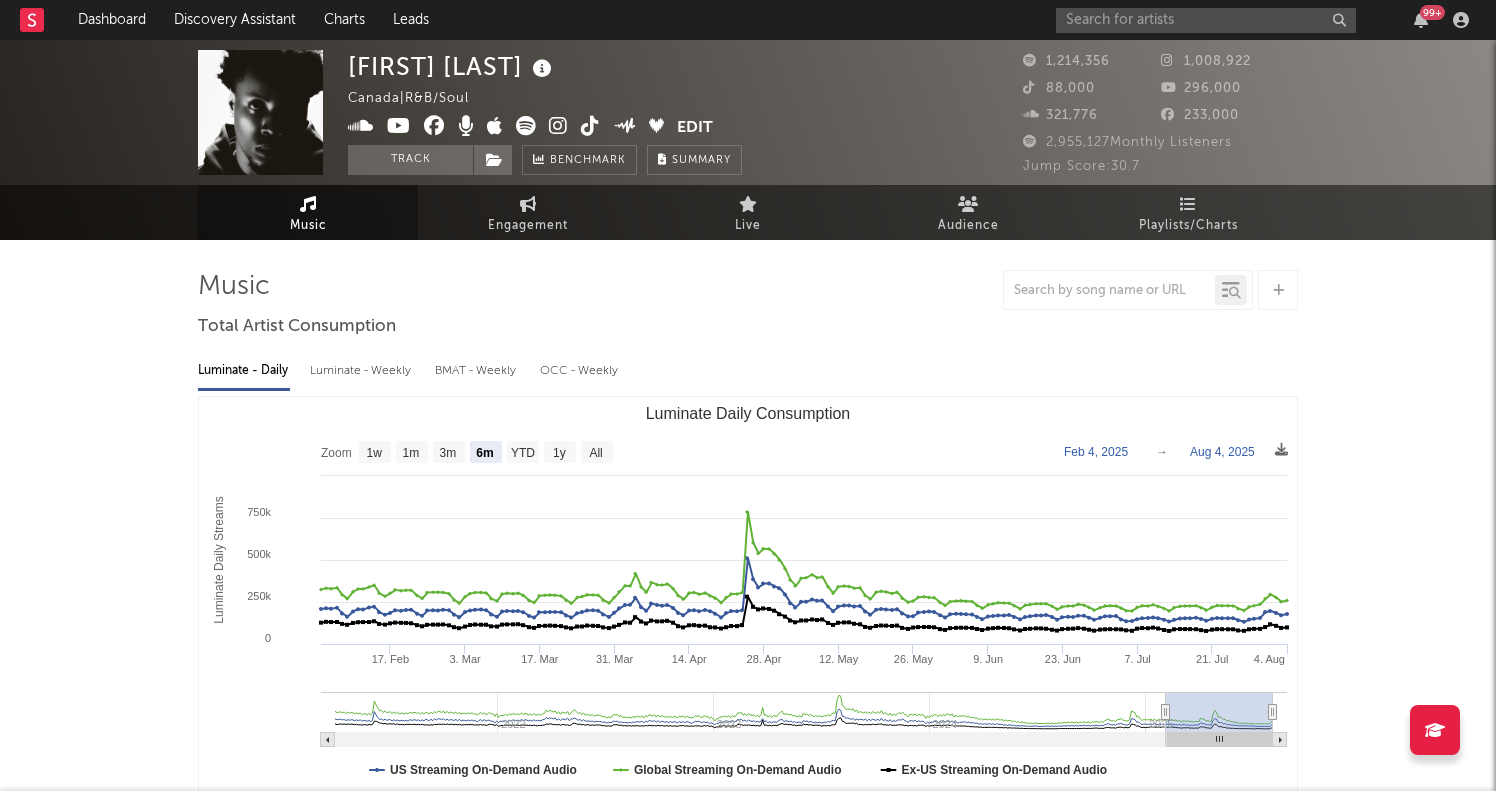 click on "[FIRST] [LAST] [CANADA]  |  R&B/Soul Edit Track Benchmark Summary 1,214,356 1,008,922 88,000 296,000 321,776 233,000 2,955,127  Monthly Listeners Jump Score:  30.7 Music Engagement Live Audience Playlists/Charts Music Total Artist Consumption Luminate - Daily Luminate - Weekly BMAT - Weekly OCC - Weekly Zoom 1w 1m 3m 6m YTD 1y All 2025-02-04 2025-08-04 Created with Highcharts 10.3.3 Luminate Daily Streams Luminate Daily Consumption 17. Feb 3. Mar 17. Mar 31. Mar 14. Apr 28. Apr 12. May 26. May 9. Jun 23. Jun 7. Jul 21. Jul 4. Aug 2022 2023 2024 2025 0 500k 250k 750k 1 000k Zoom 1w 1m 3m 6m YTD 1y All Feb  4, 2025 → Aug  4, 2025 US Streaming On-Demand Audio Global Streaming On-Demand Audio Ex-US Streaming On-Demand Audio Sunday, Jul 13, 2025 ​ US Streaming On-Demand Audio :  133,414 ​ Global Streaming On-Demand Audio :  196,748 ​ Ex-US Streaming On-Demand Audio :  77,850 ​ Recent DSP Releases Export CSV  Last Day Spotify Plays Copyright 7 Day Spotify Plays Last Day Spotify Plays ATD Spotify Plays Released (" at bounding box center [748, 2026] 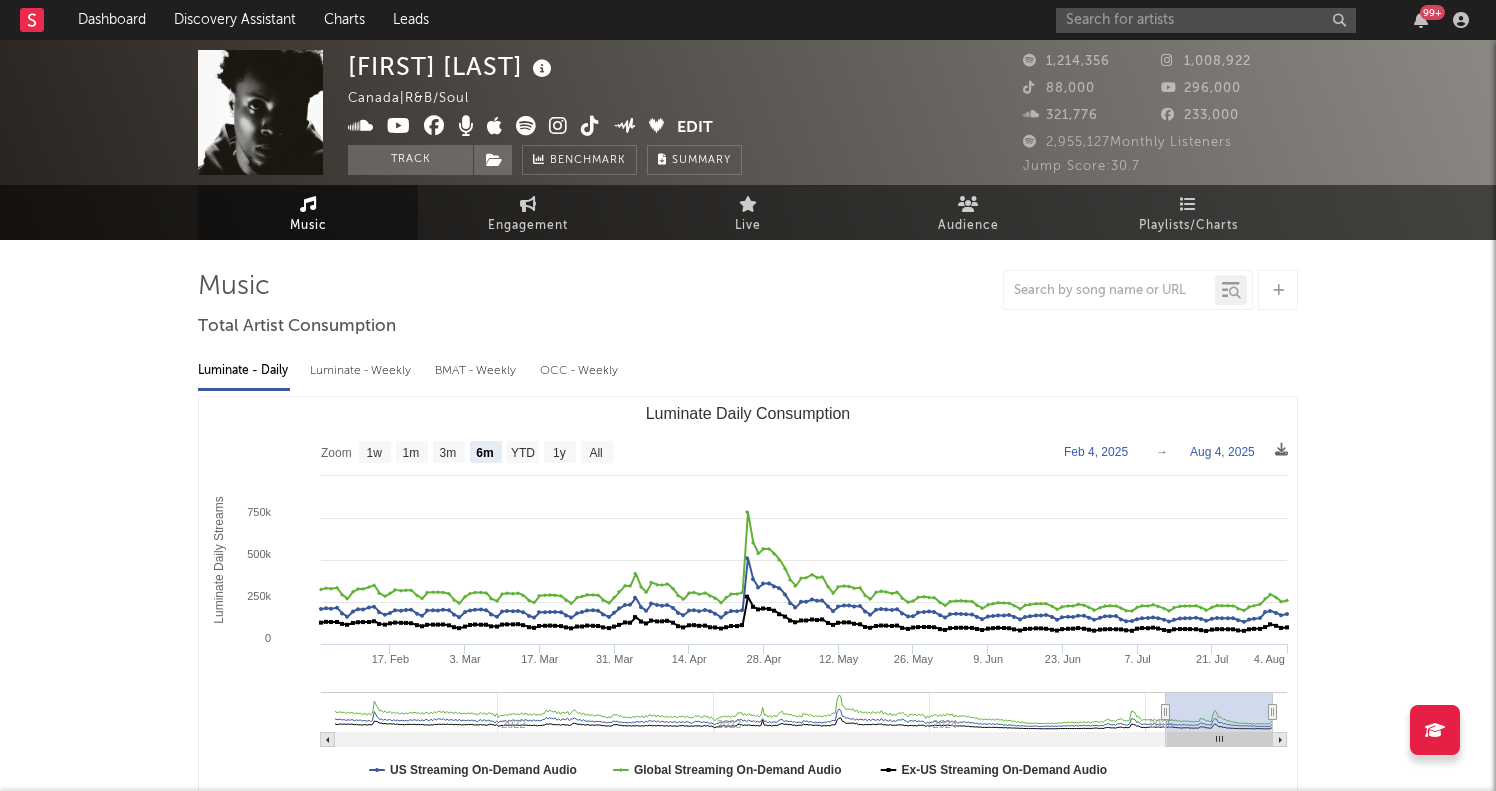 scroll, scrollTop: 0, scrollLeft: 0, axis: both 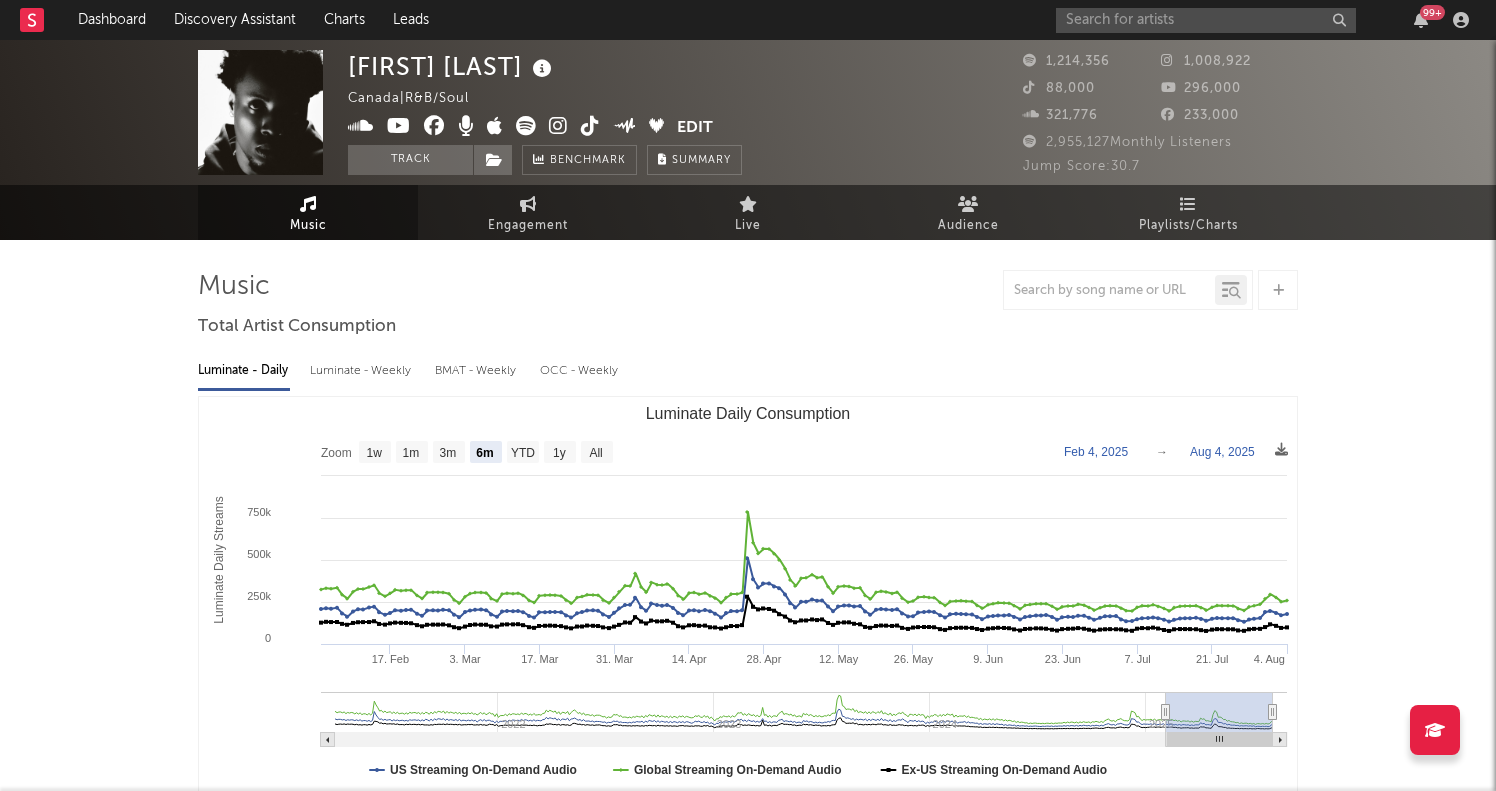 click on "99 +" at bounding box center [1266, 20] 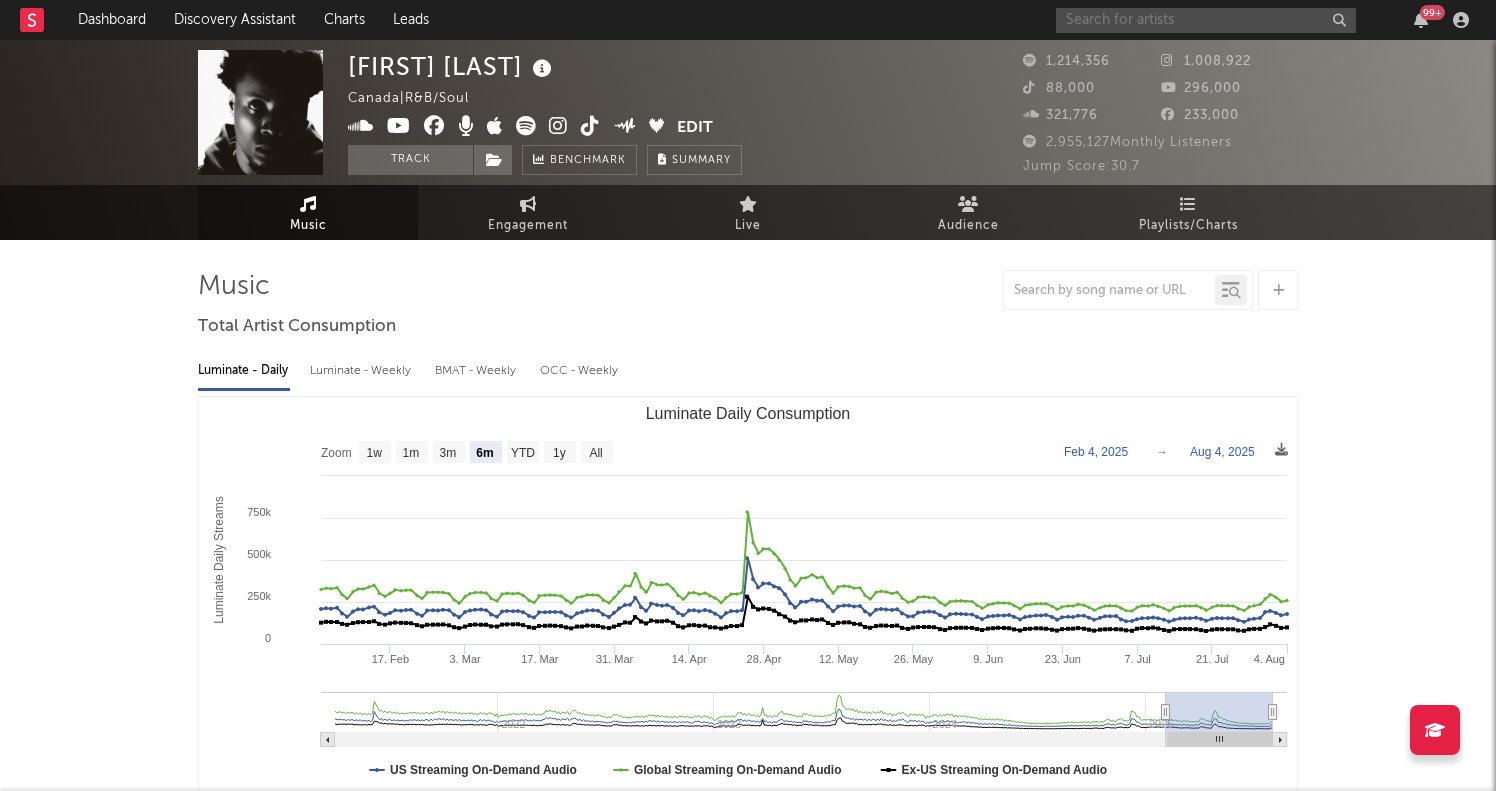click at bounding box center (1206, 20) 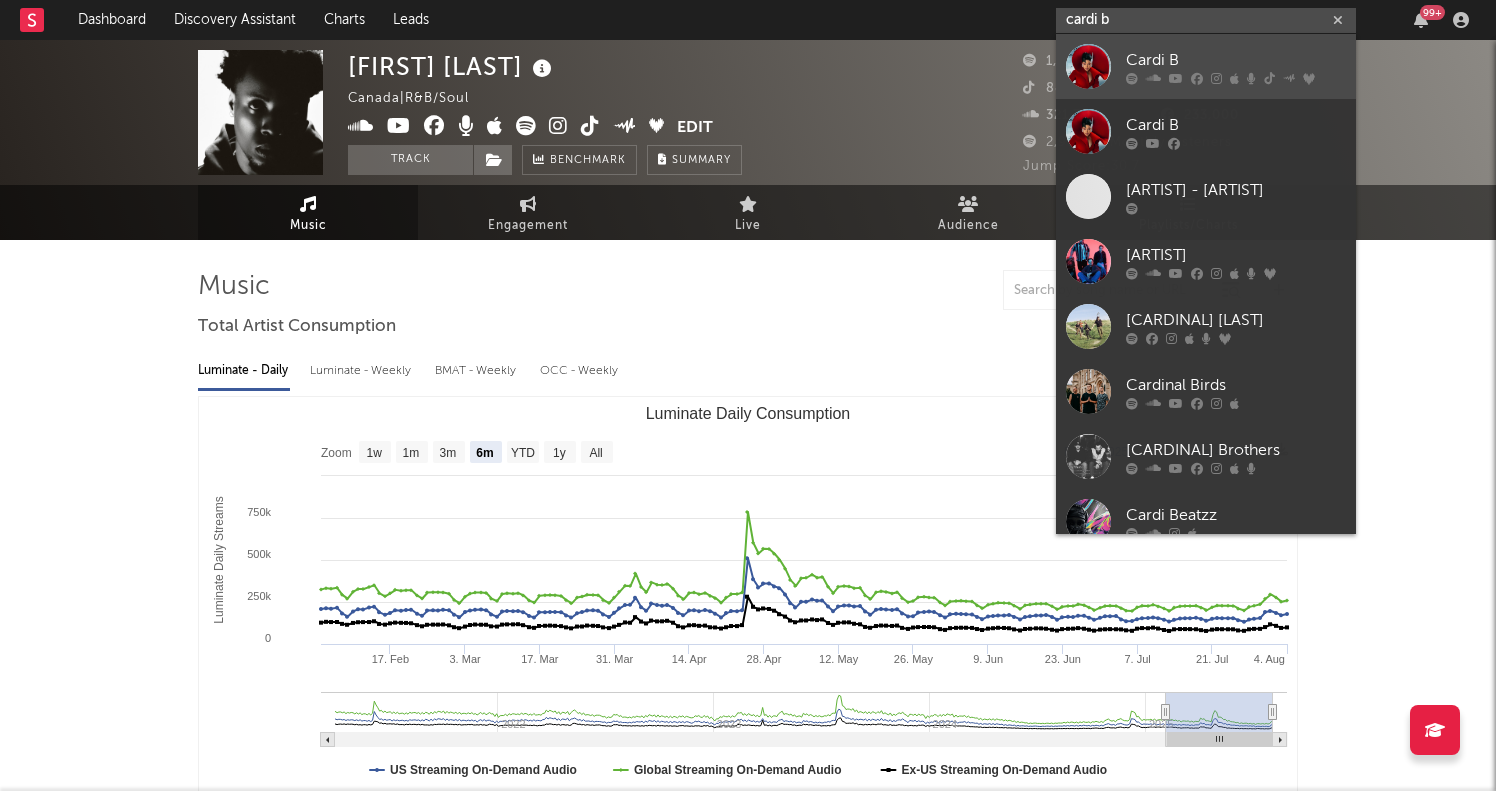 type on "cardi b" 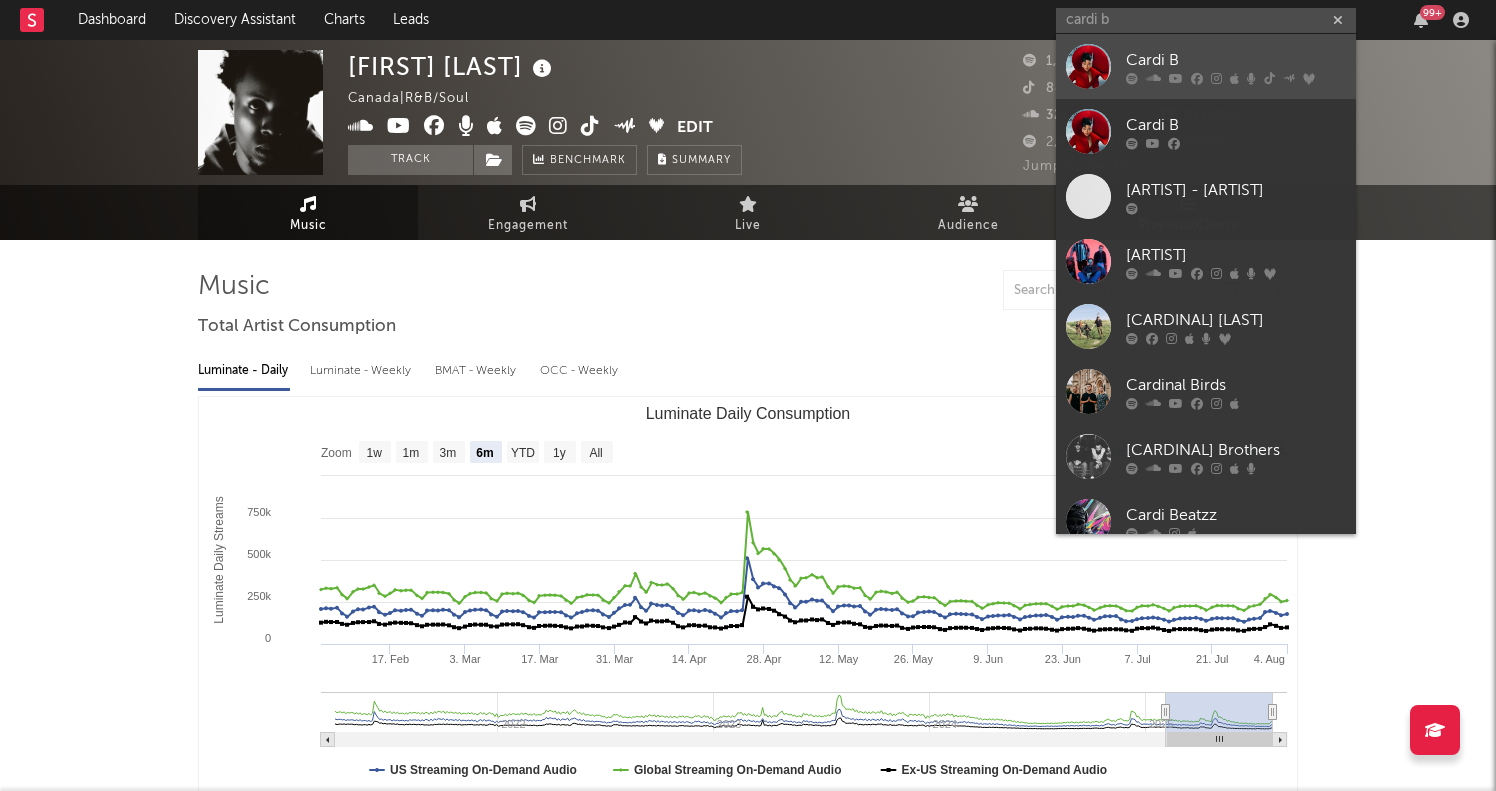 click on "Cardi B" at bounding box center (1236, 60) 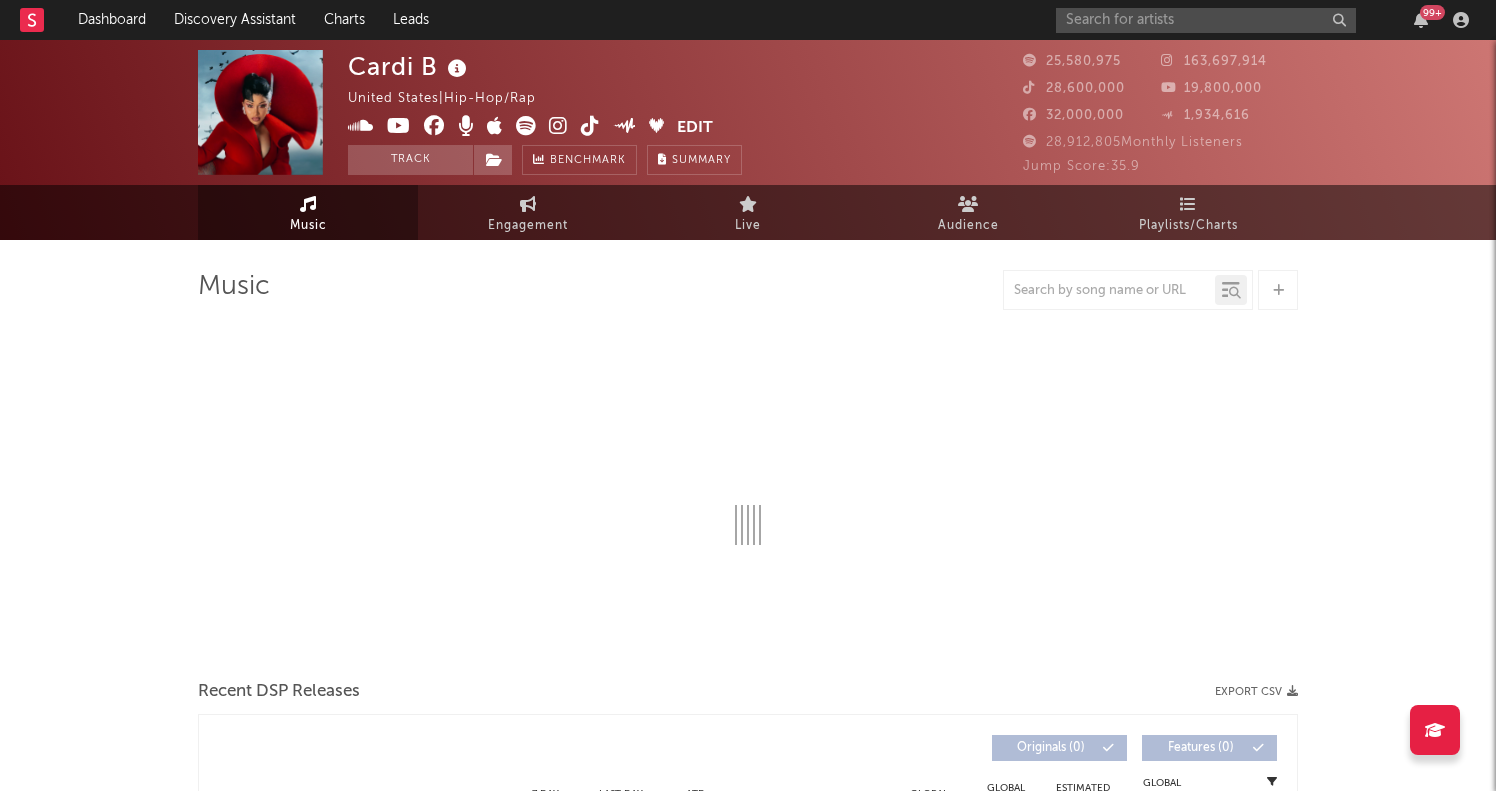 select on "6m" 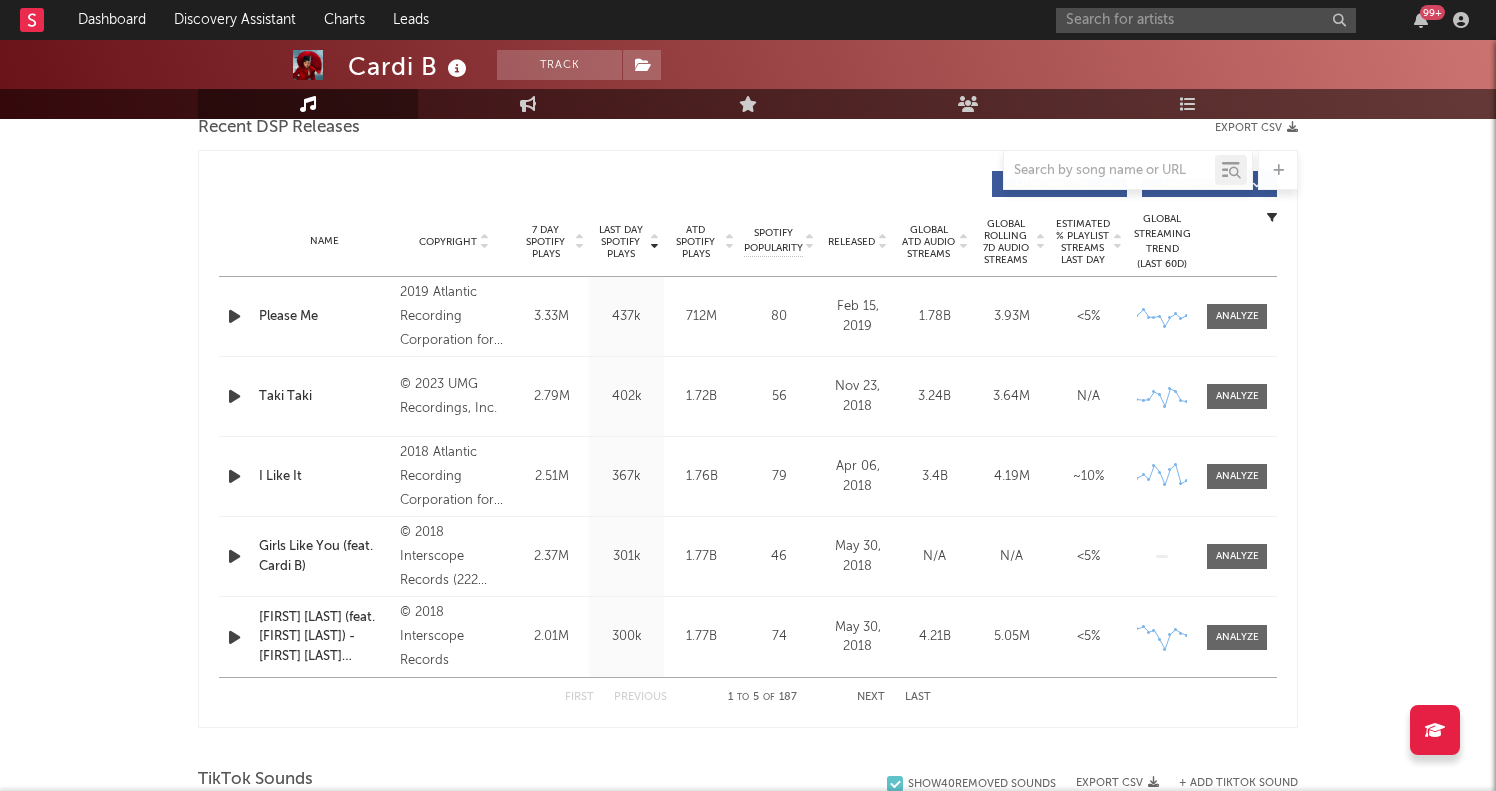 scroll, scrollTop: 715, scrollLeft: 0, axis: vertical 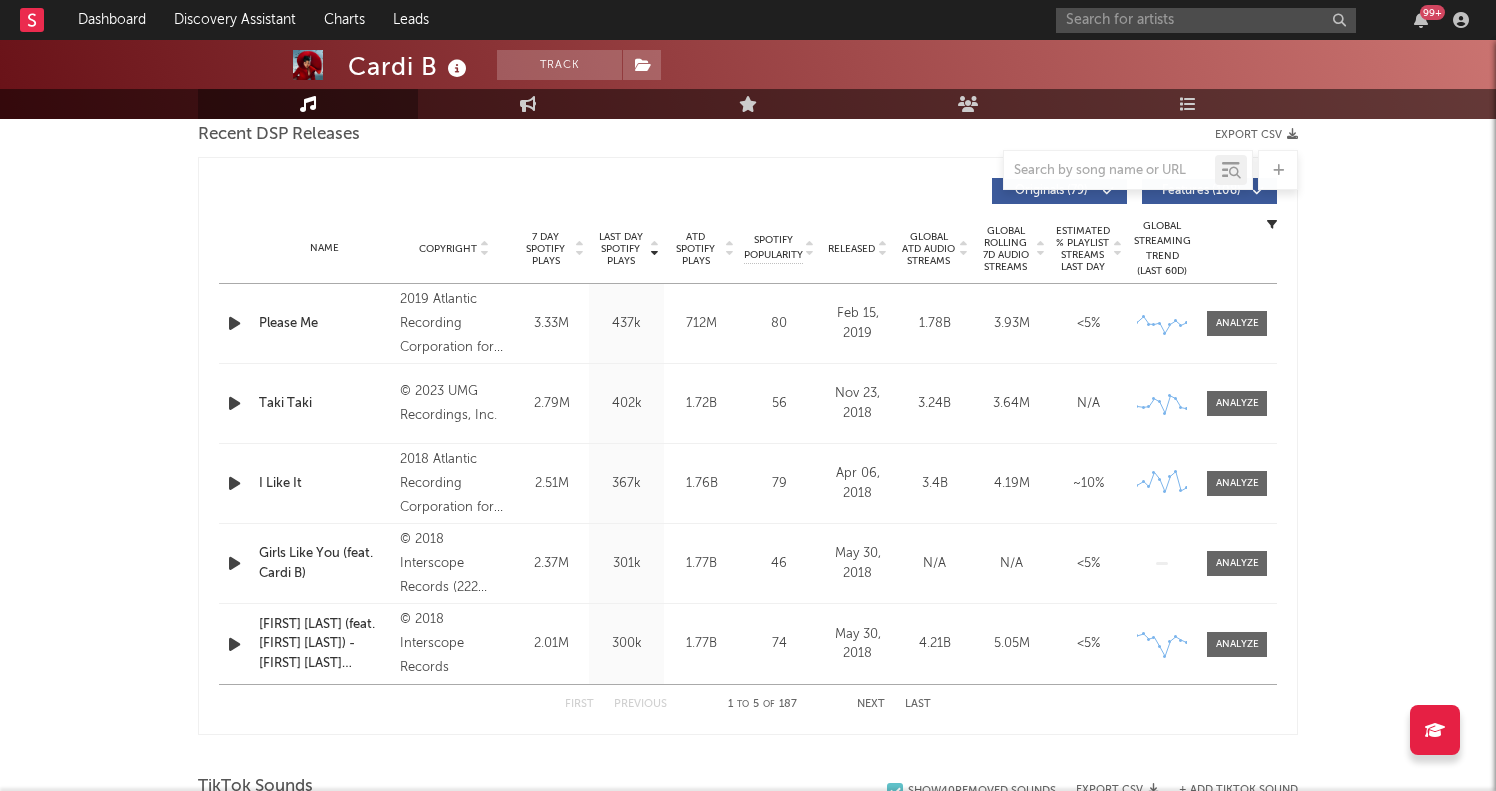 click at bounding box center (1128, 170) 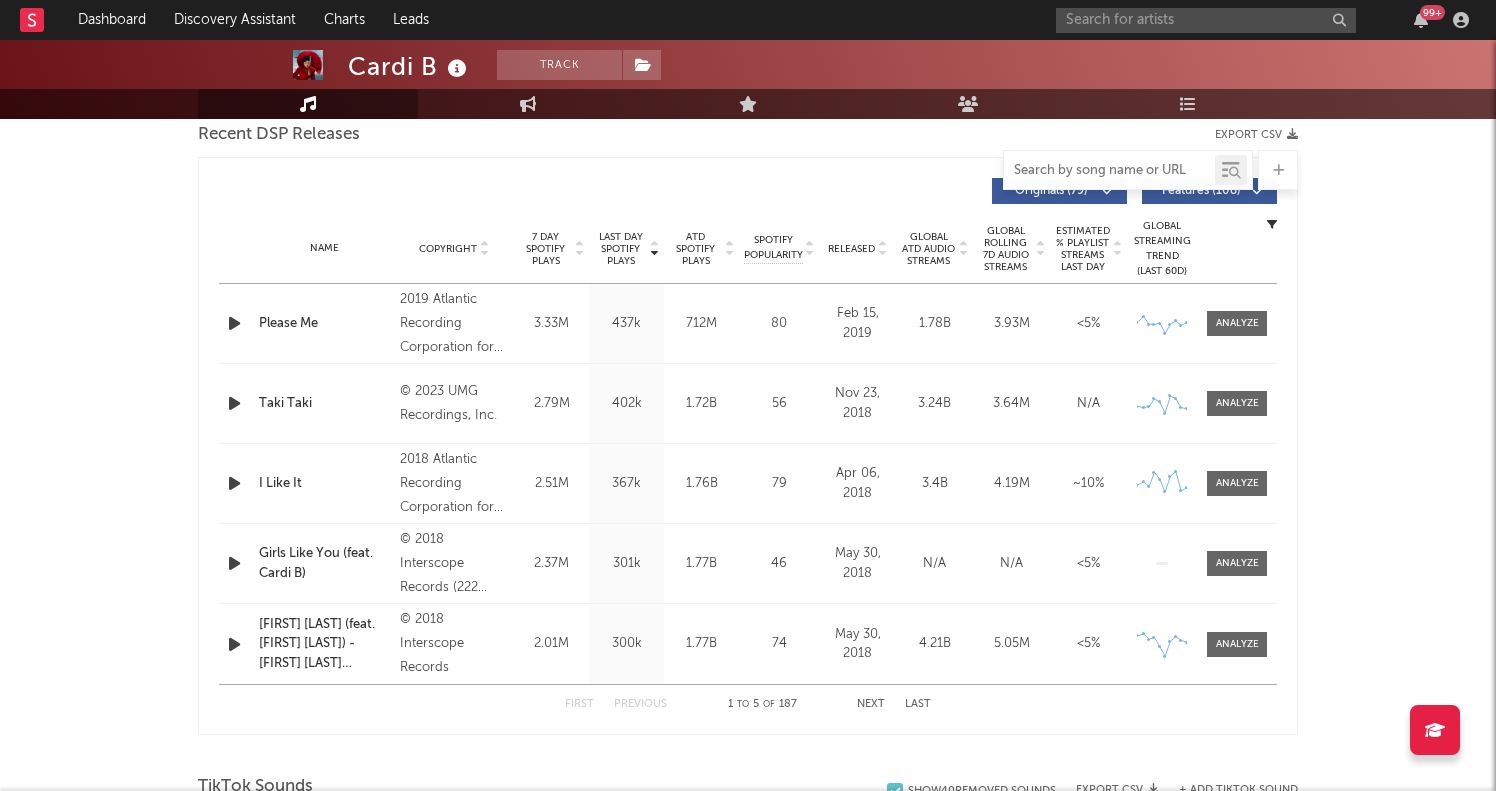 click at bounding box center [1109, 171] 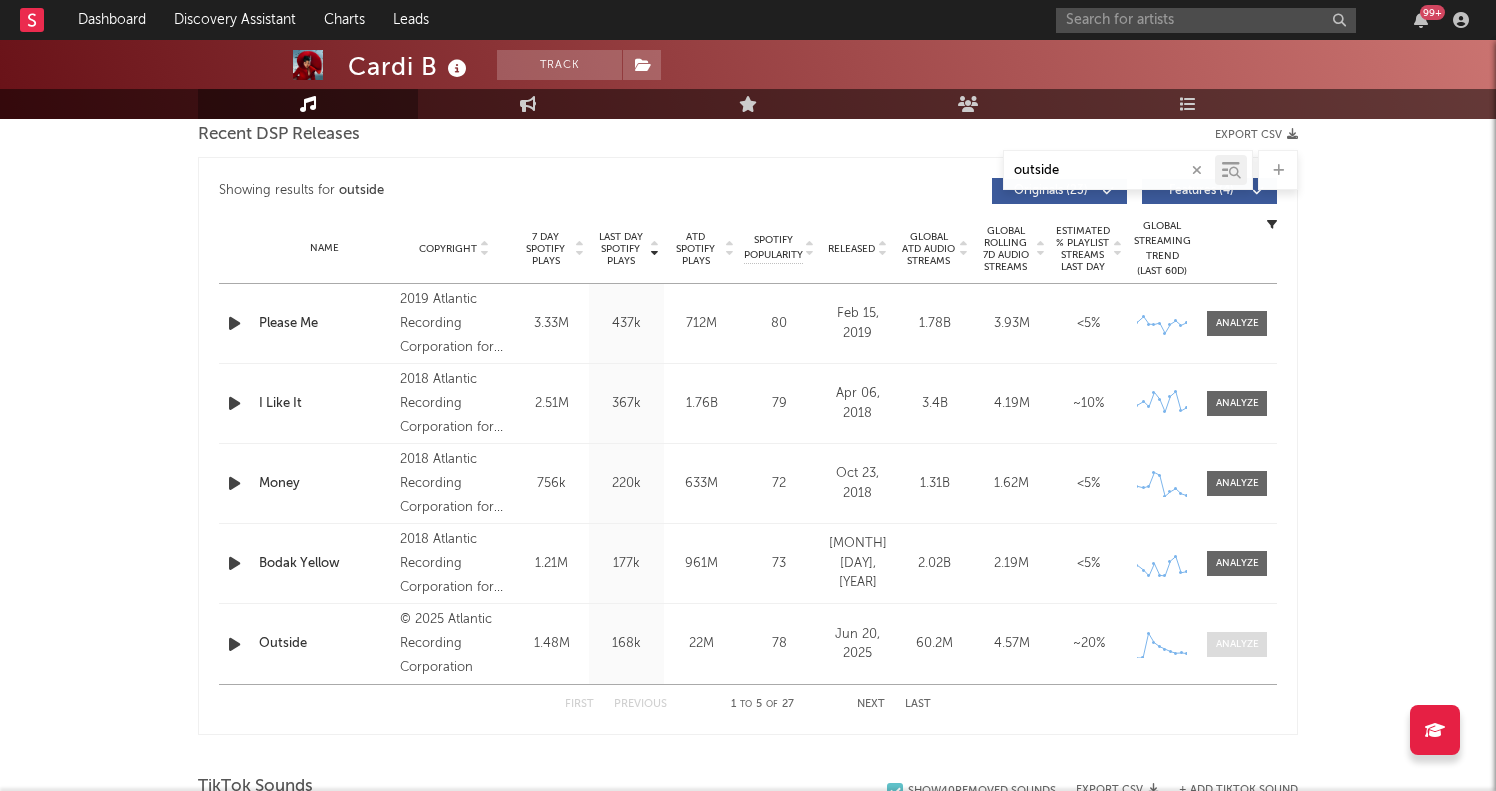 type on "outside" 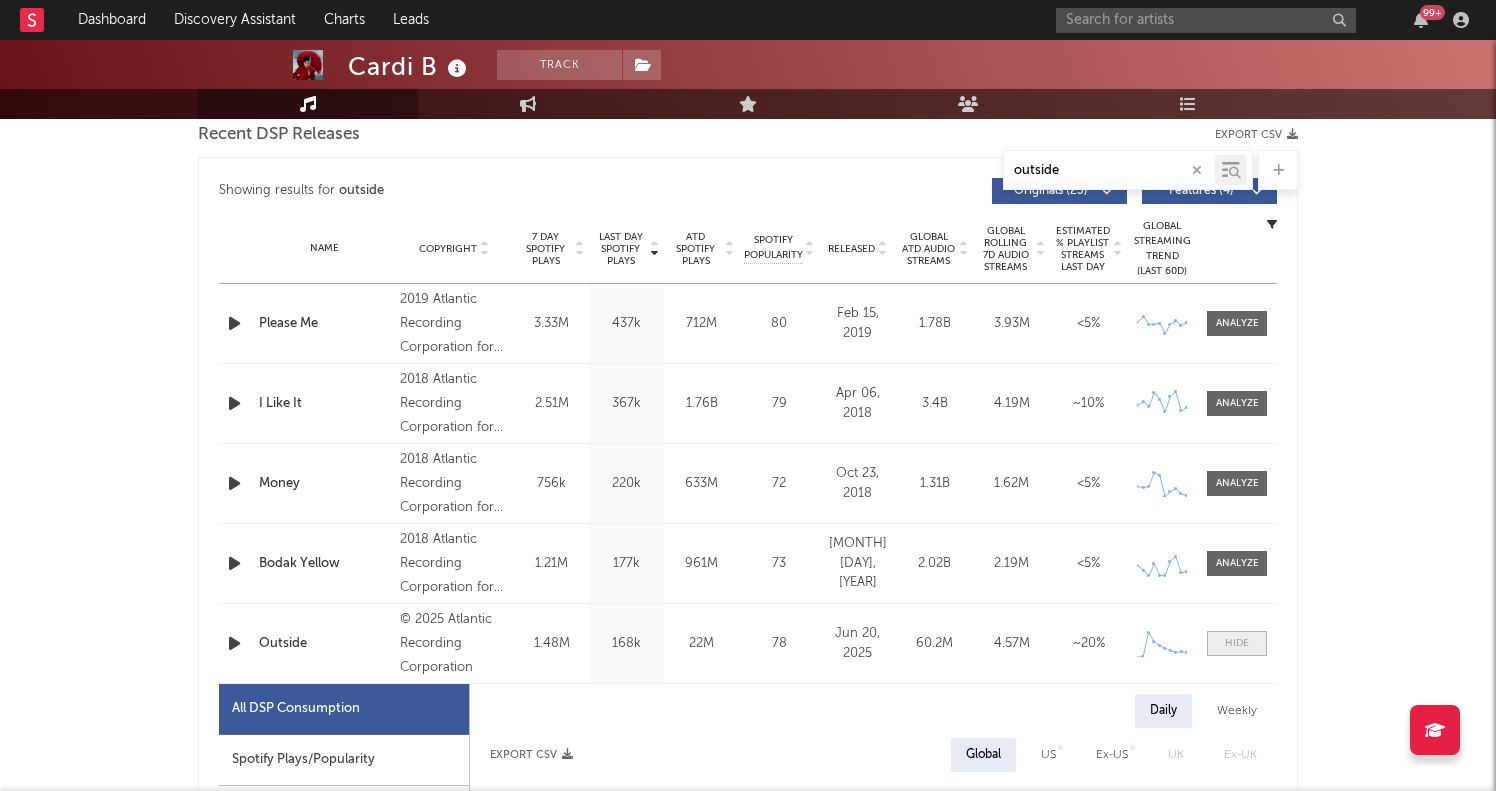 select on "1w" 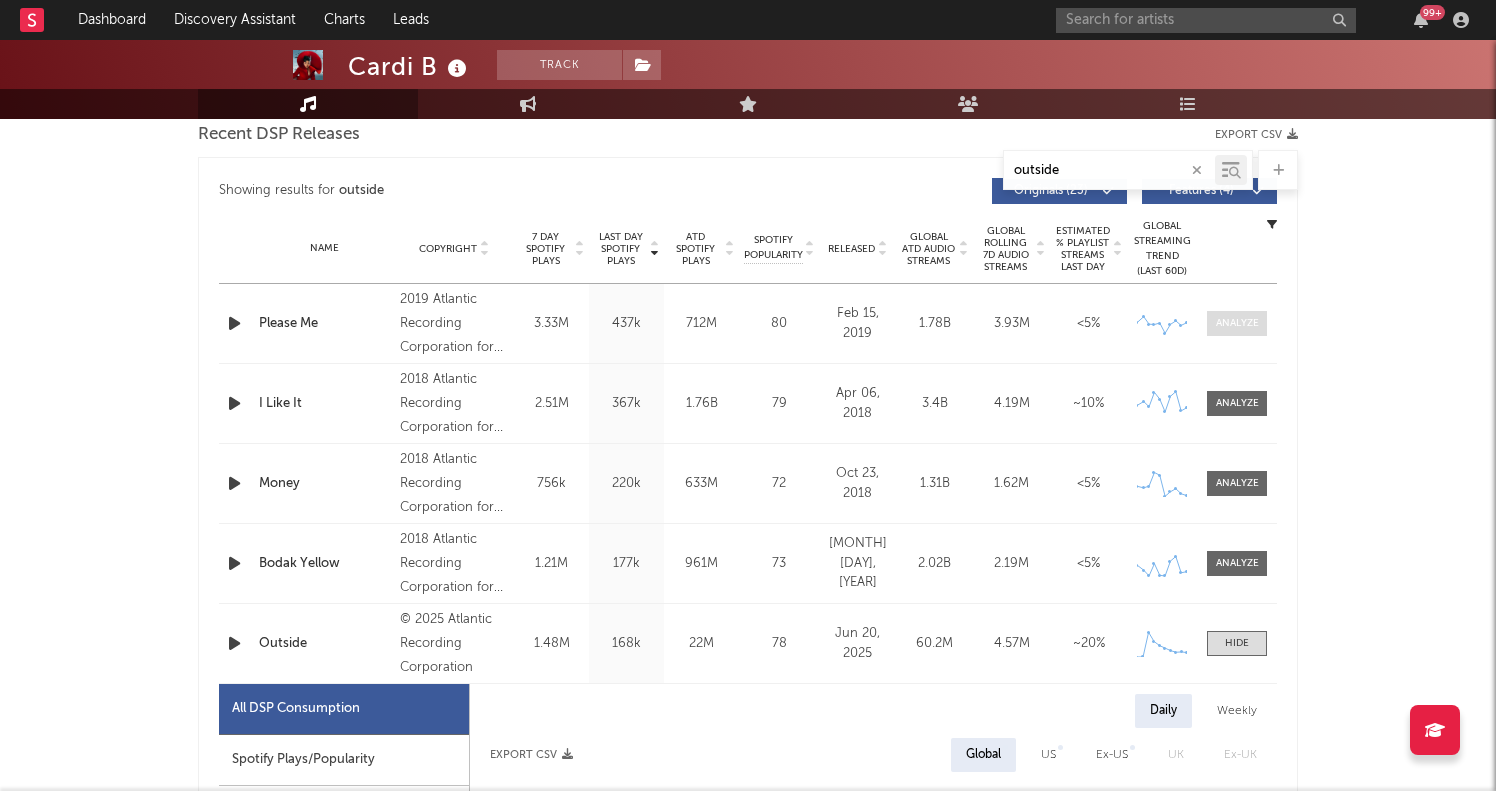 click at bounding box center [1237, 323] 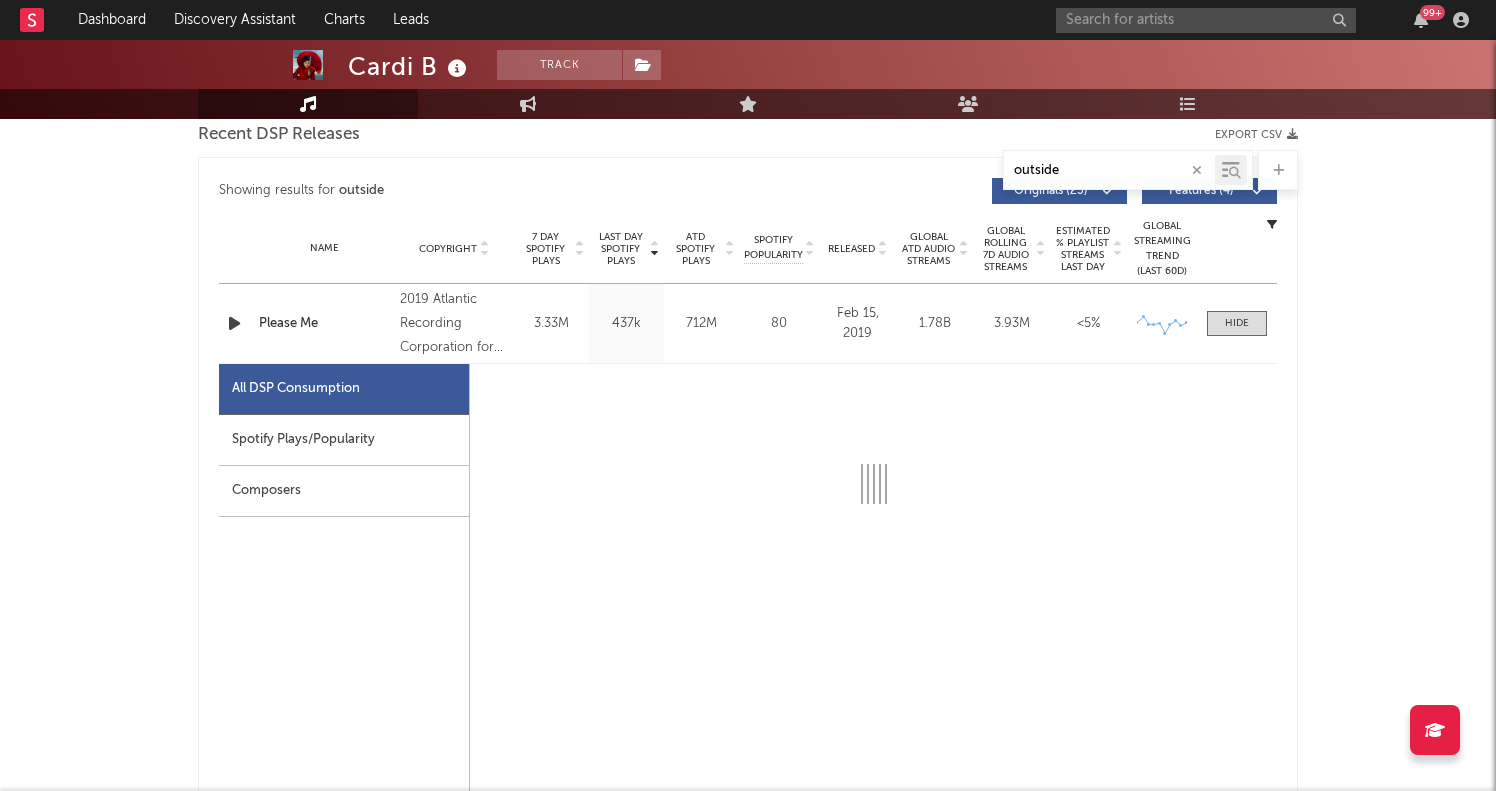 select on "6m" 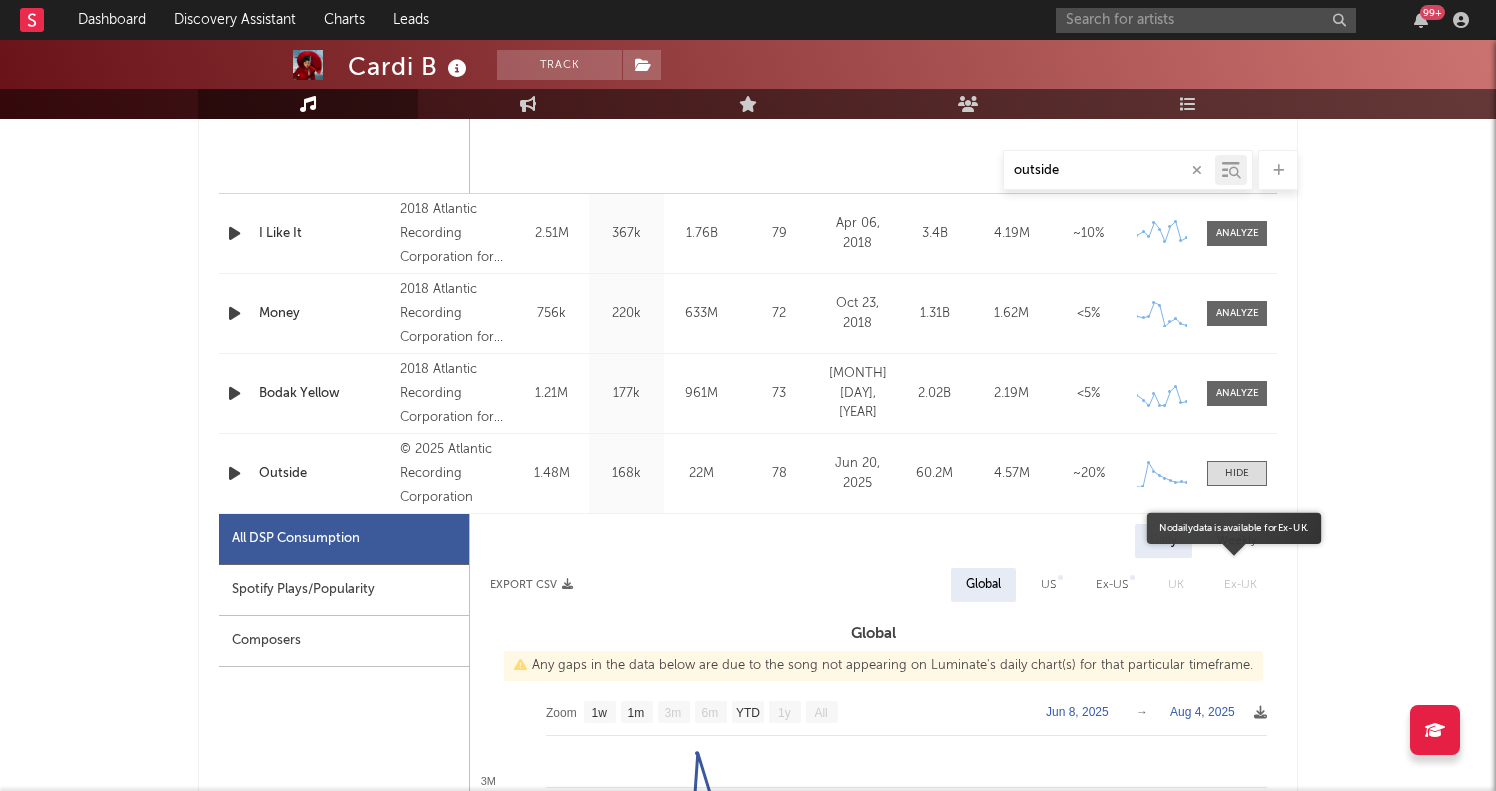 scroll, scrollTop: 1834, scrollLeft: 0, axis: vertical 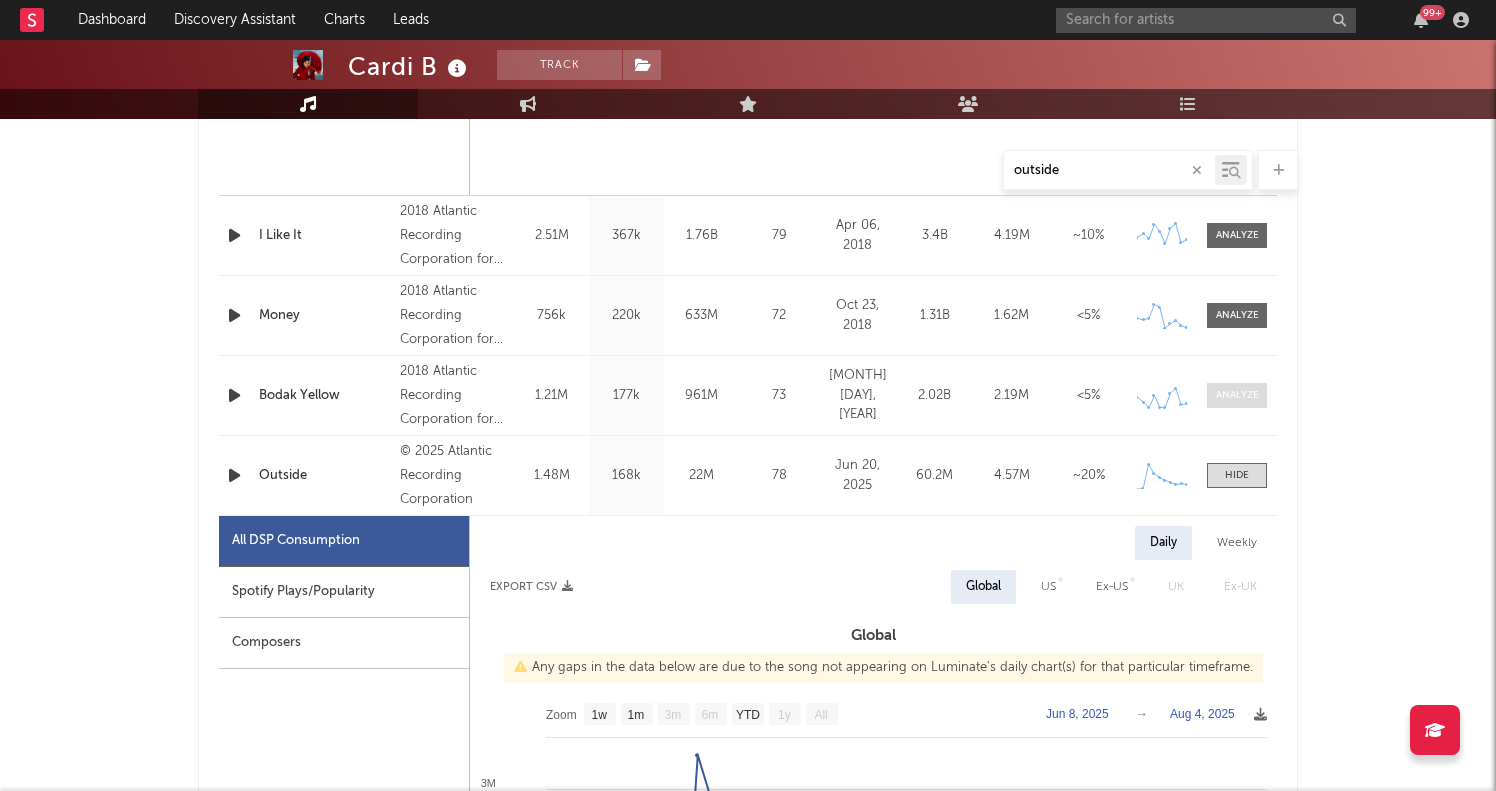 click at bounding box center [1237, 395] 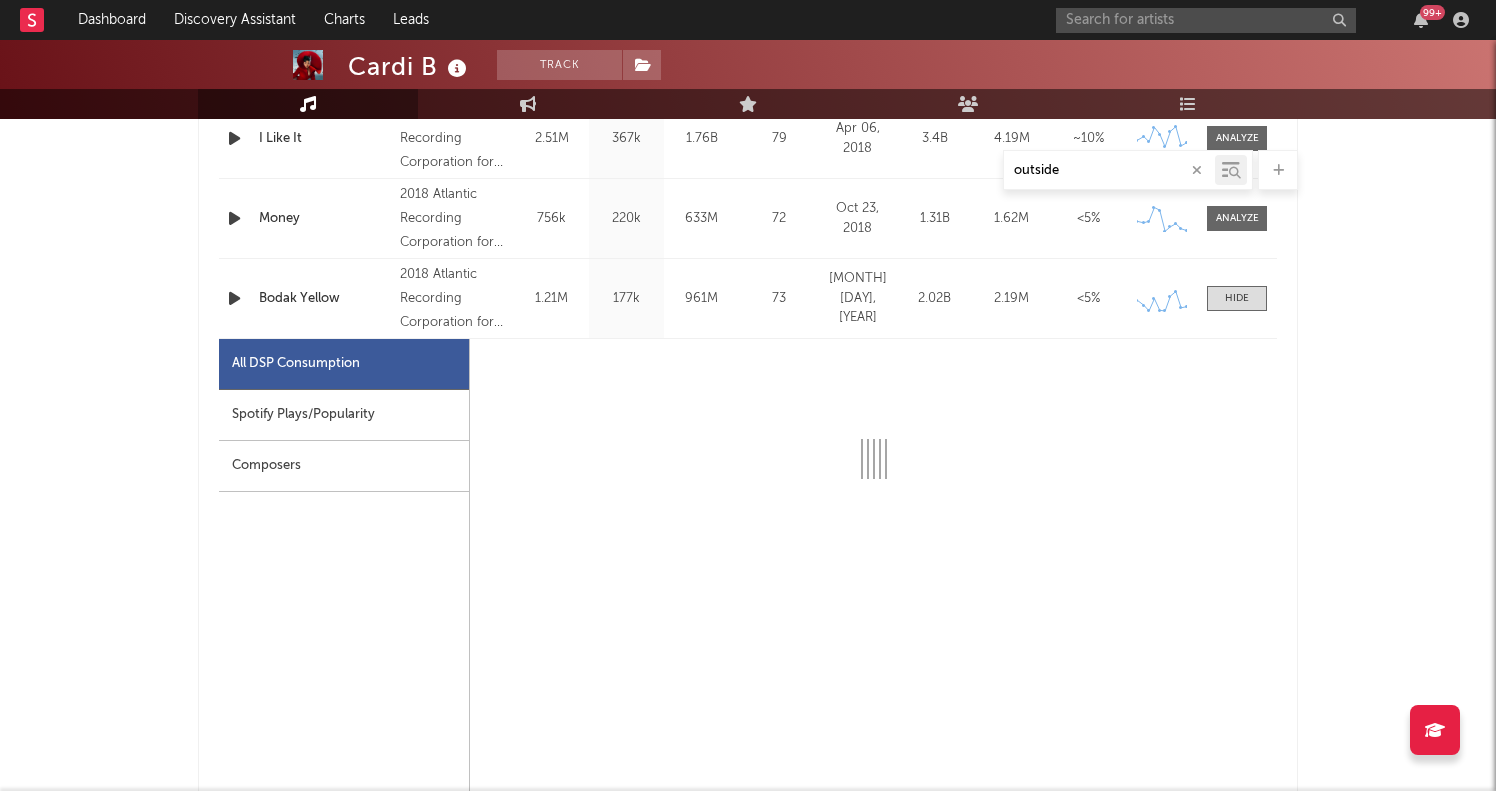 scroll, scrollTop: 1931, scrollLeft: 0, axis: vertical 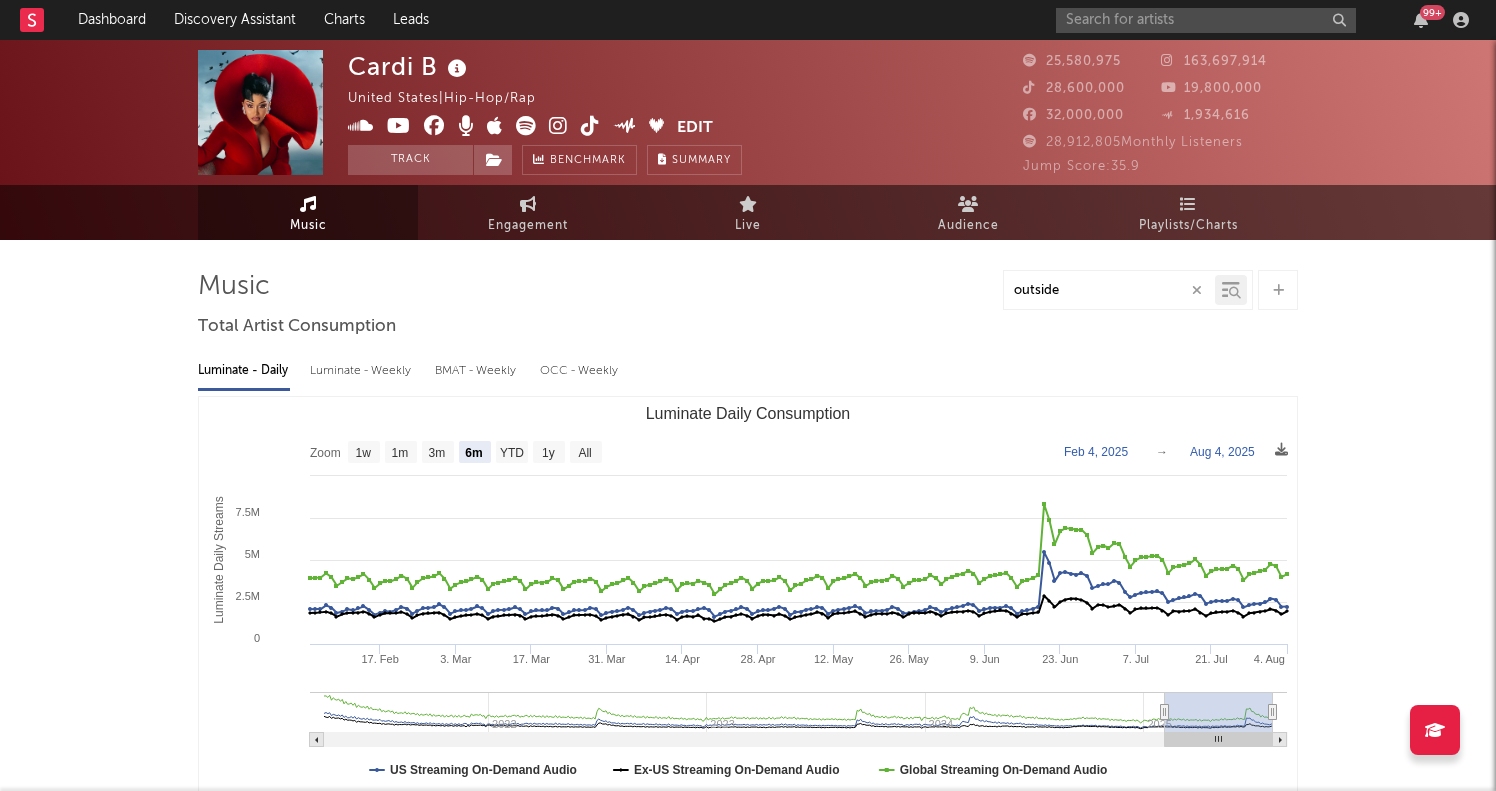 click on "99 +" at bounding box center (1266, 20) 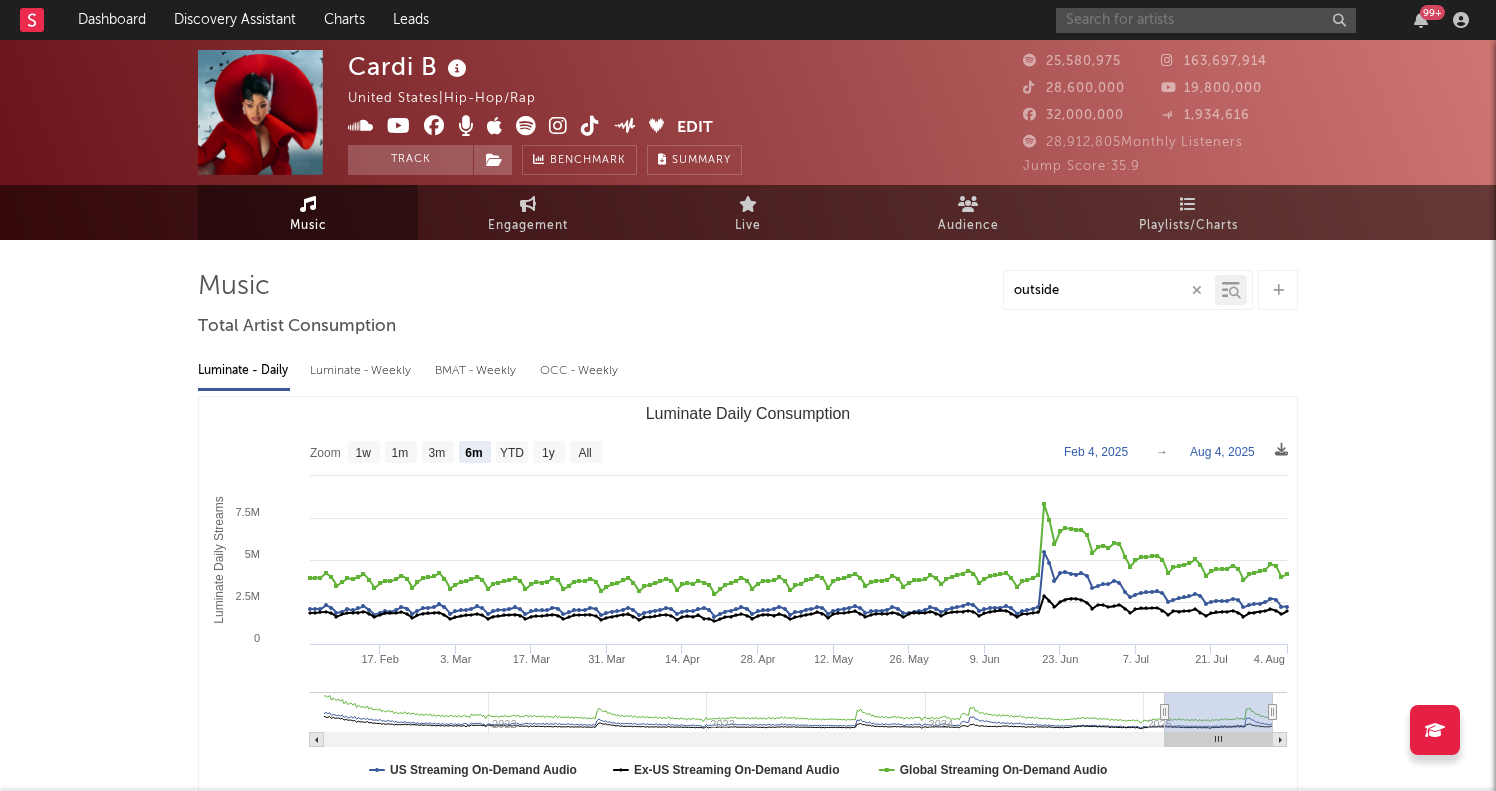 click at bounding box center [1206, 20] 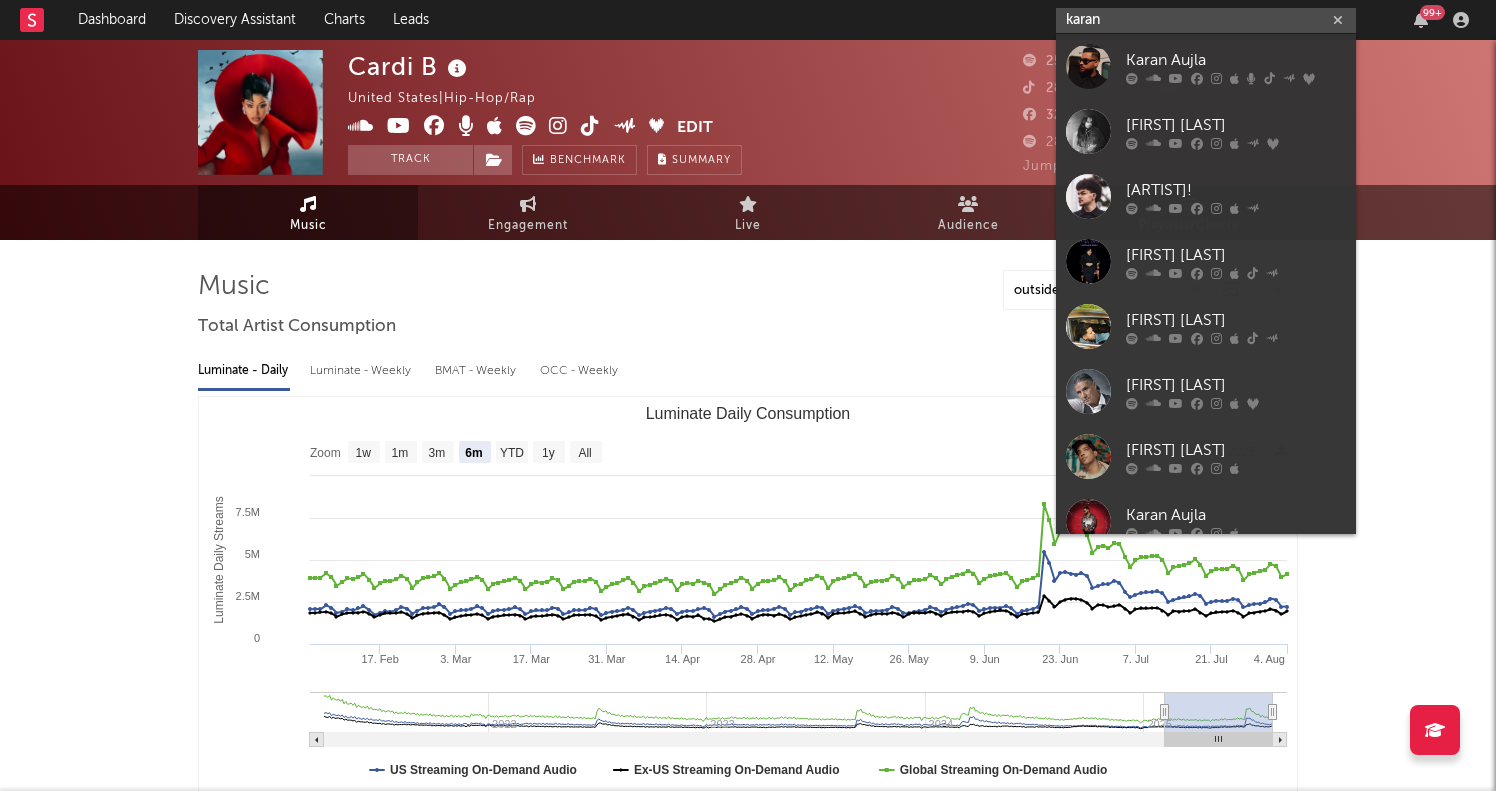 type on "[FIRST]" 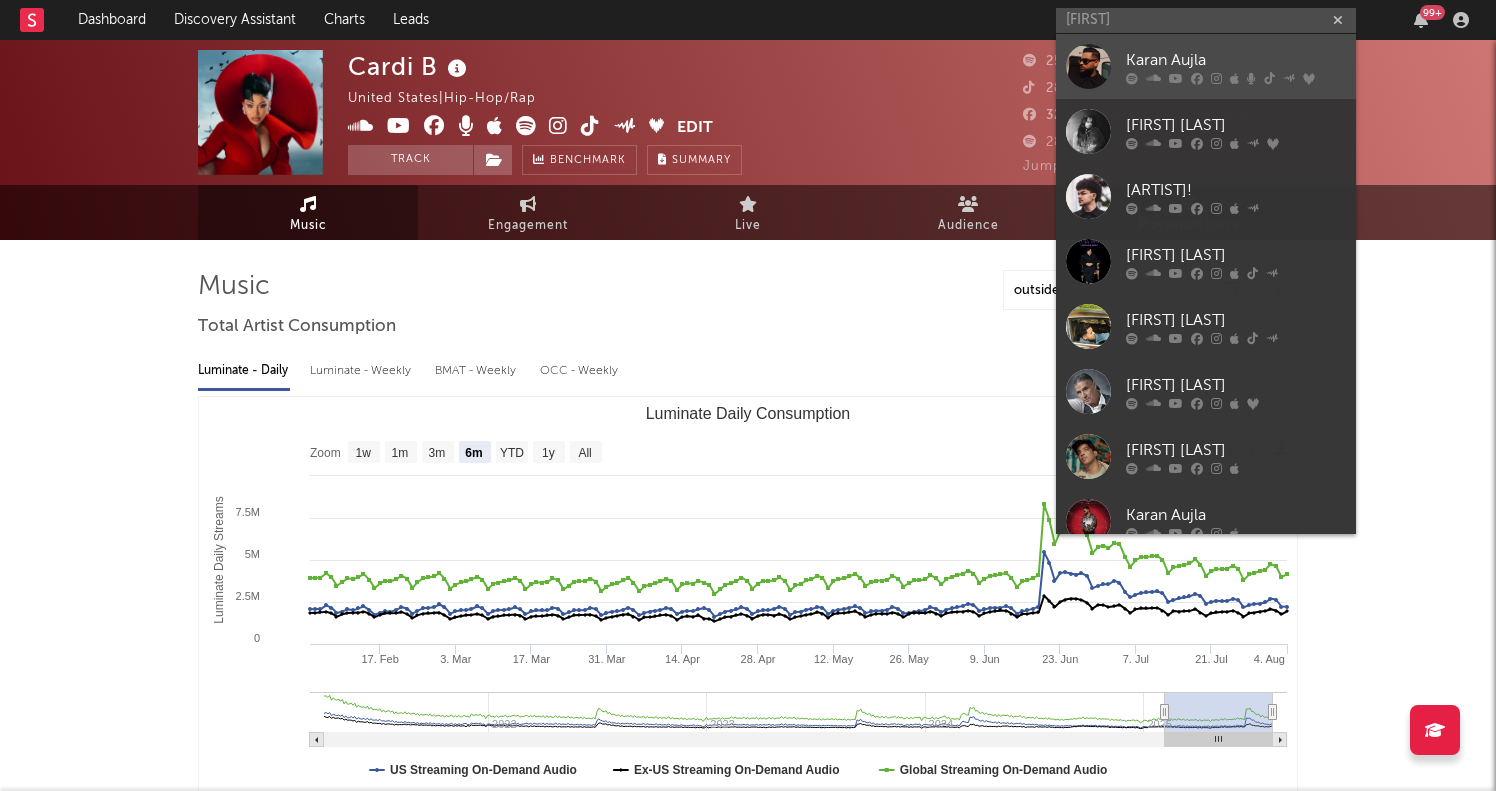 drag, startPoint x: 1174, startPoint y: 17, endPoint x: 1193, endPoint y: 79, distance: 64.84597 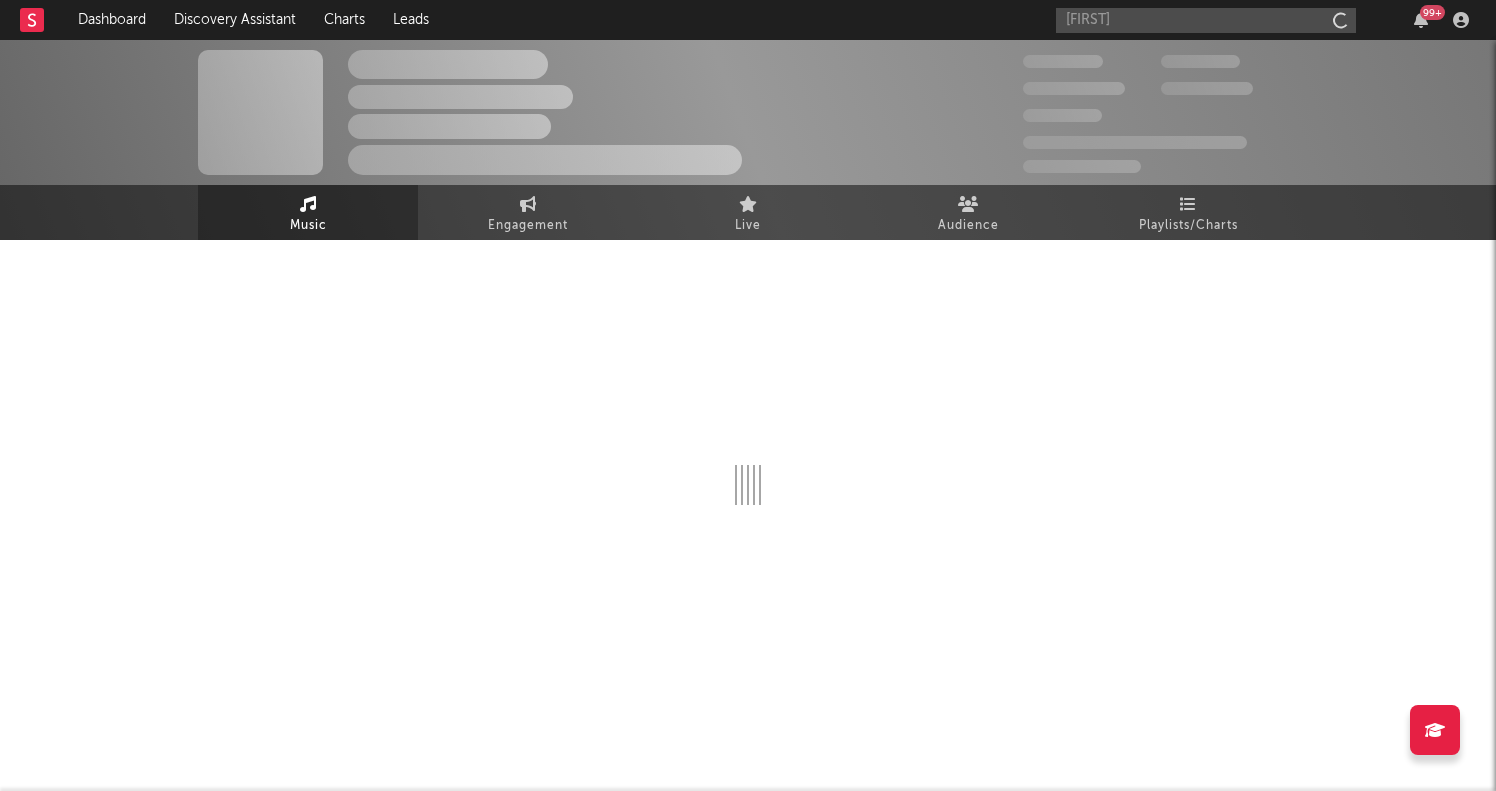 type 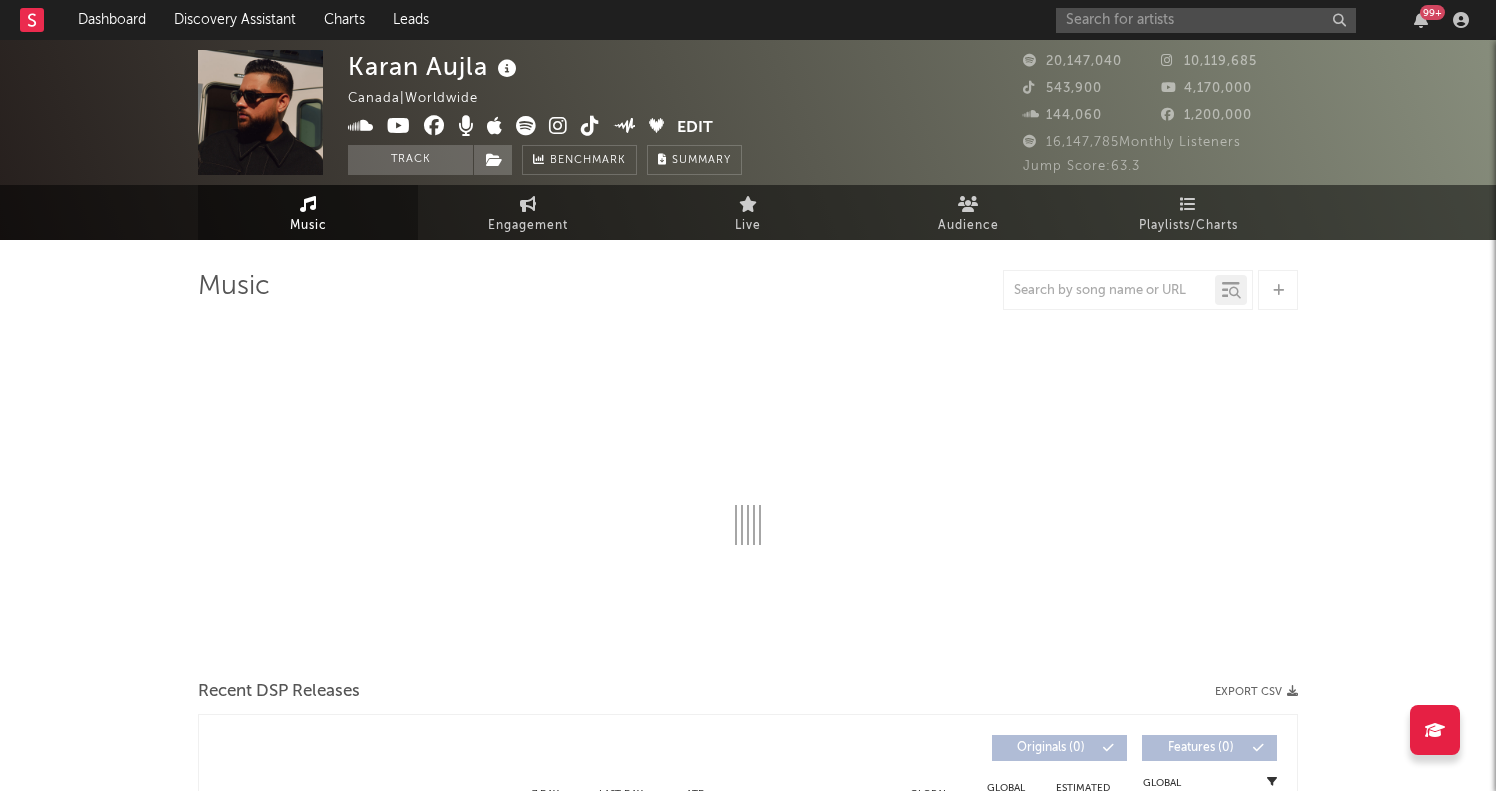 select on "6m" 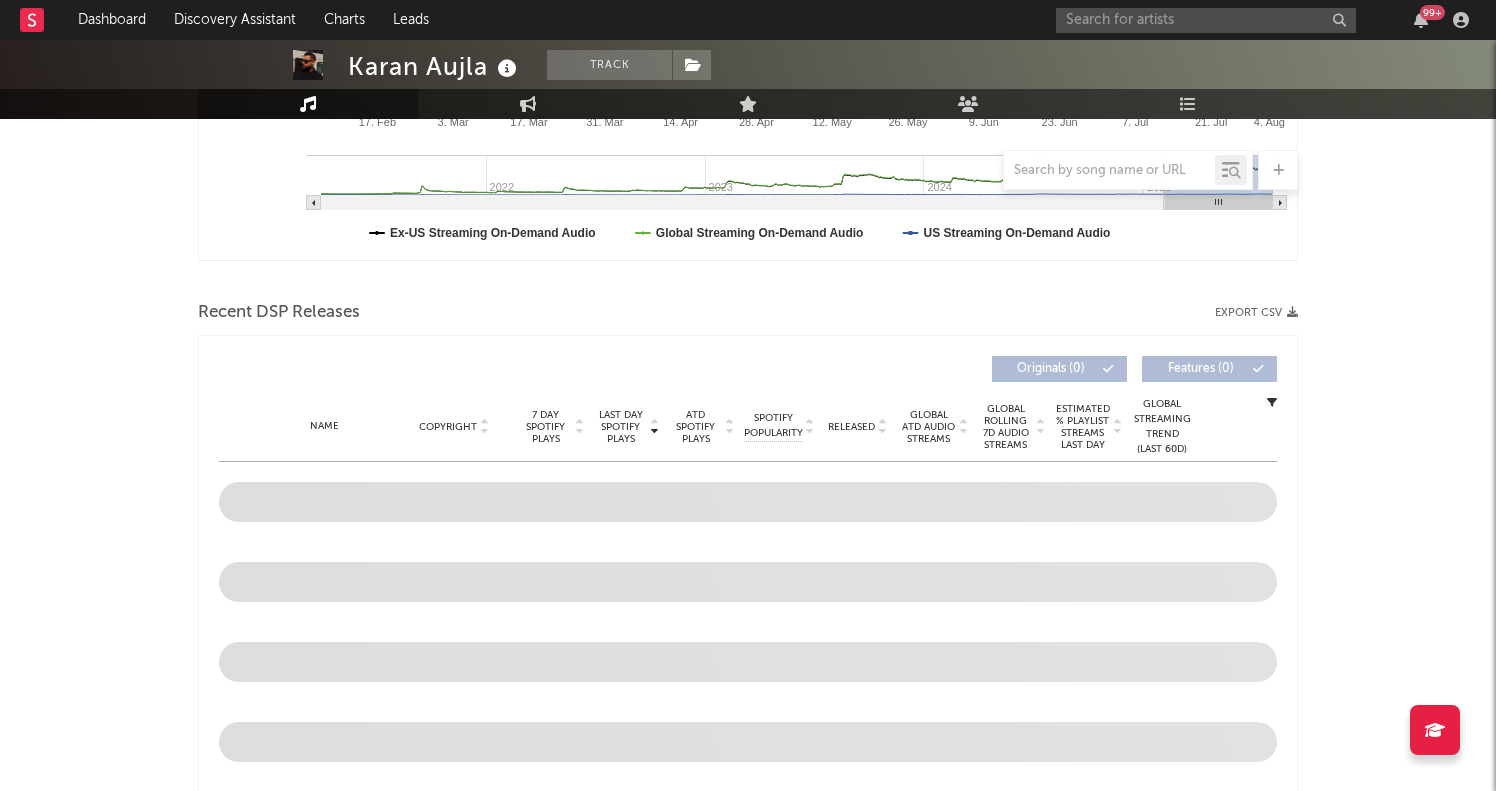 scroll, scrollTop: 645, scrollLeft: 0, axis: vertical 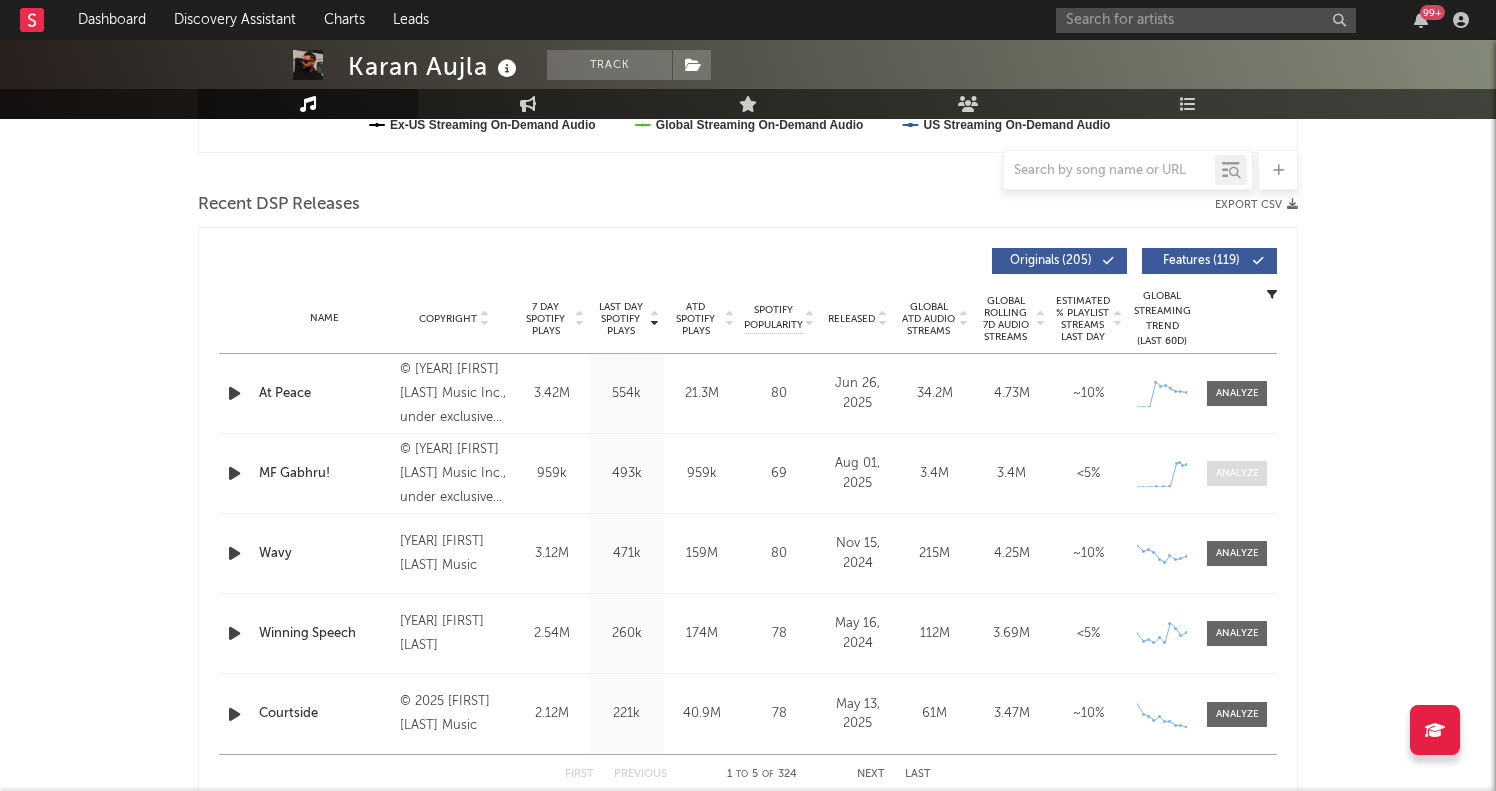 click at bounding box center (1237, 473) 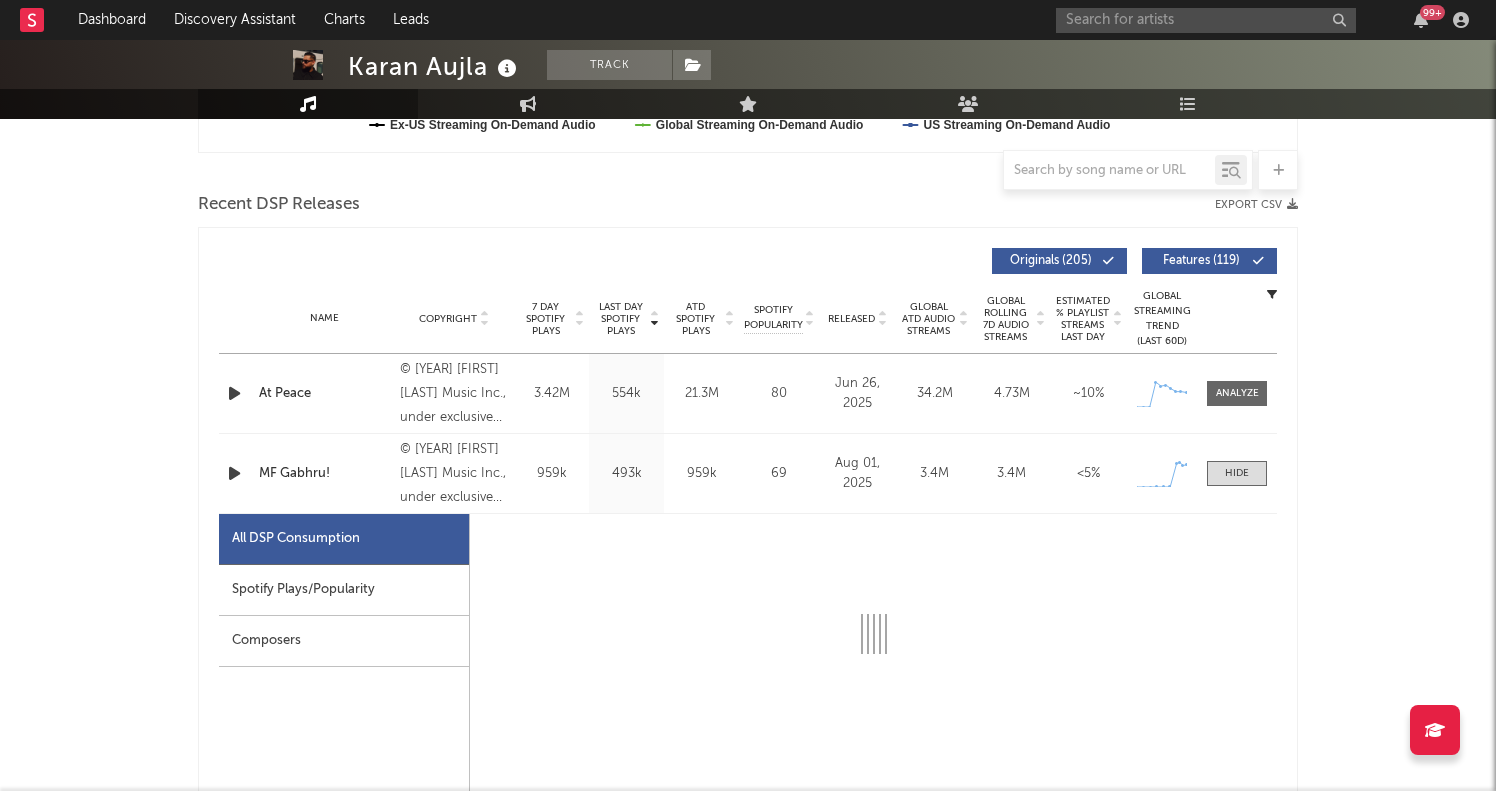 select on "1w" 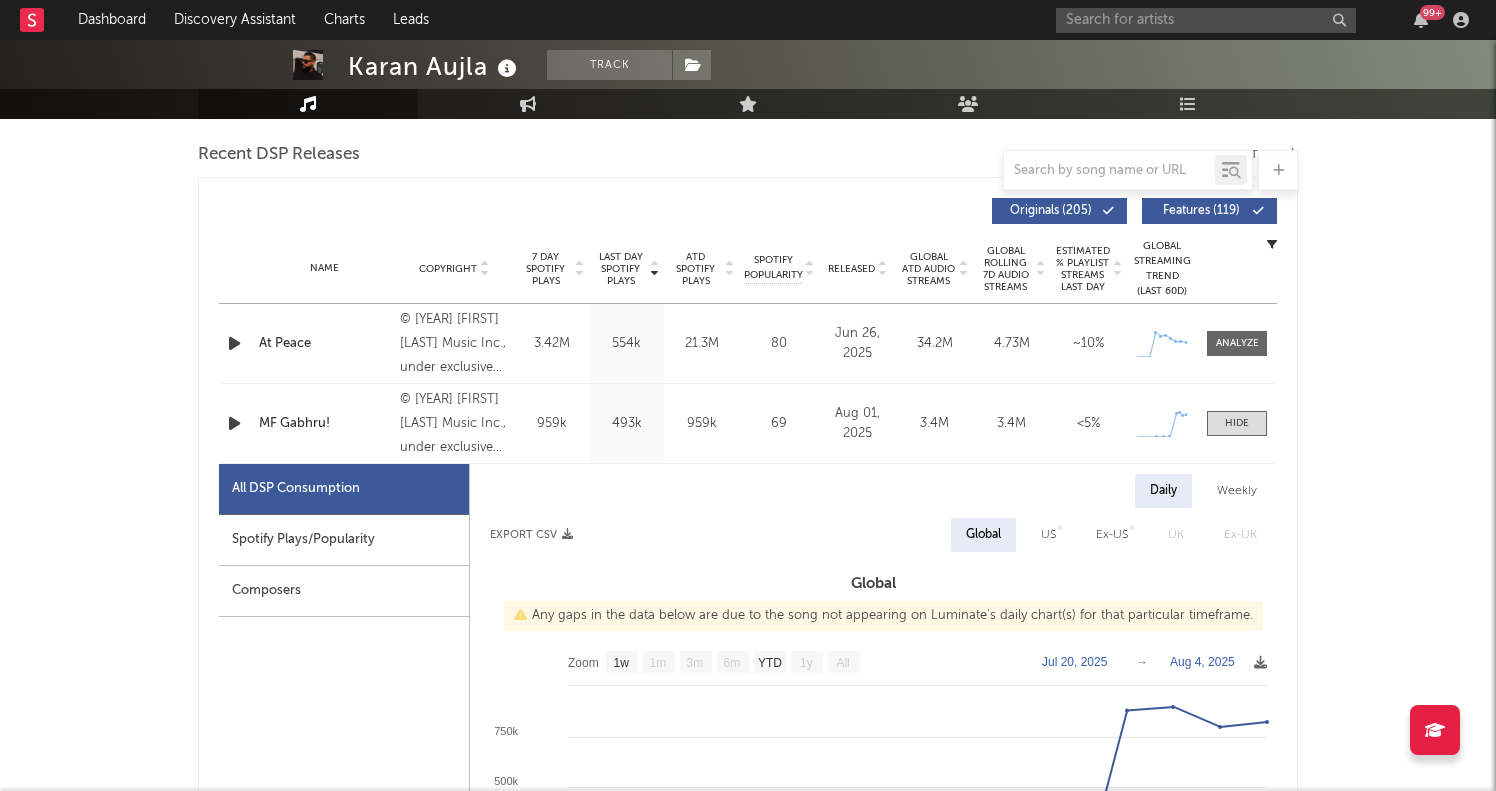 scroll, scrollTop: 710, scrollLeft: 0, axis: vertical 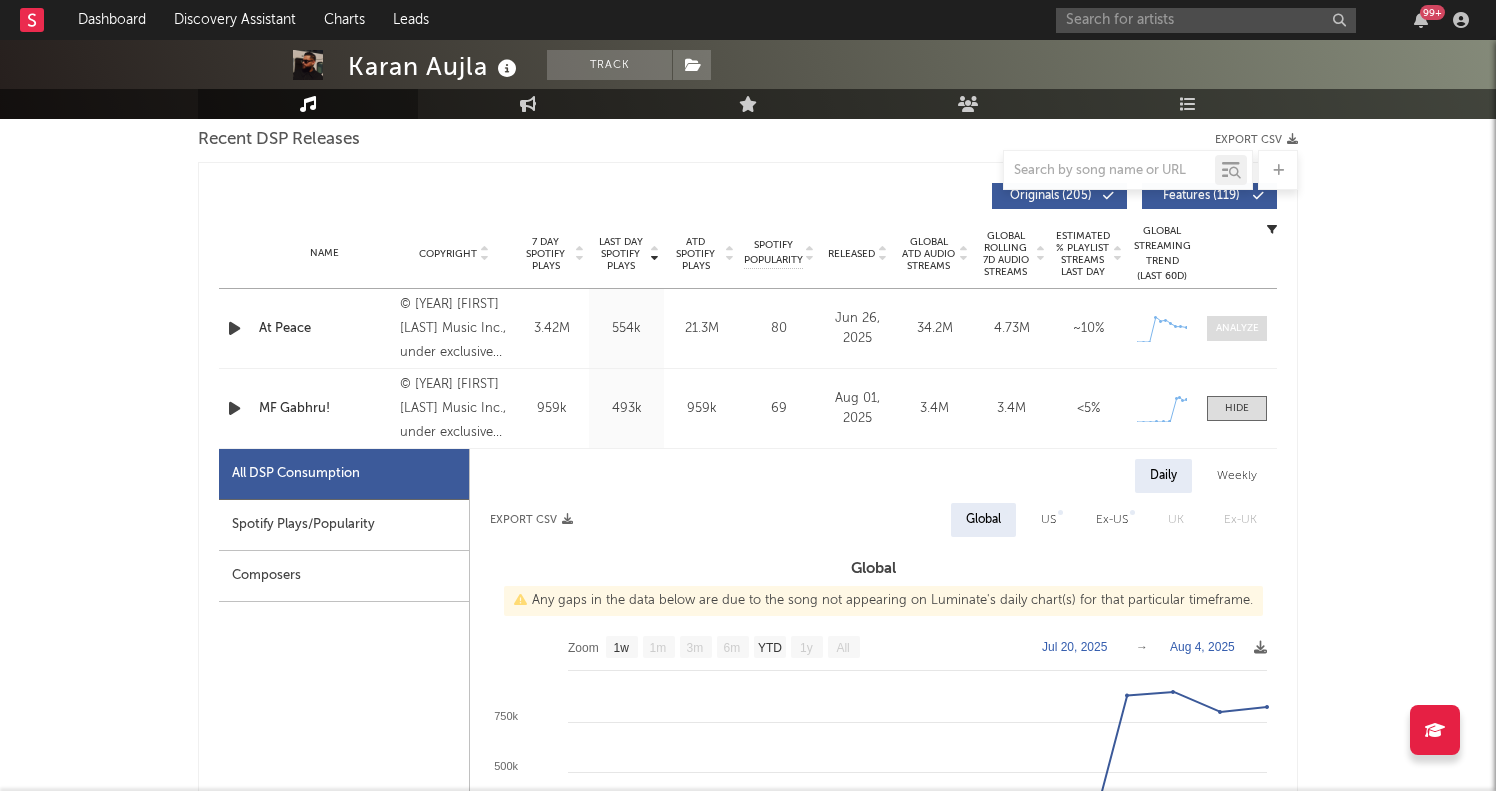 click at bounding box center [1237, 328] 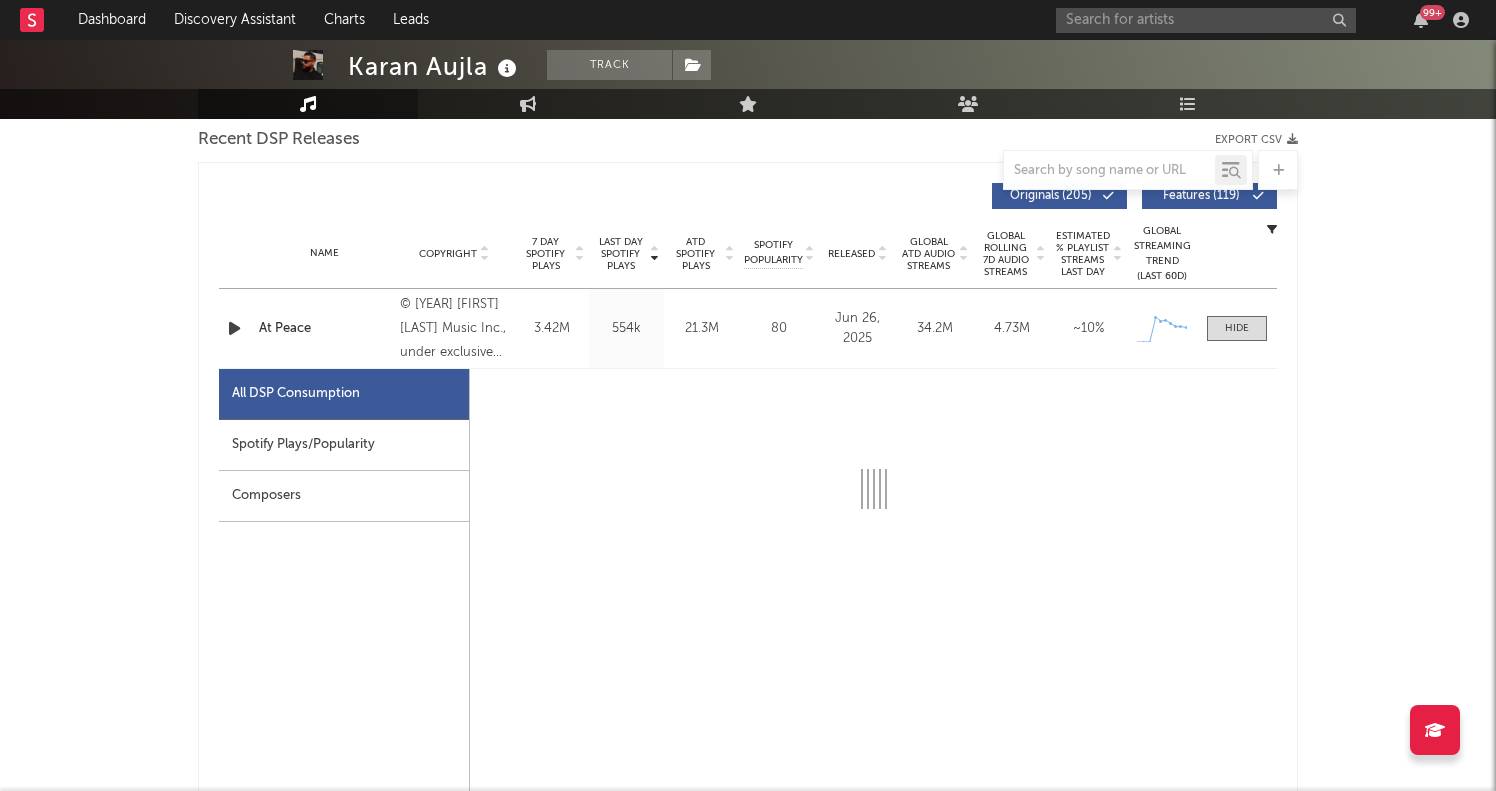 select on "1w" 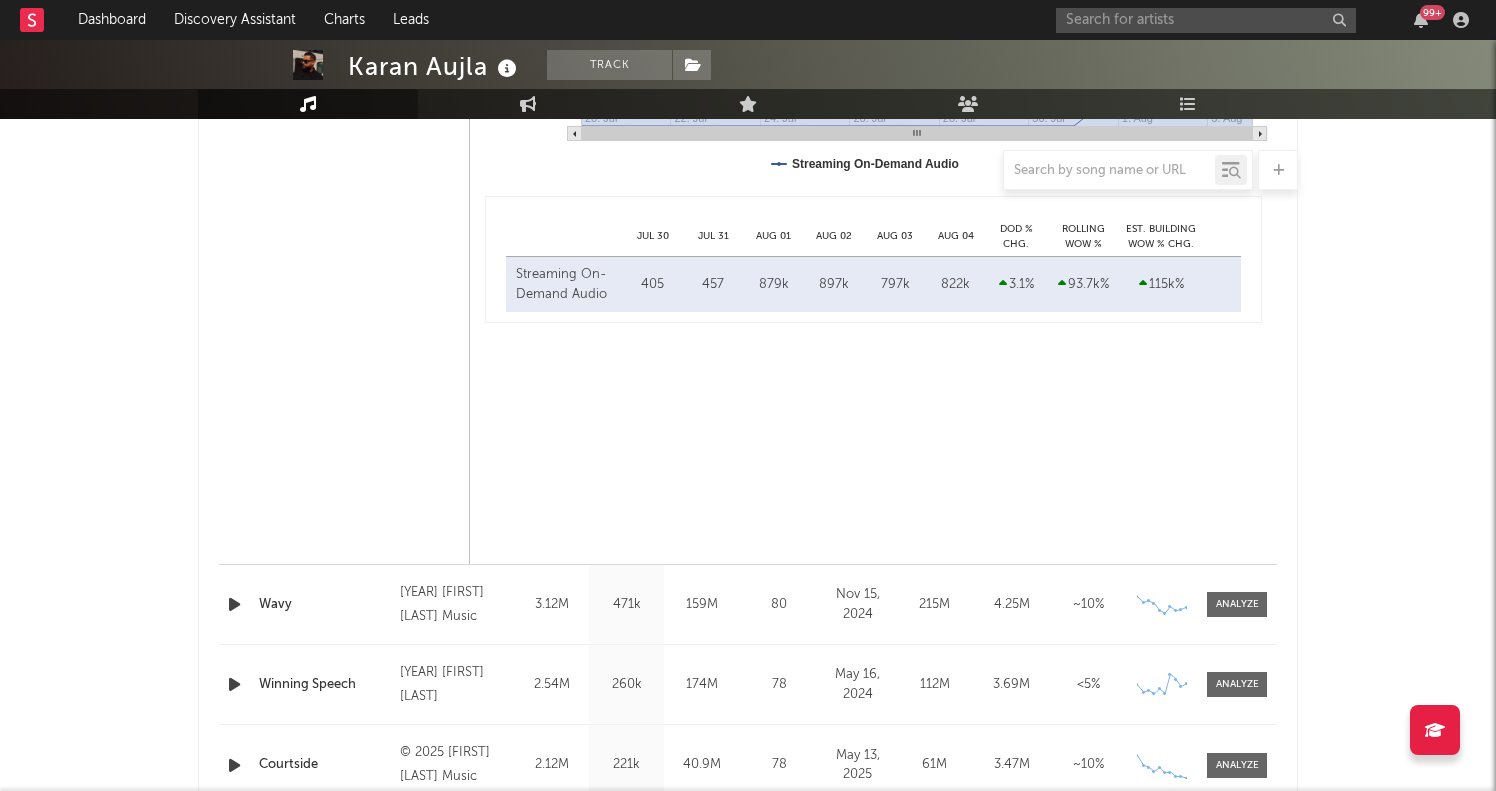 scroll, scrollTop: 2566, scrollLeft: 0, axis: vertical 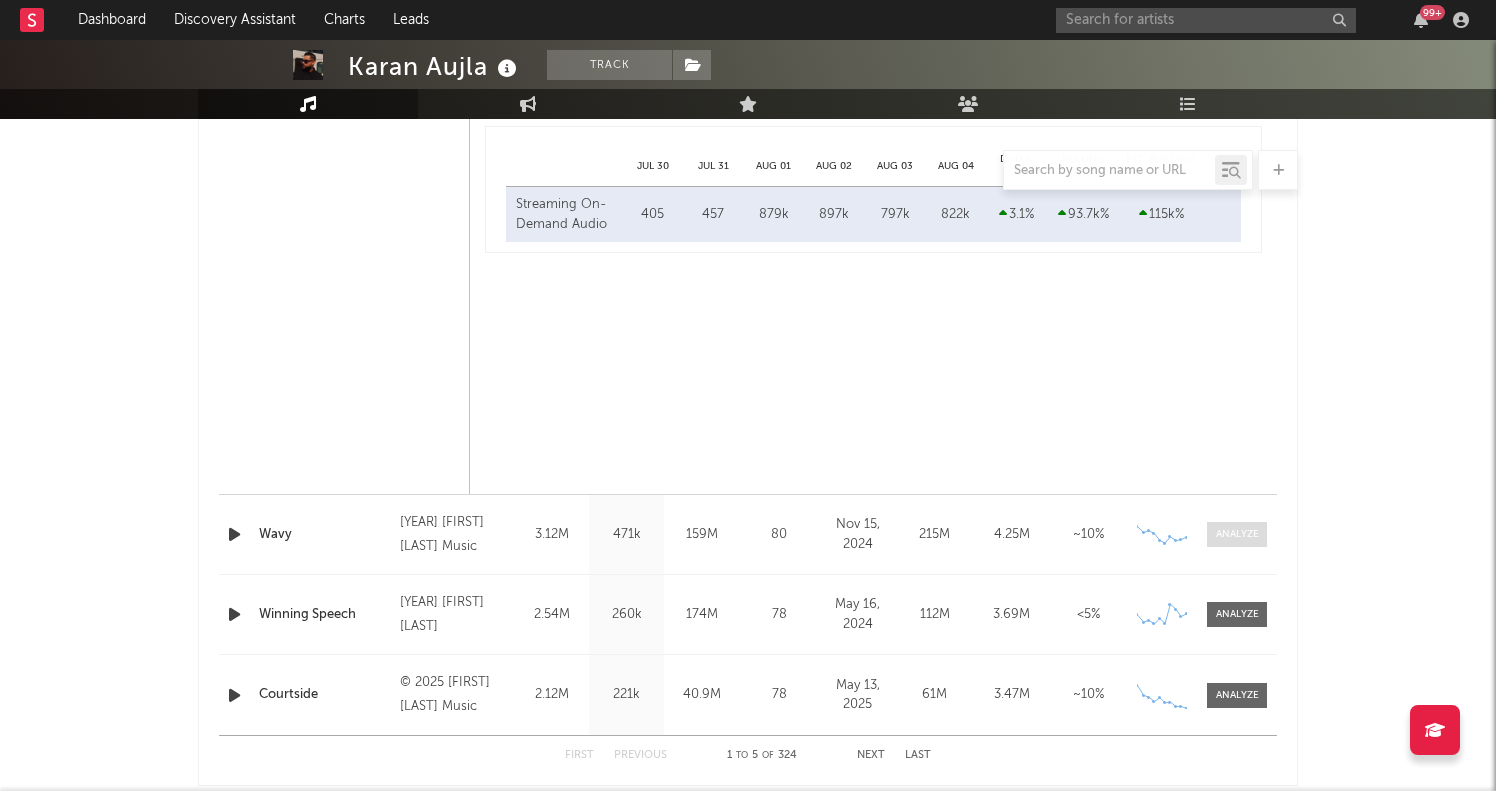 click at bounding box center [1237, 534] 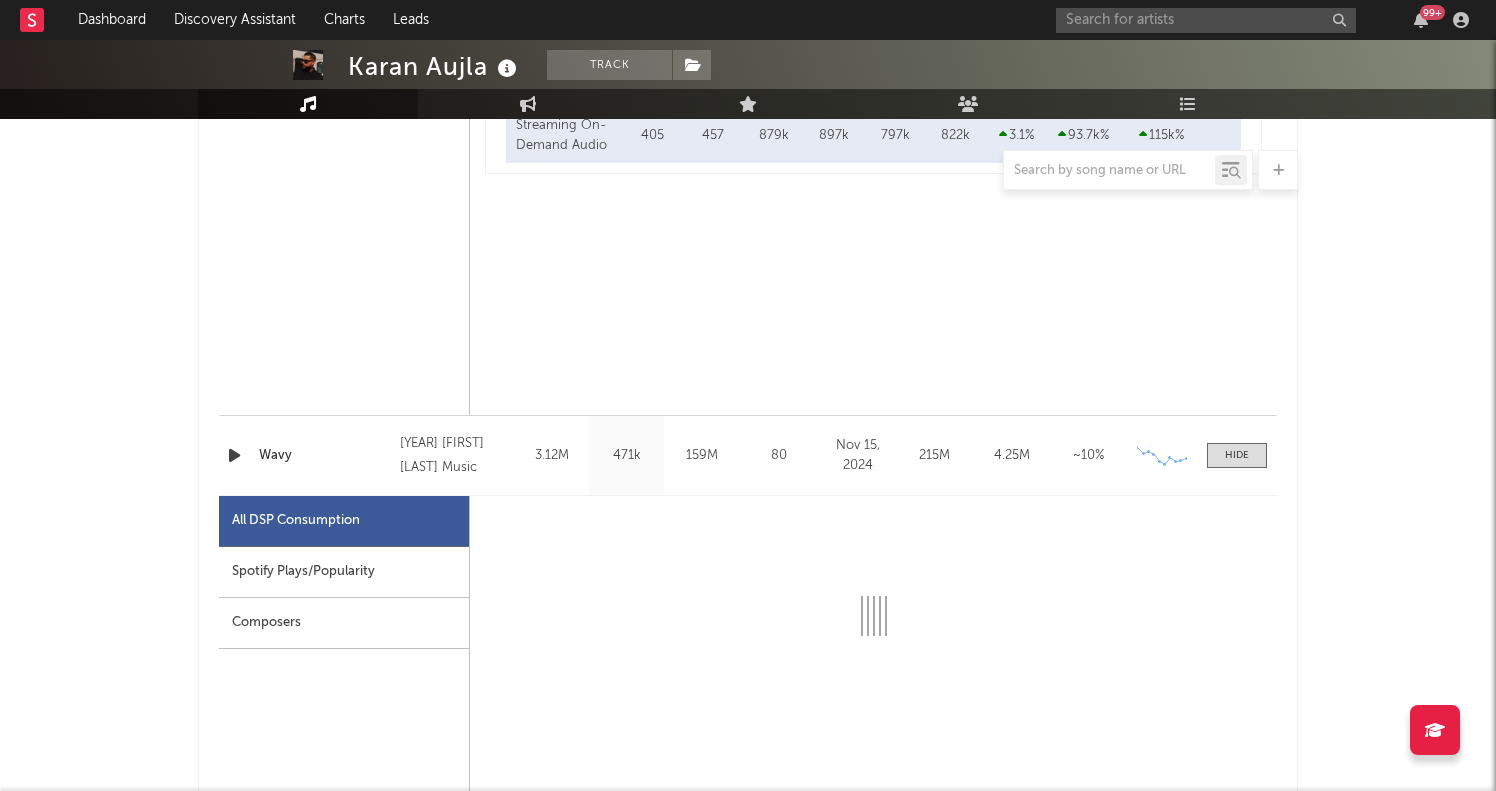 scroll, scrollTop: 2759, scrollLeft: 0, axis: vertical 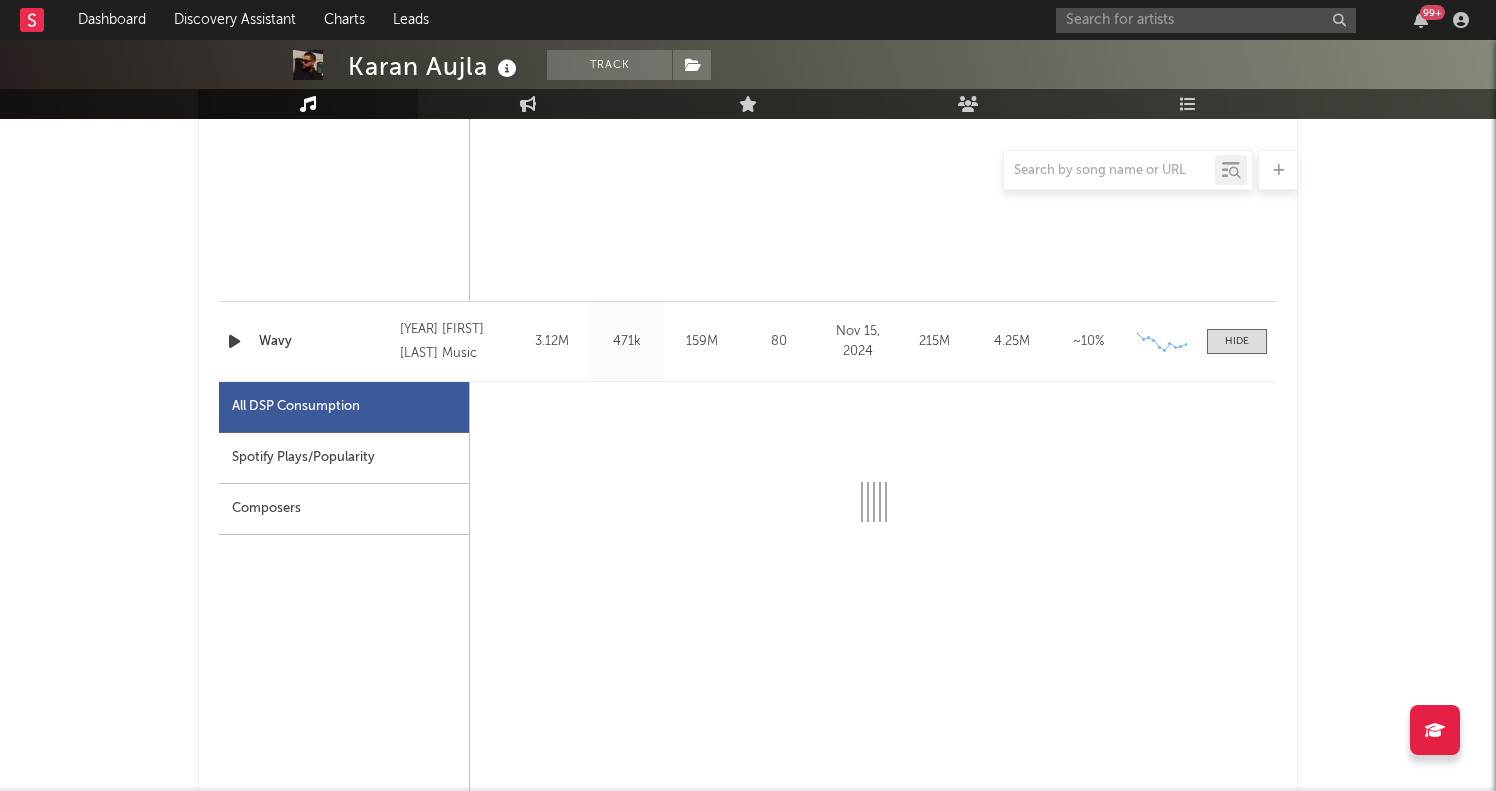 select on "6m" 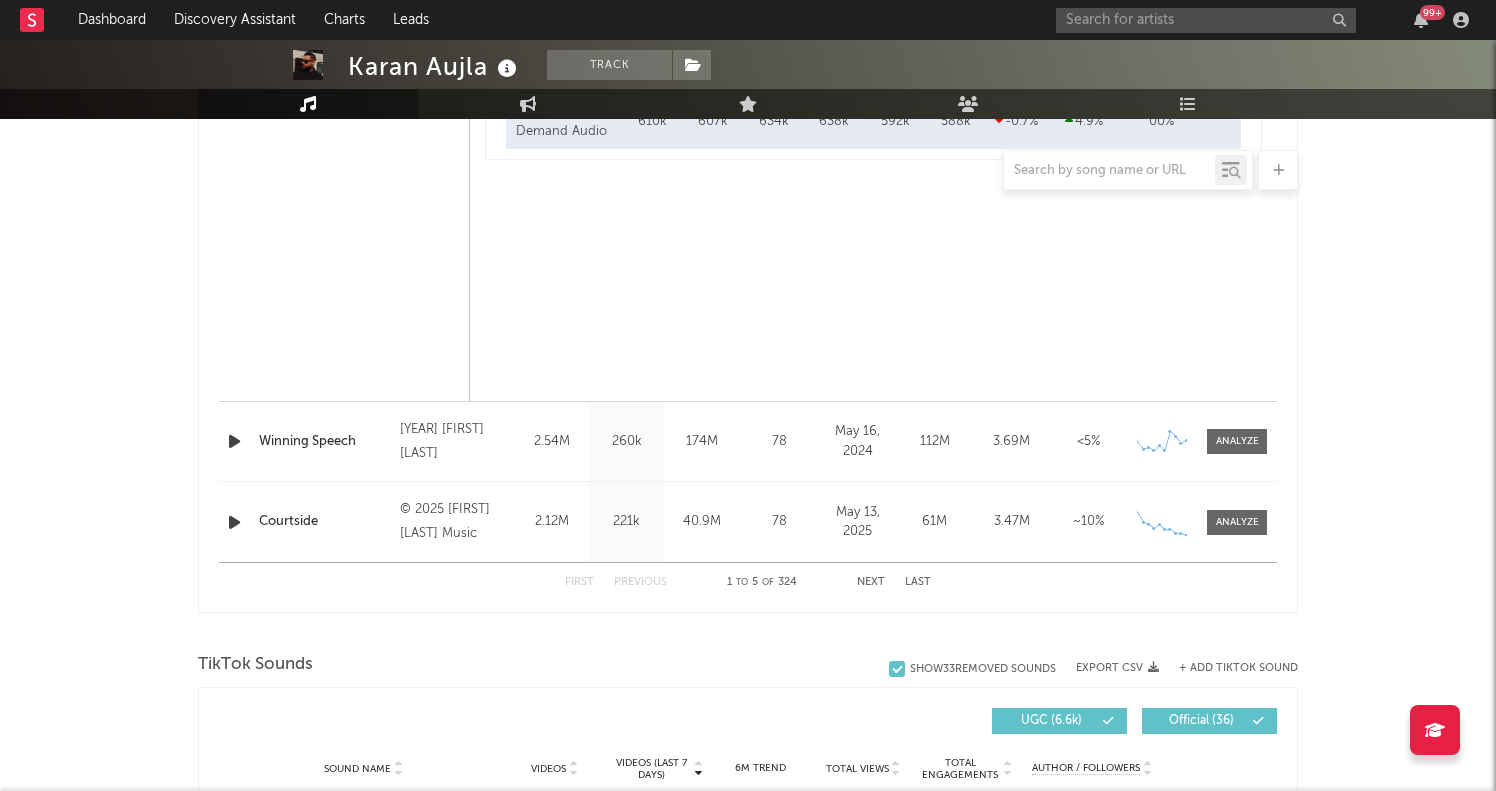 scroll, scrollTop: 3692, scrollLeft: 0, axis: vertical 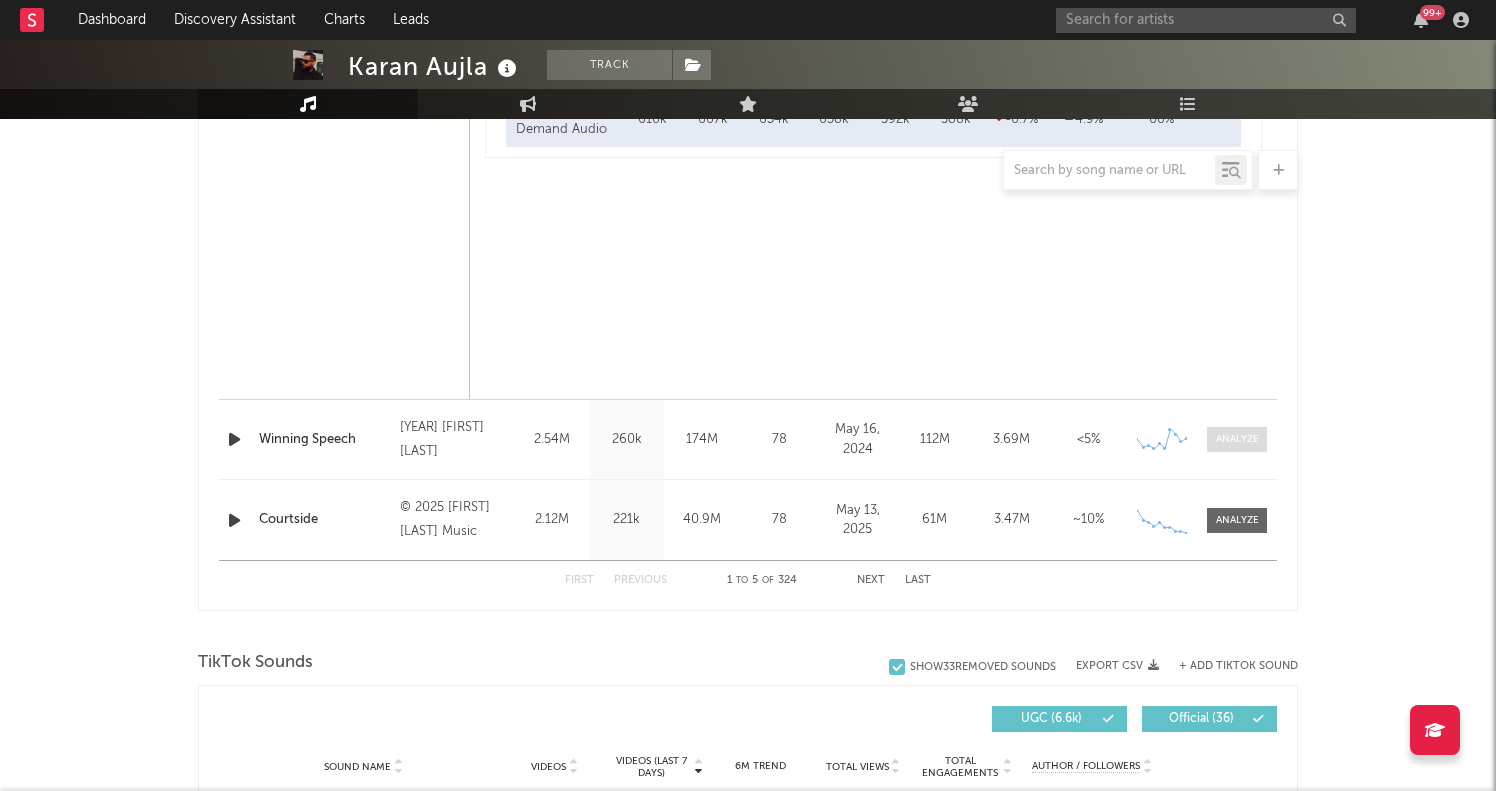 click at bounding box center [1237, 439] 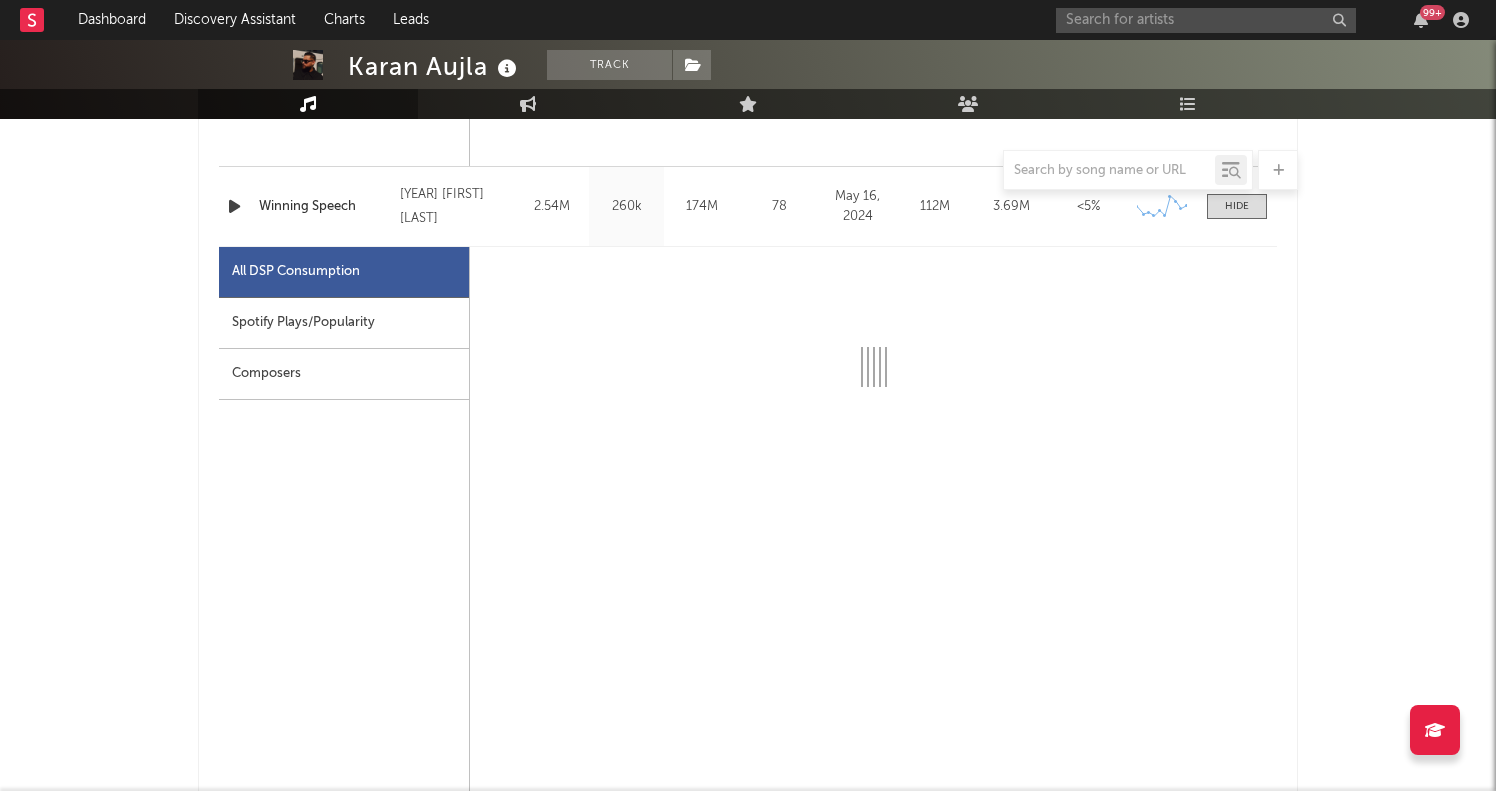 scroll, scrollTop: 3926, scrollLeft: 1, axis: both 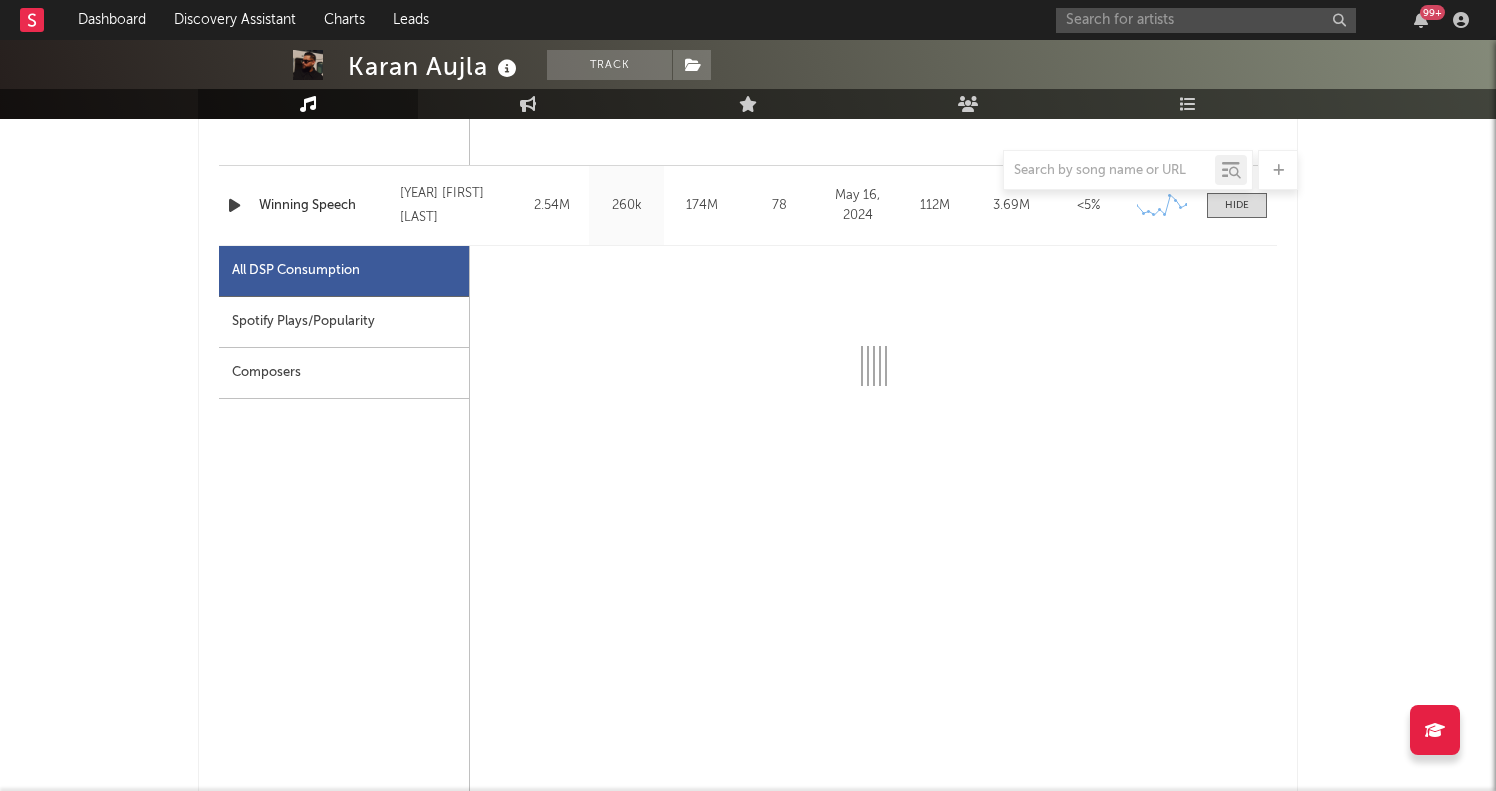 select on "6m" 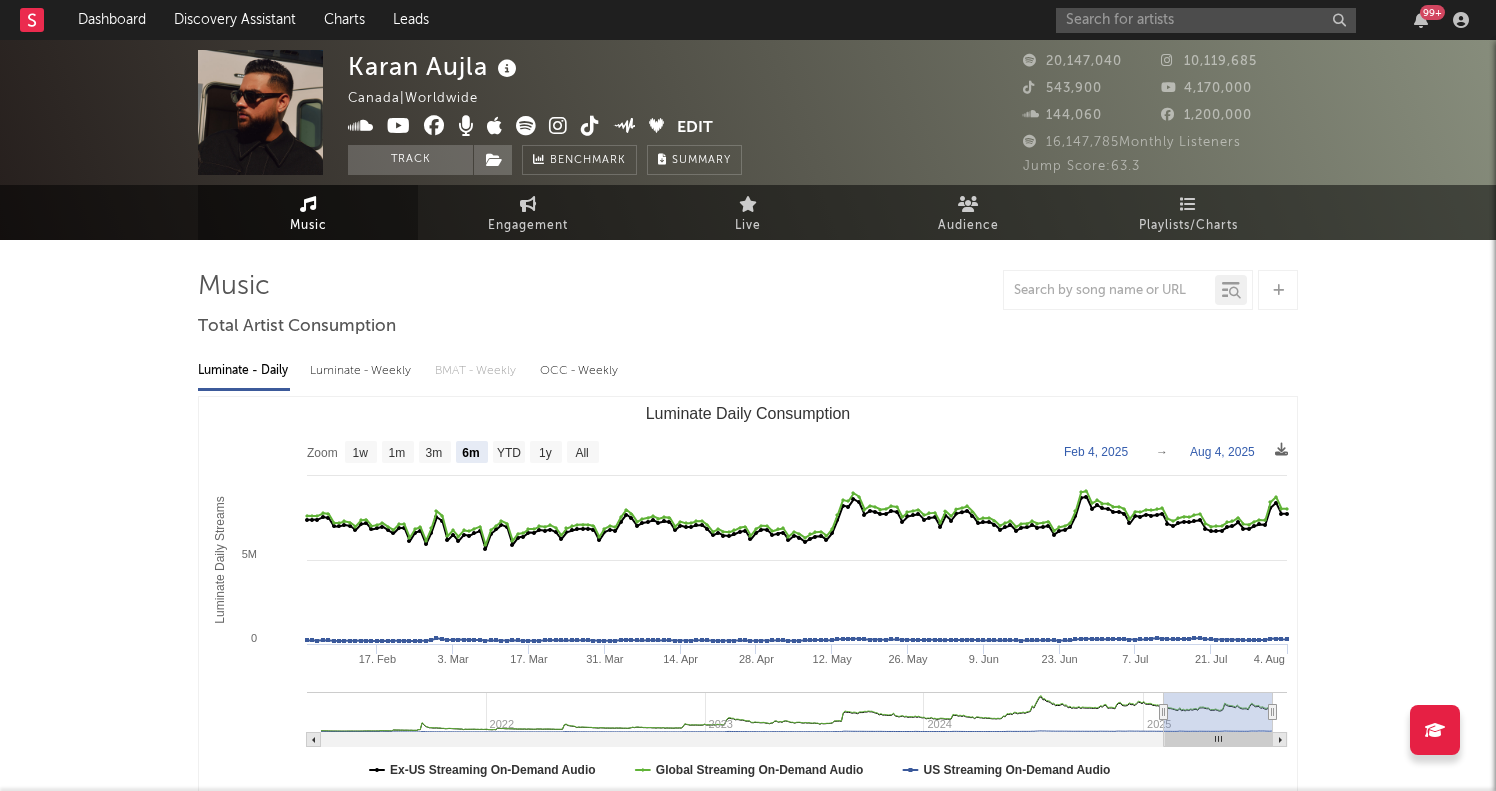 scroll, scrollTop: 0, scrollLeft: 0, axis: both 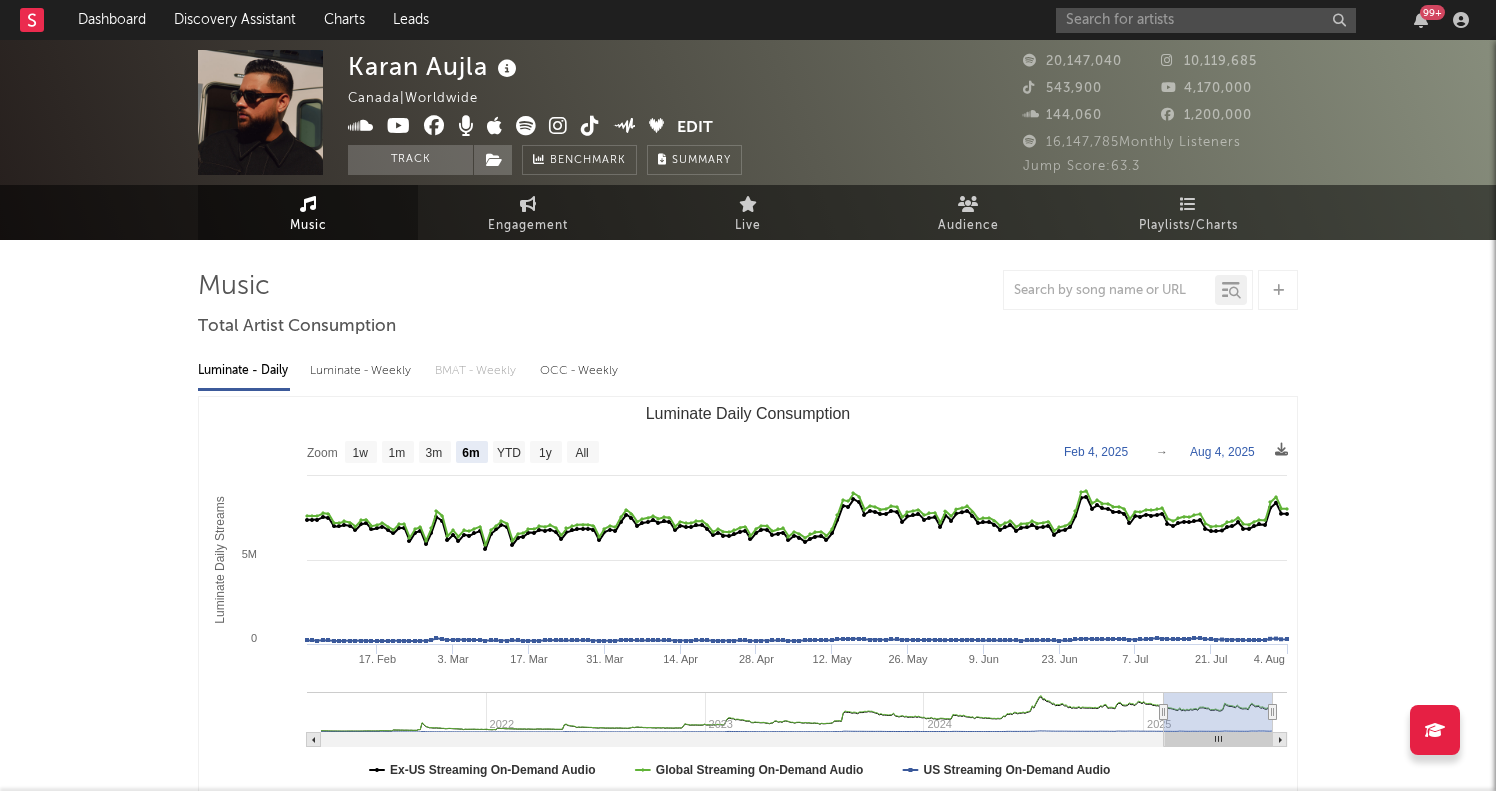 click on "99 +" at bounding box center (1266, 20) 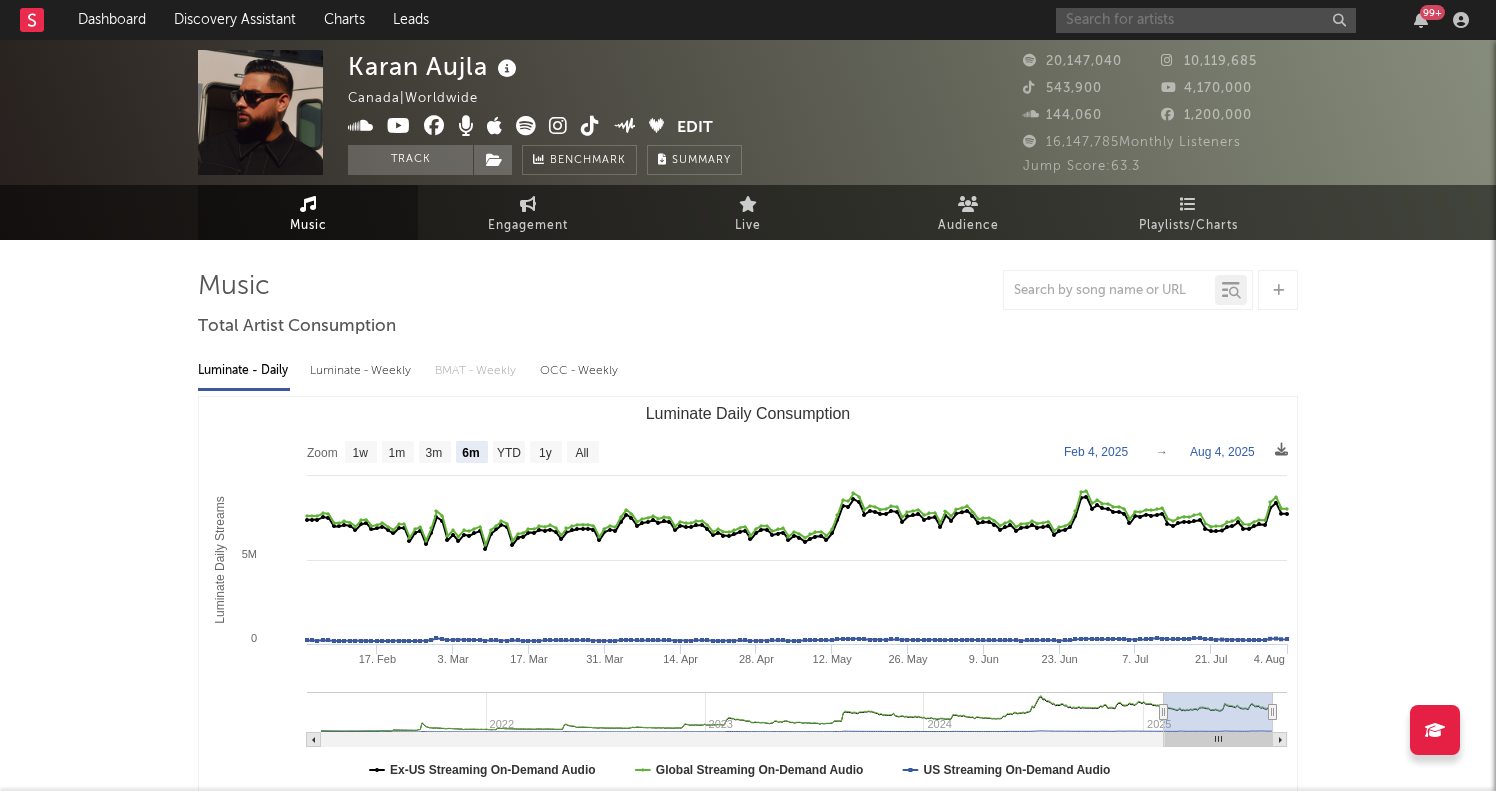 click at bounding box center (1206, 20) 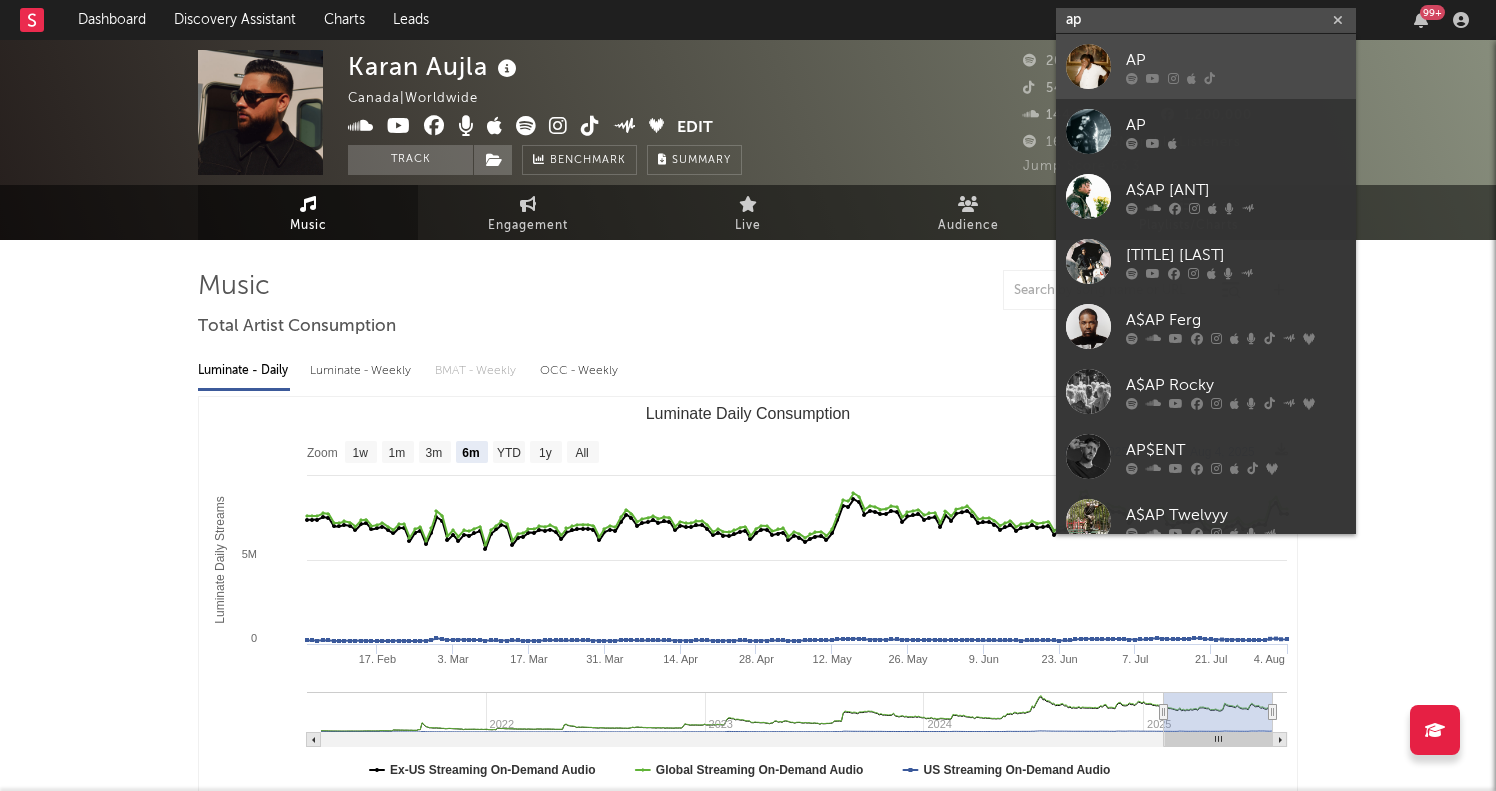 type on "ap" 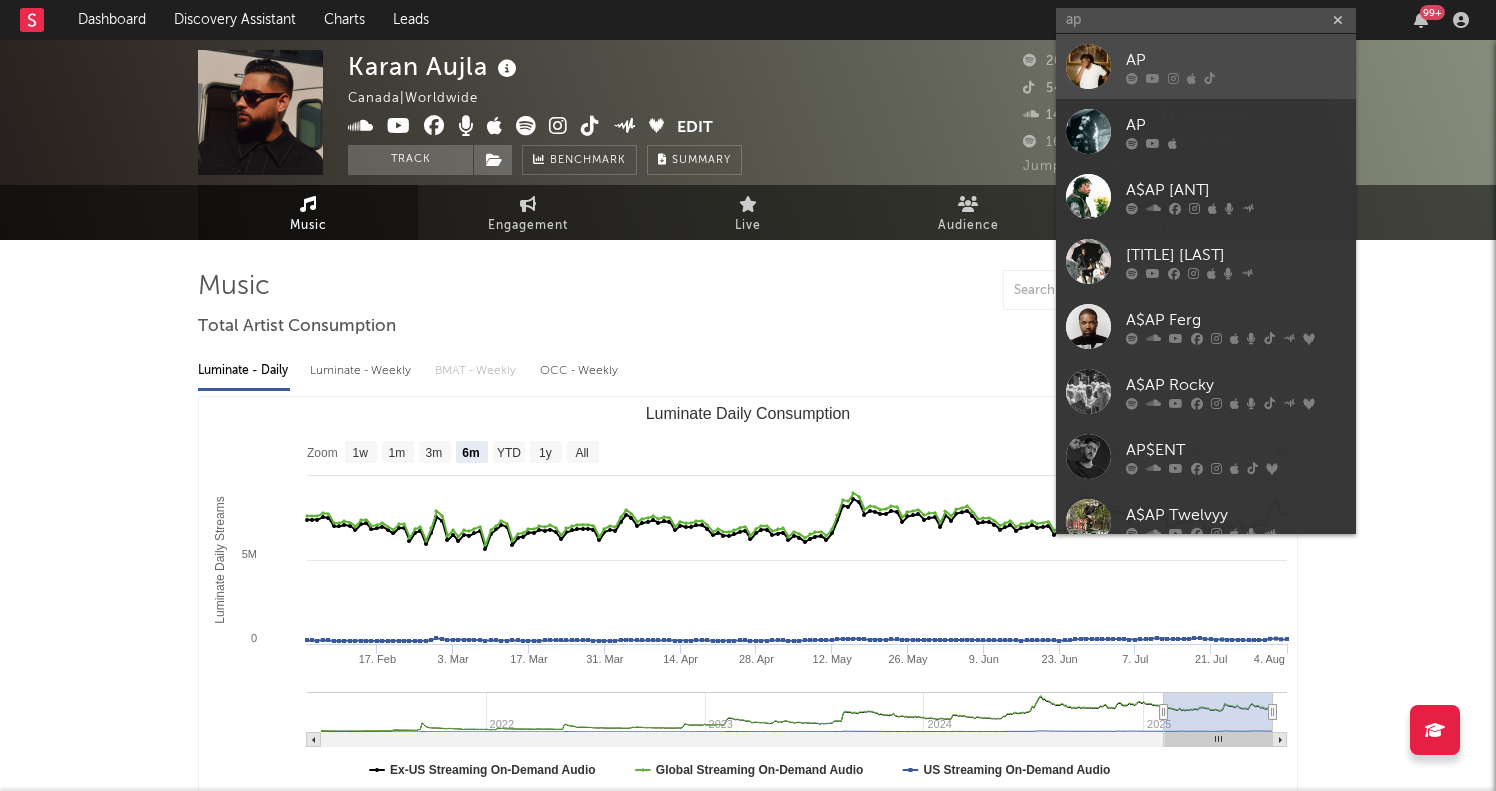 click on "AP" at bounding box center (1236, 60) 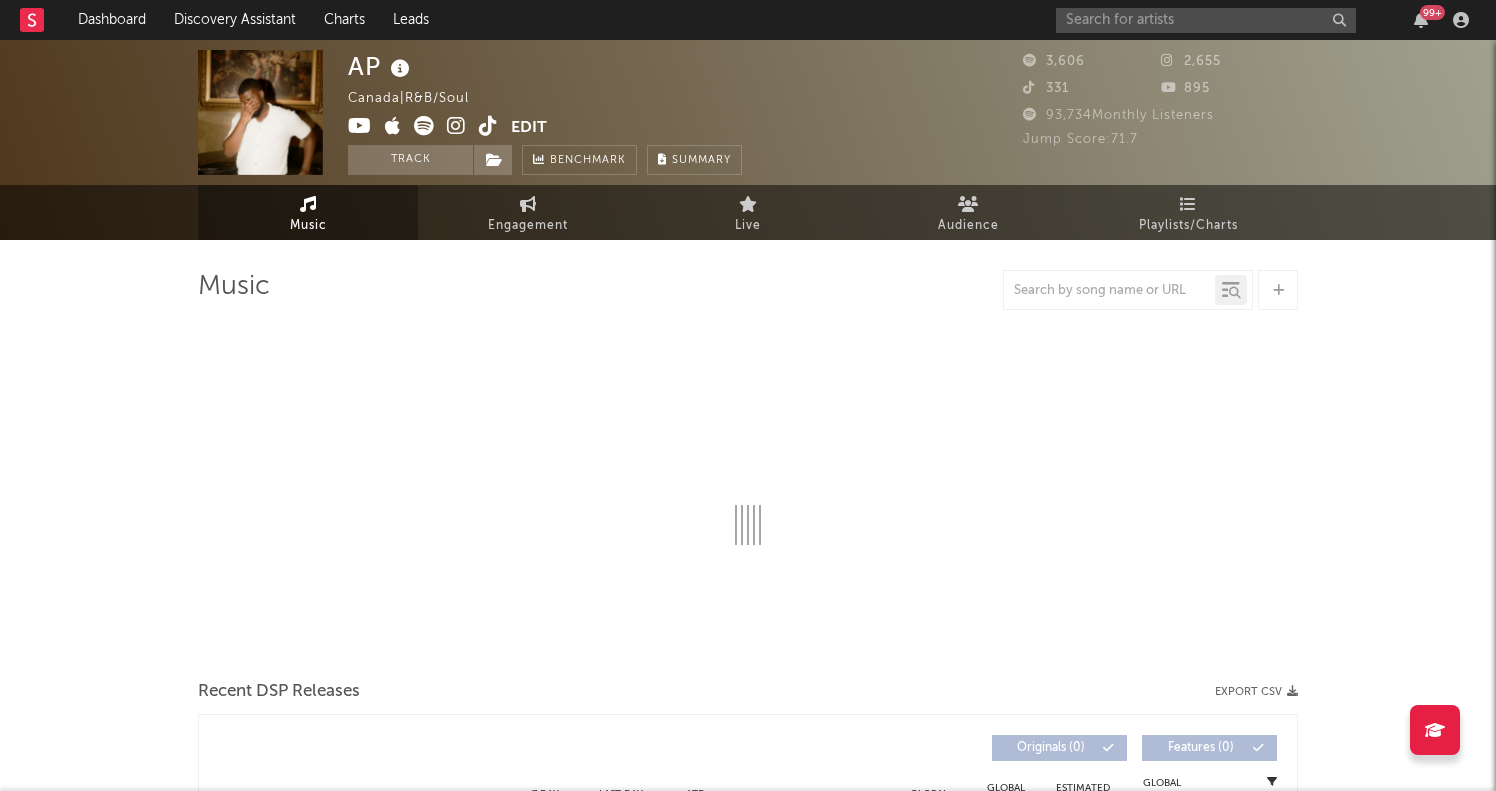 select on "6m" 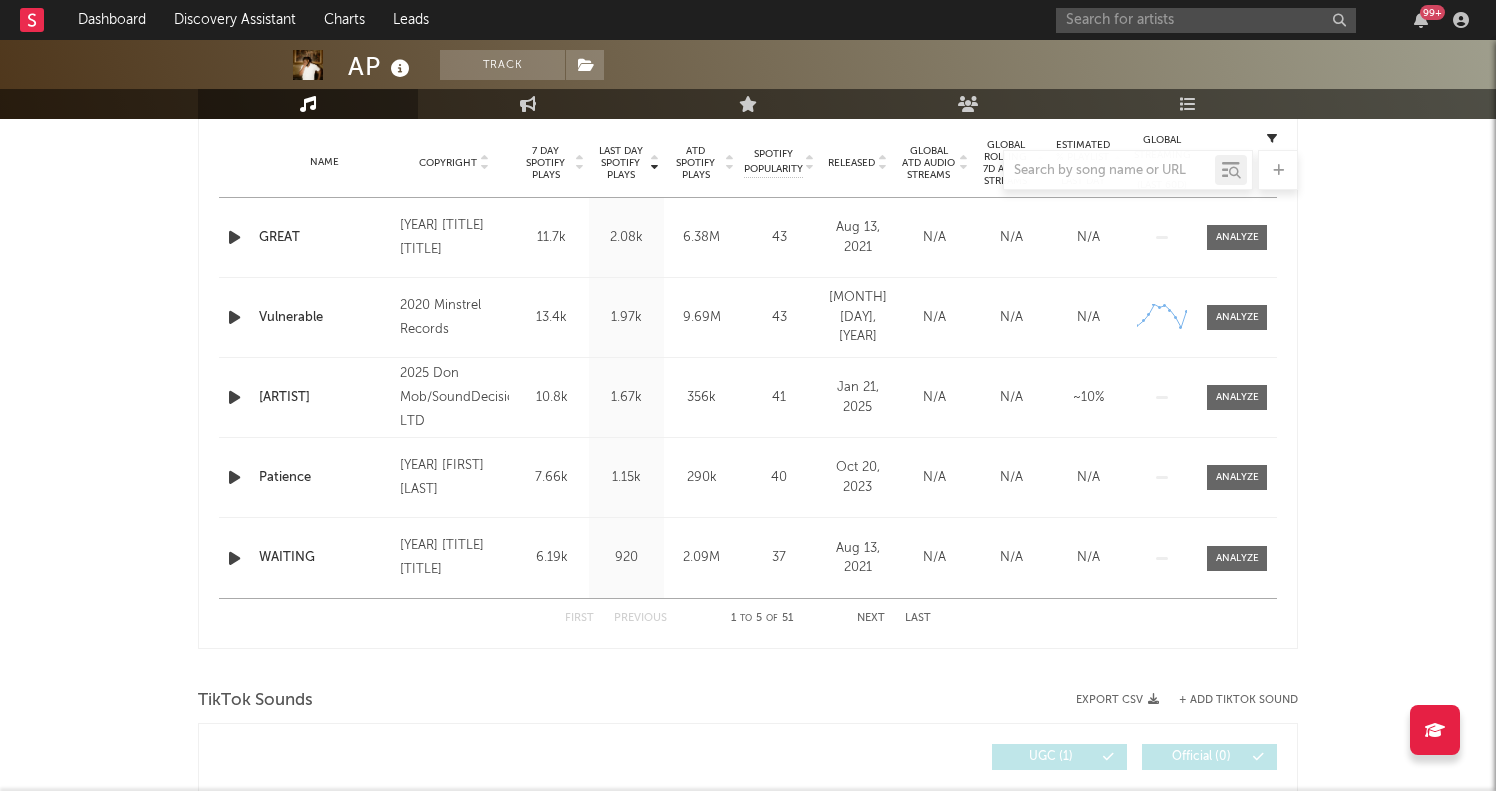 scroll, scrollTop: 801, scrollLeft: 0, axis: vertical 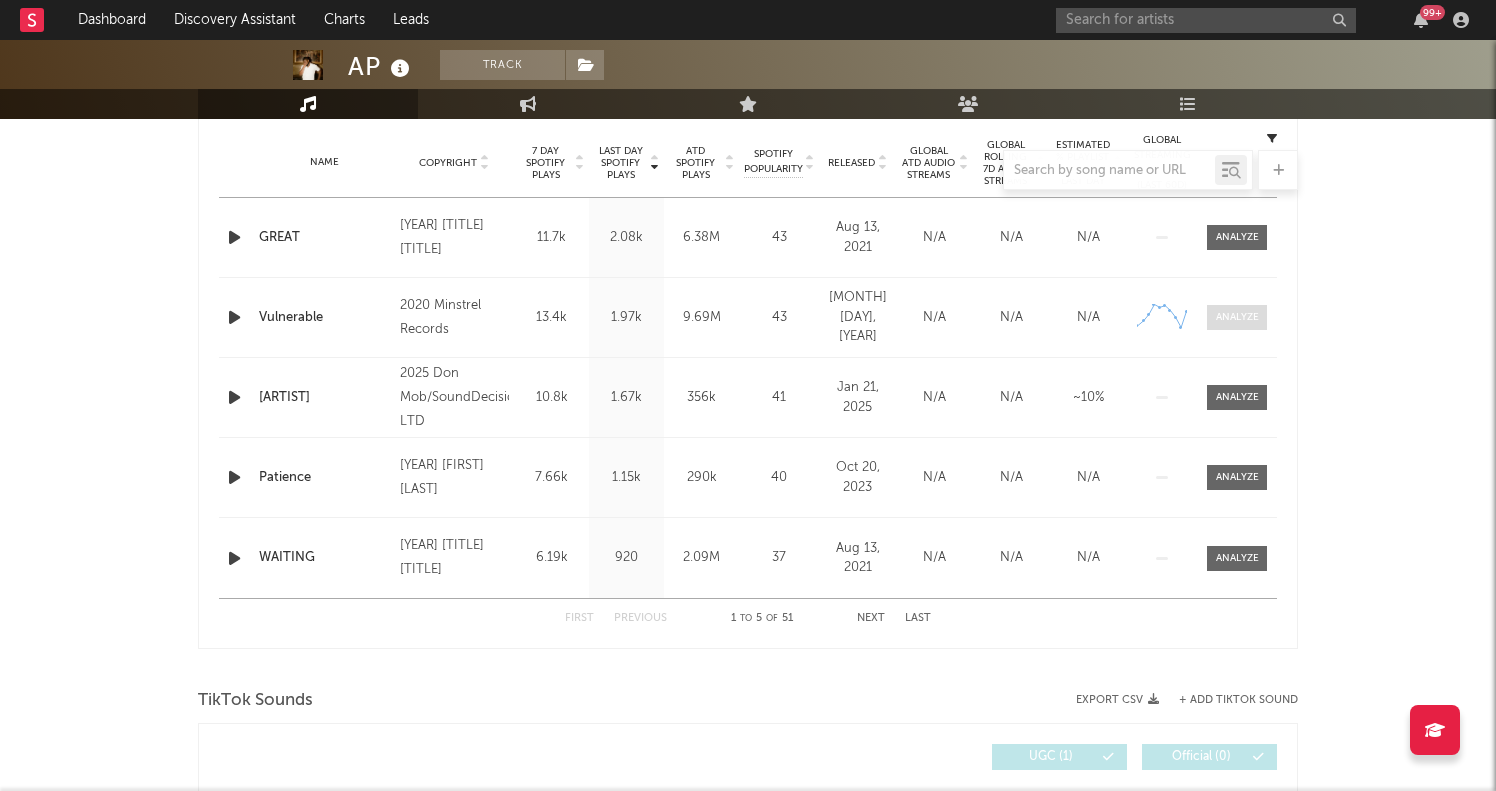 click at bounding box center [1237, 317] 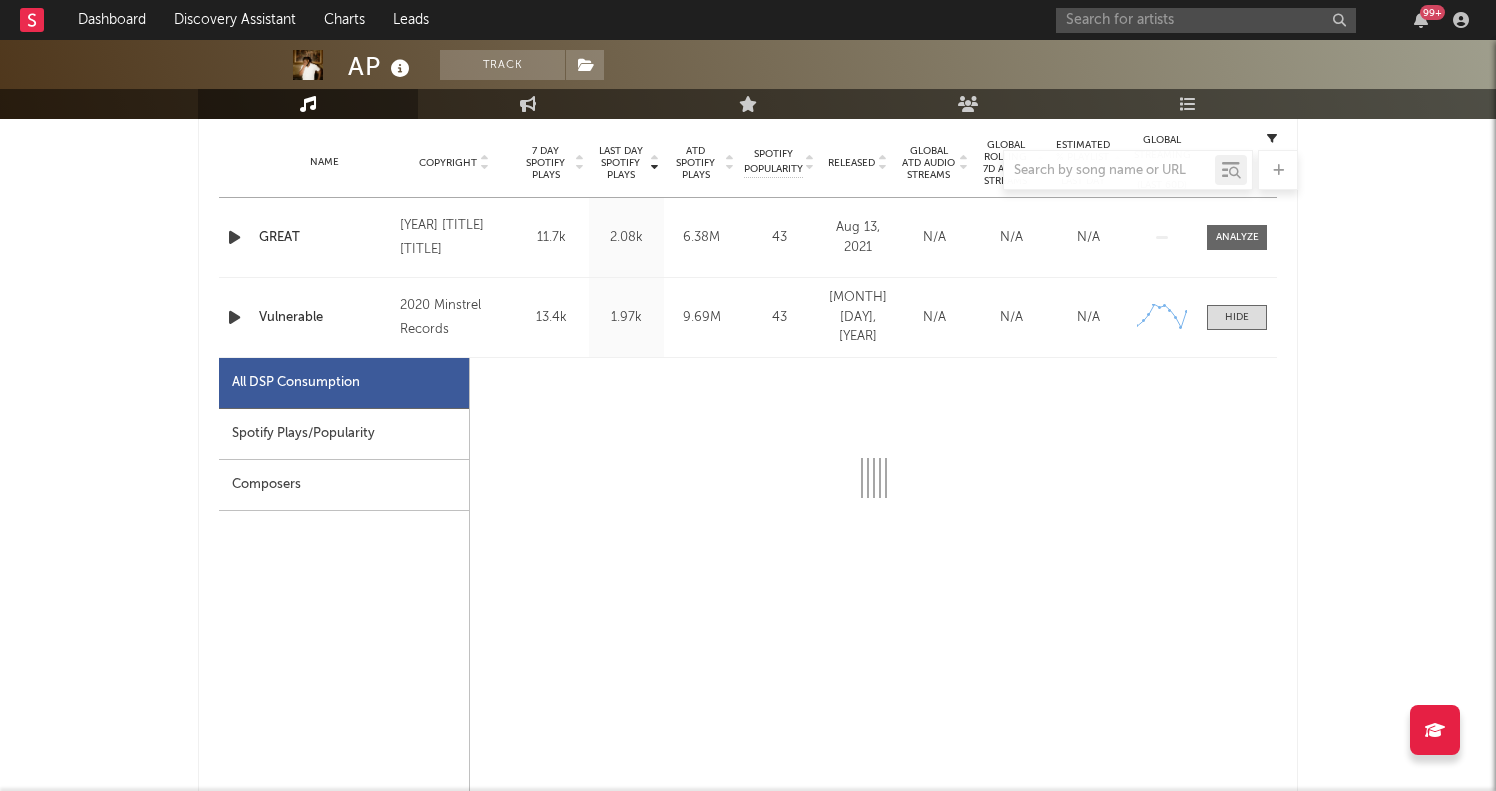 select on "6m" 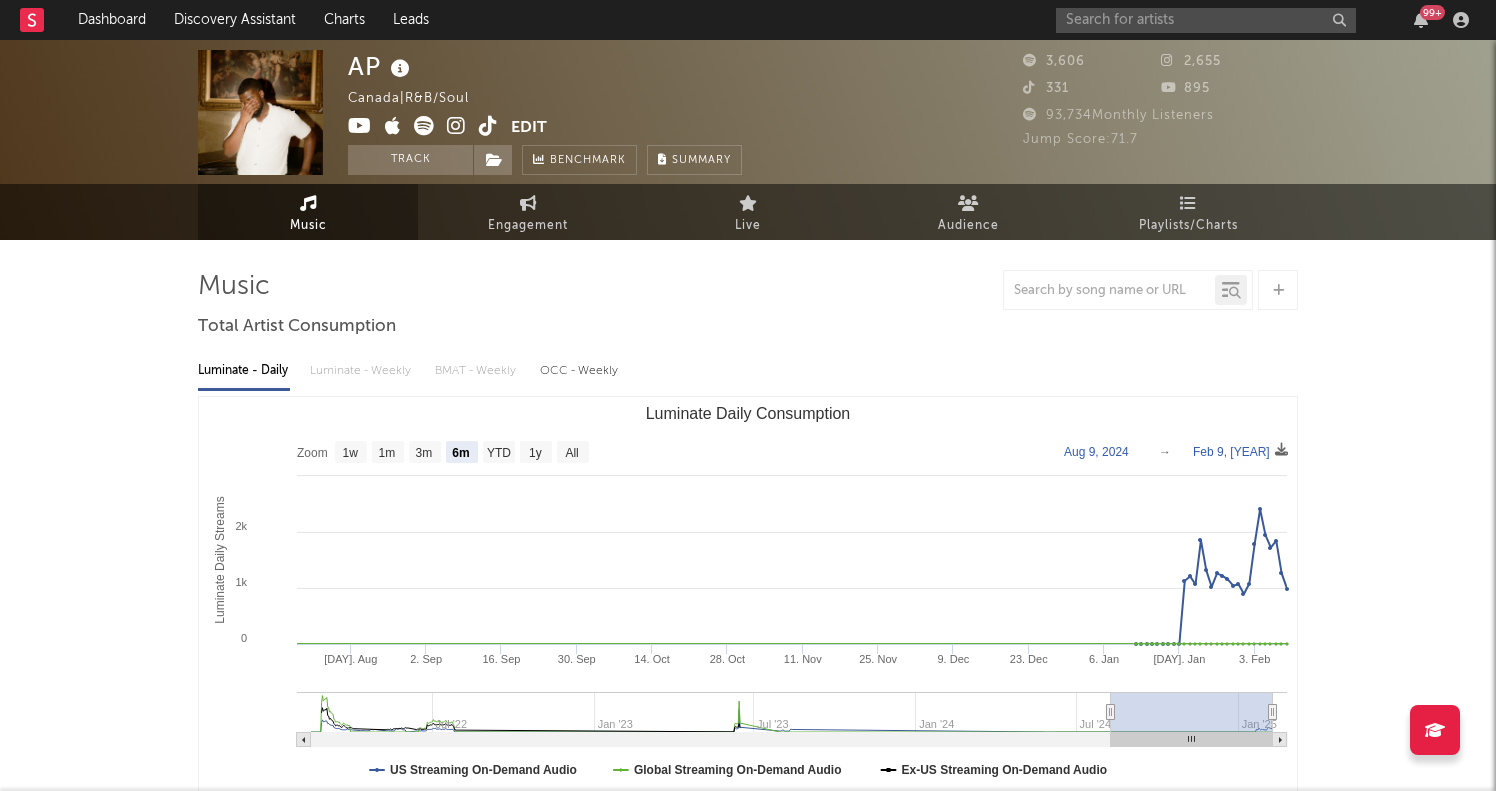 scroll, scrollTop: 0, scrollLeft: 0, axis: both 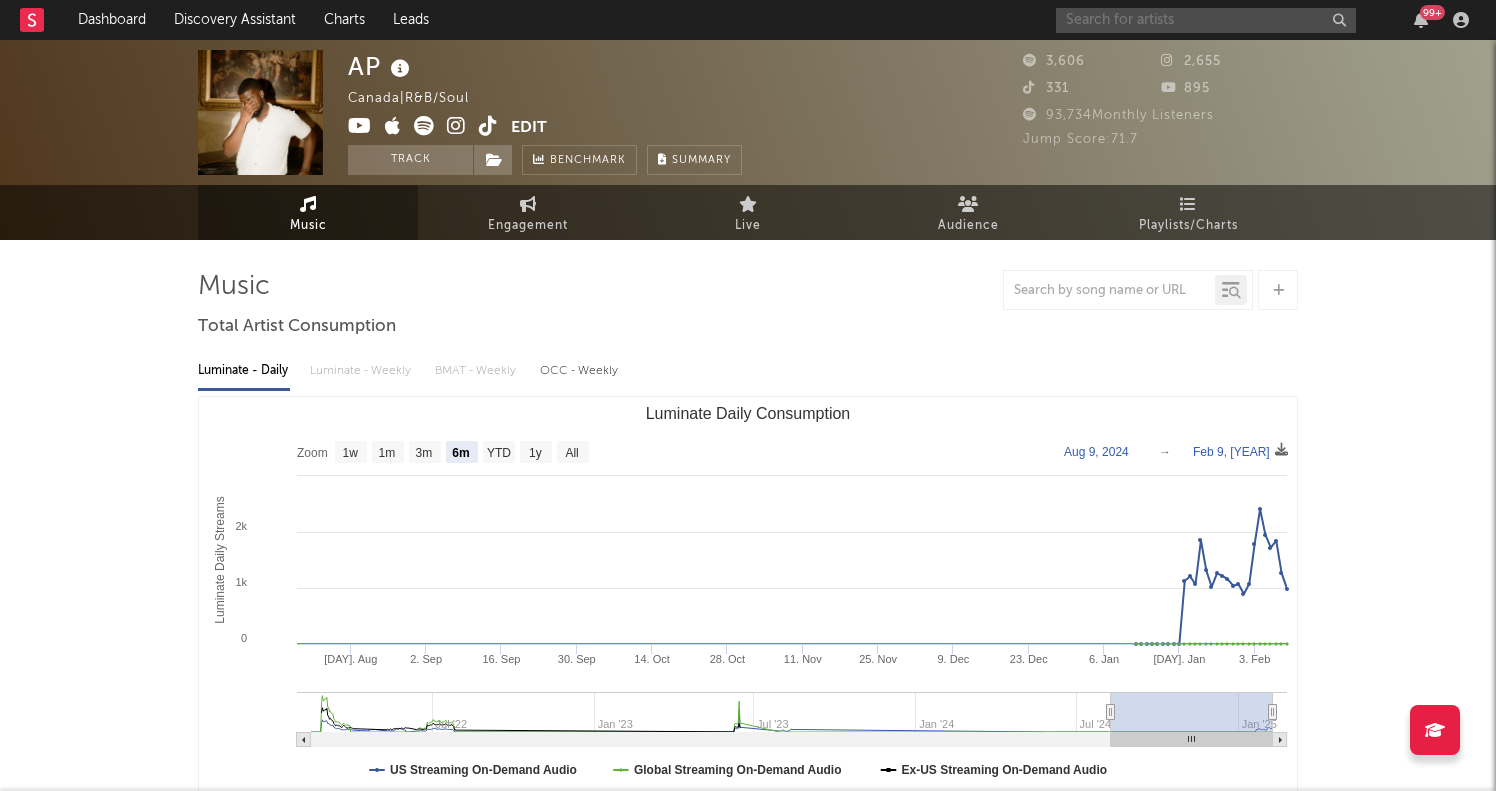 click at bounding box center (1206, 20) 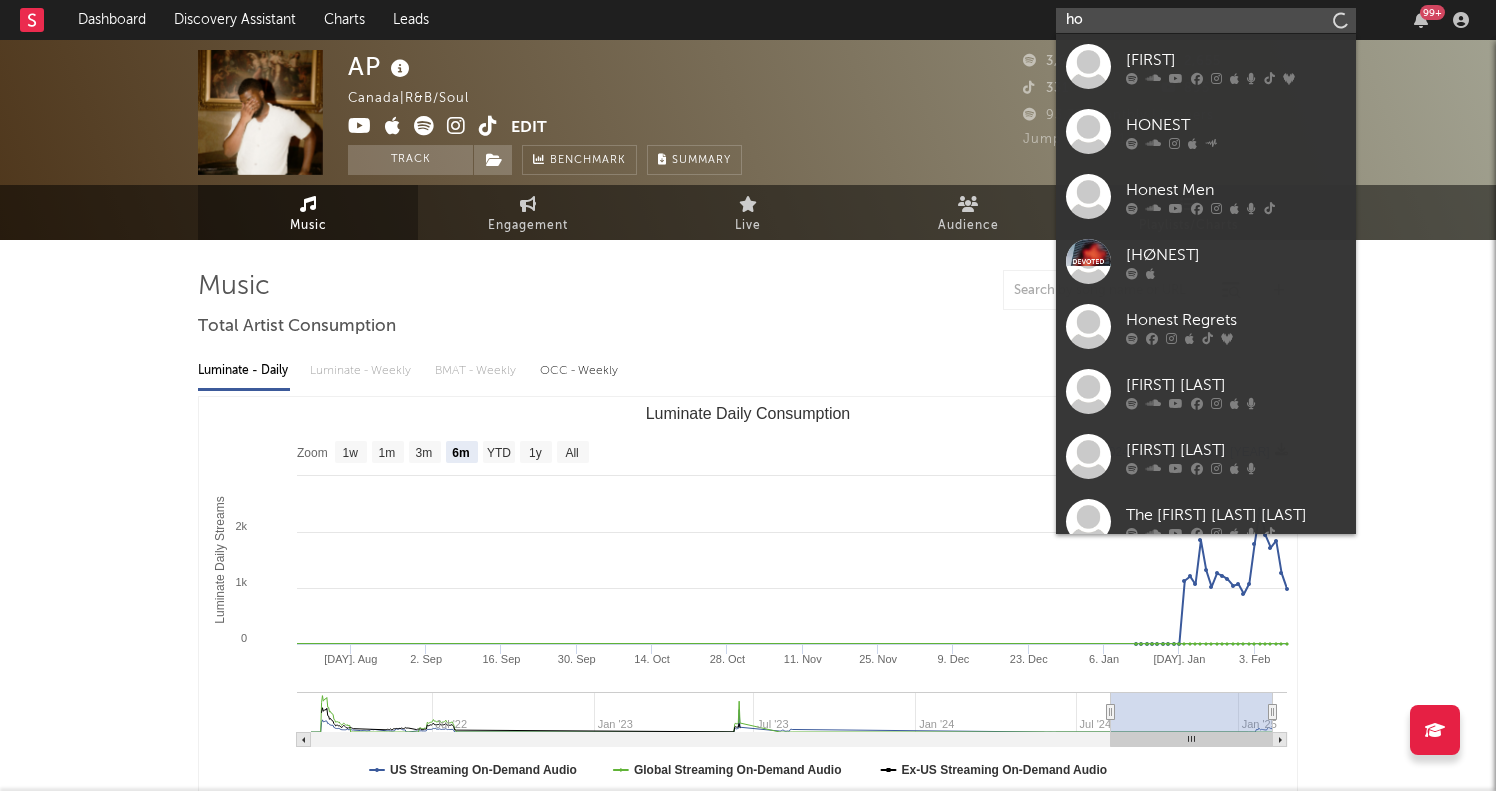 type on "h" 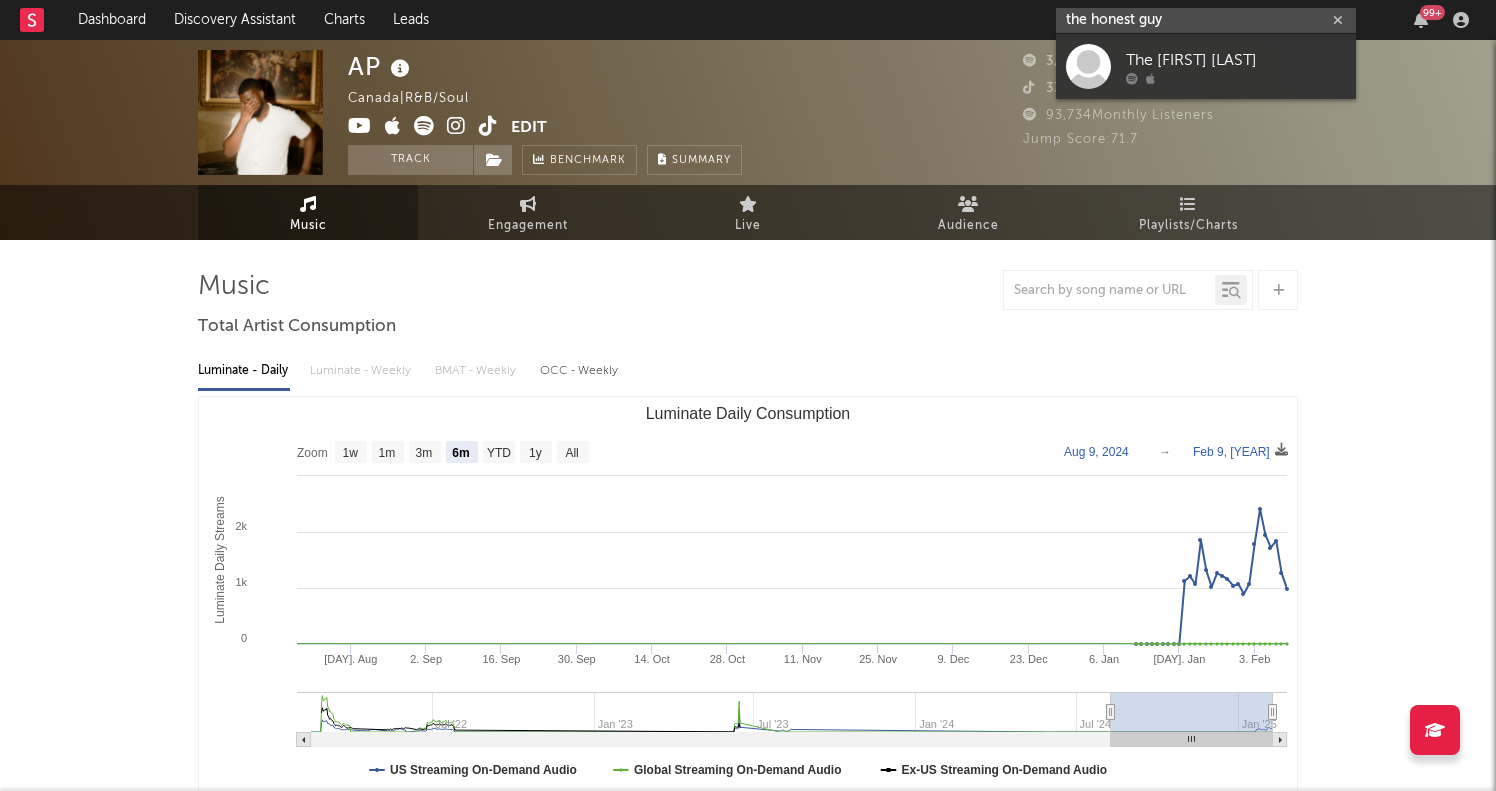 type on "the honest guy" 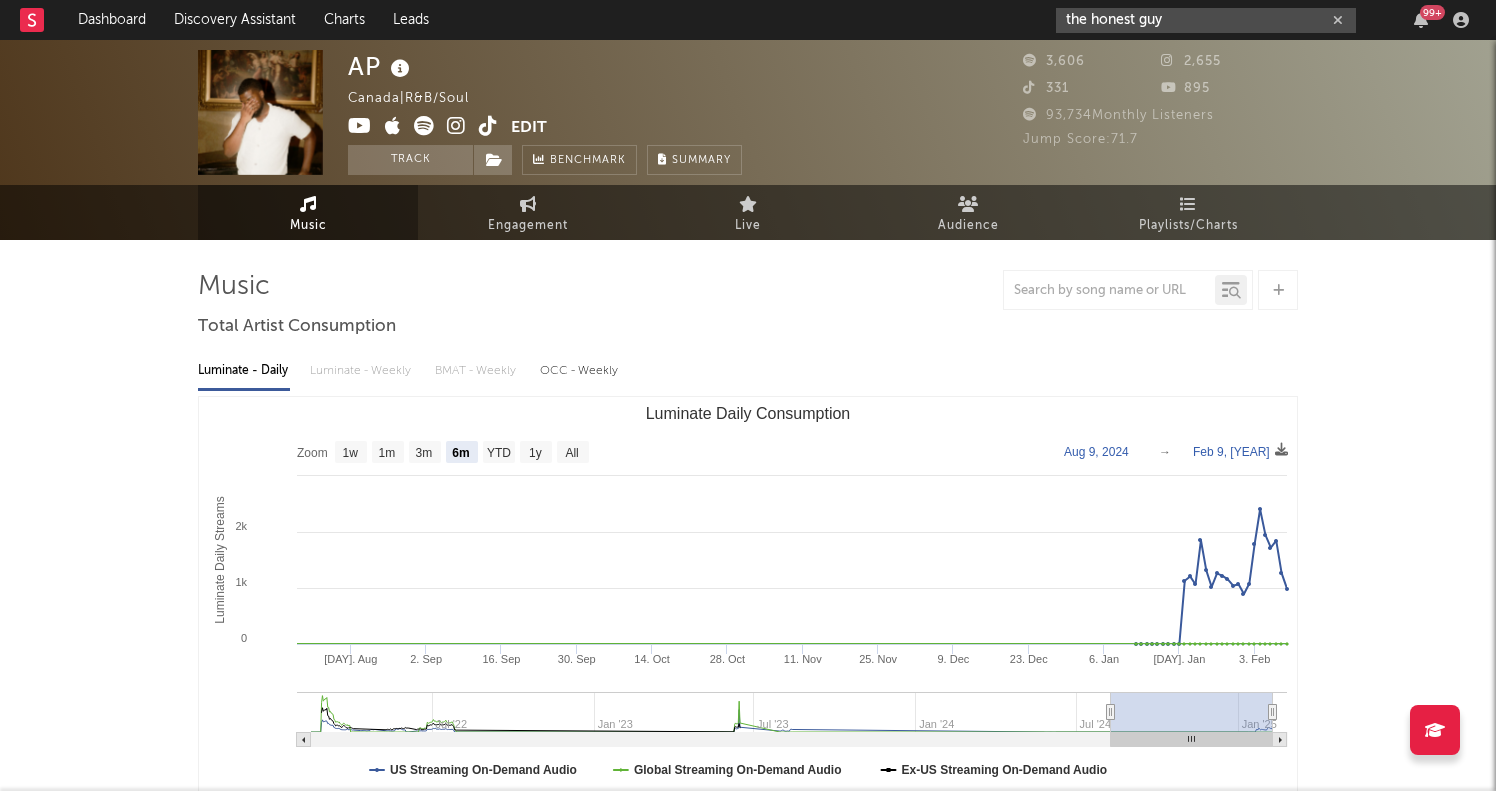 click on "the honest guy" at bounding box center [1206, 20] 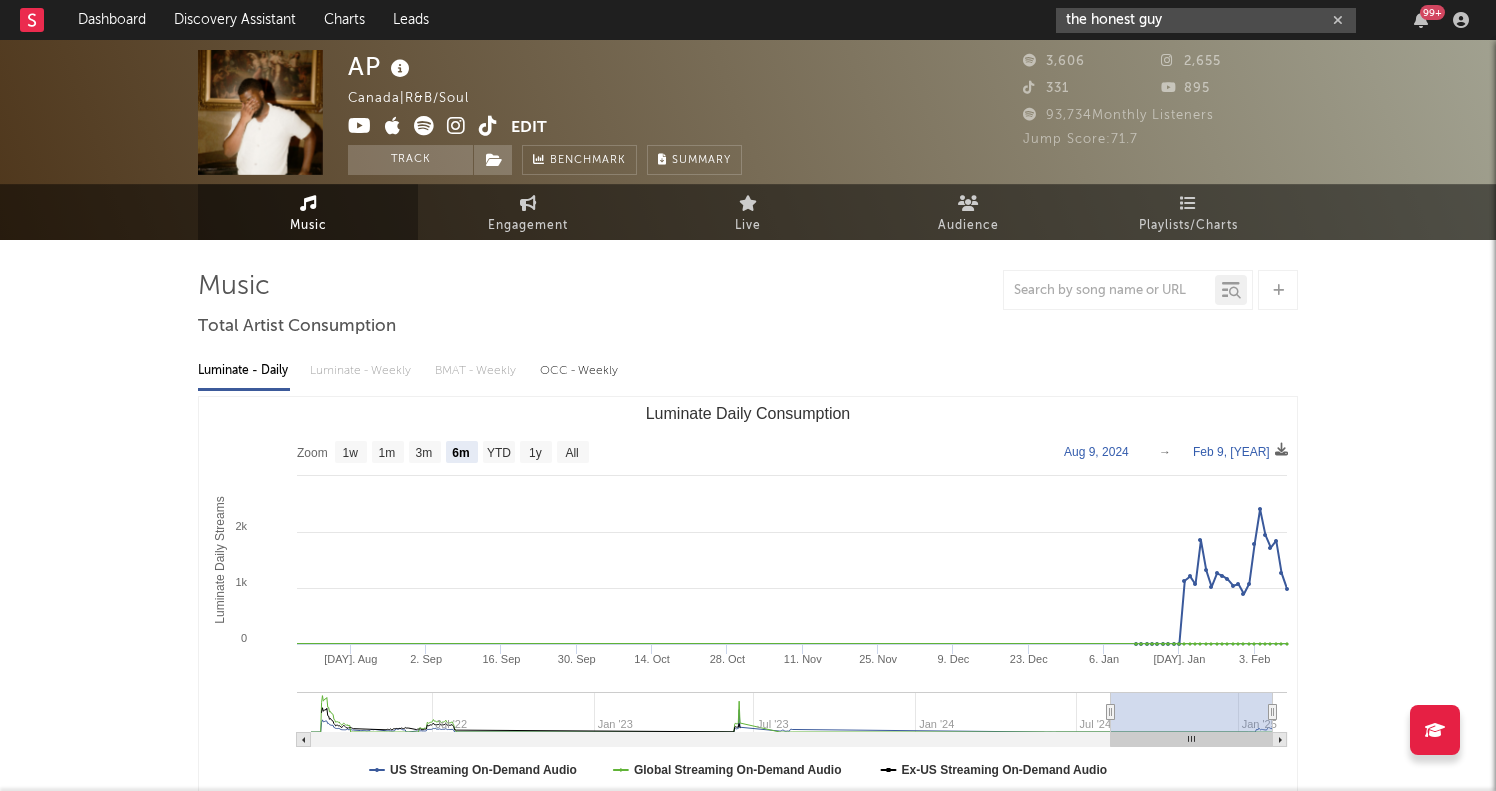 scroll, scrollTop: 0, scrollLeft: 0, axis: both 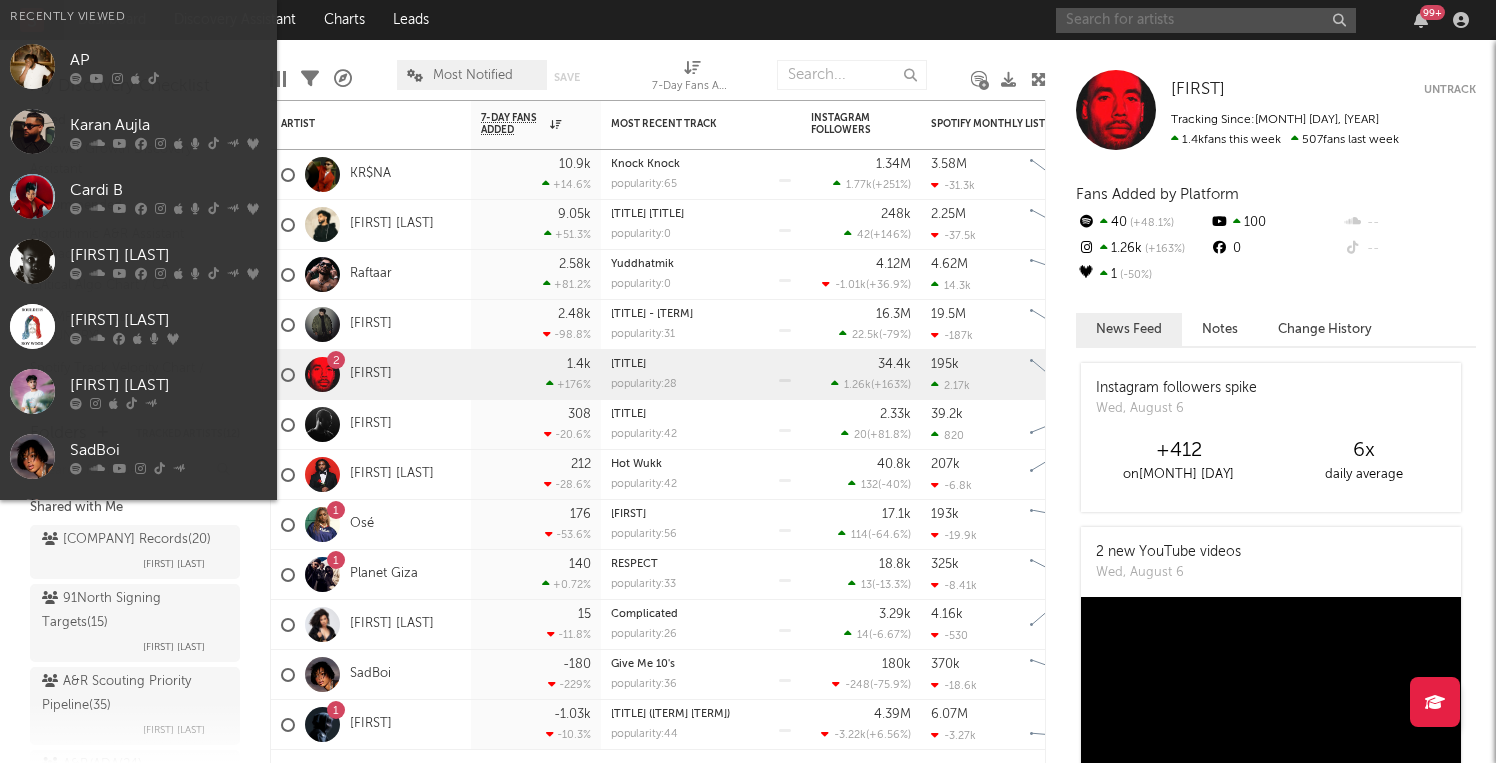 click at bounding box center (1206, 20) 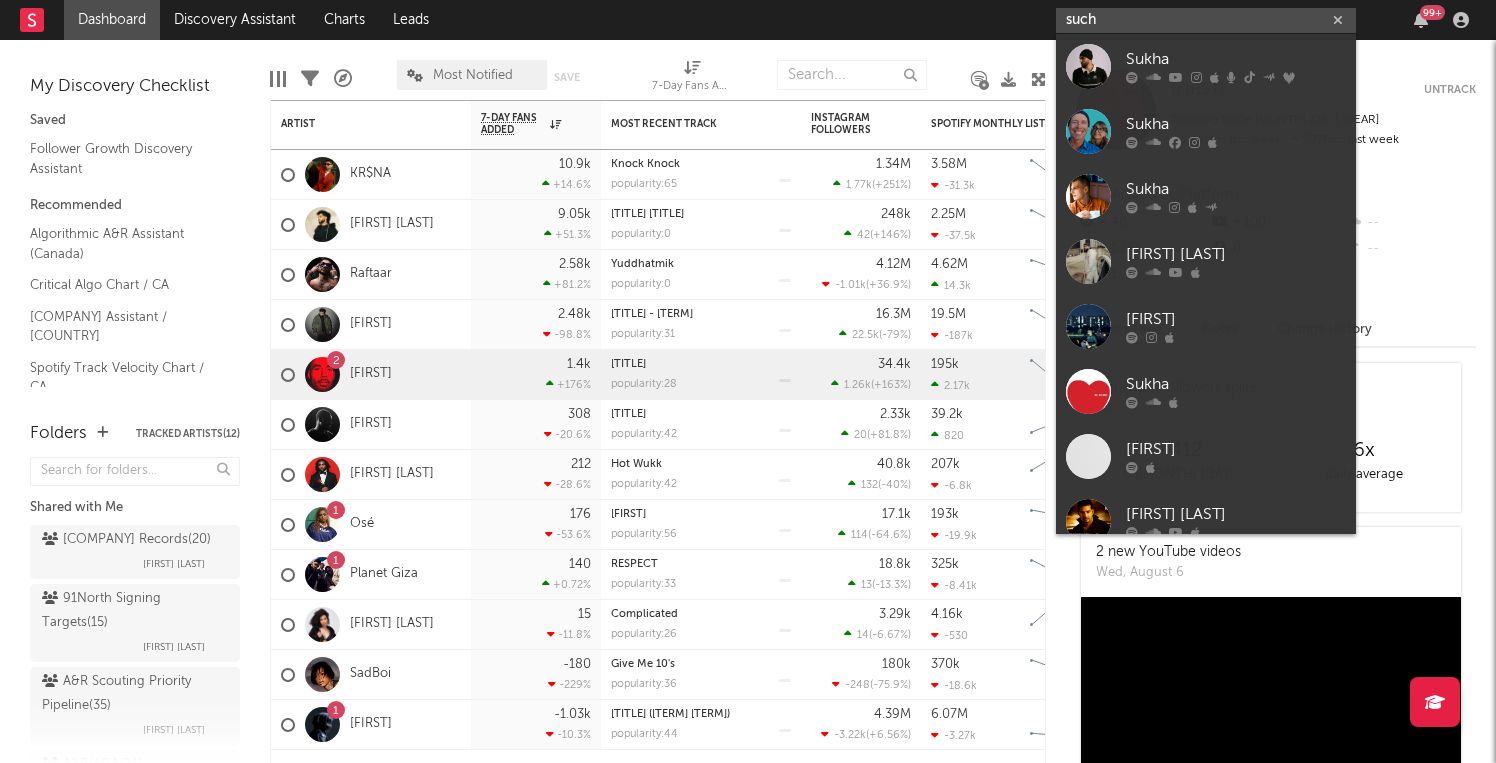 type on "such" 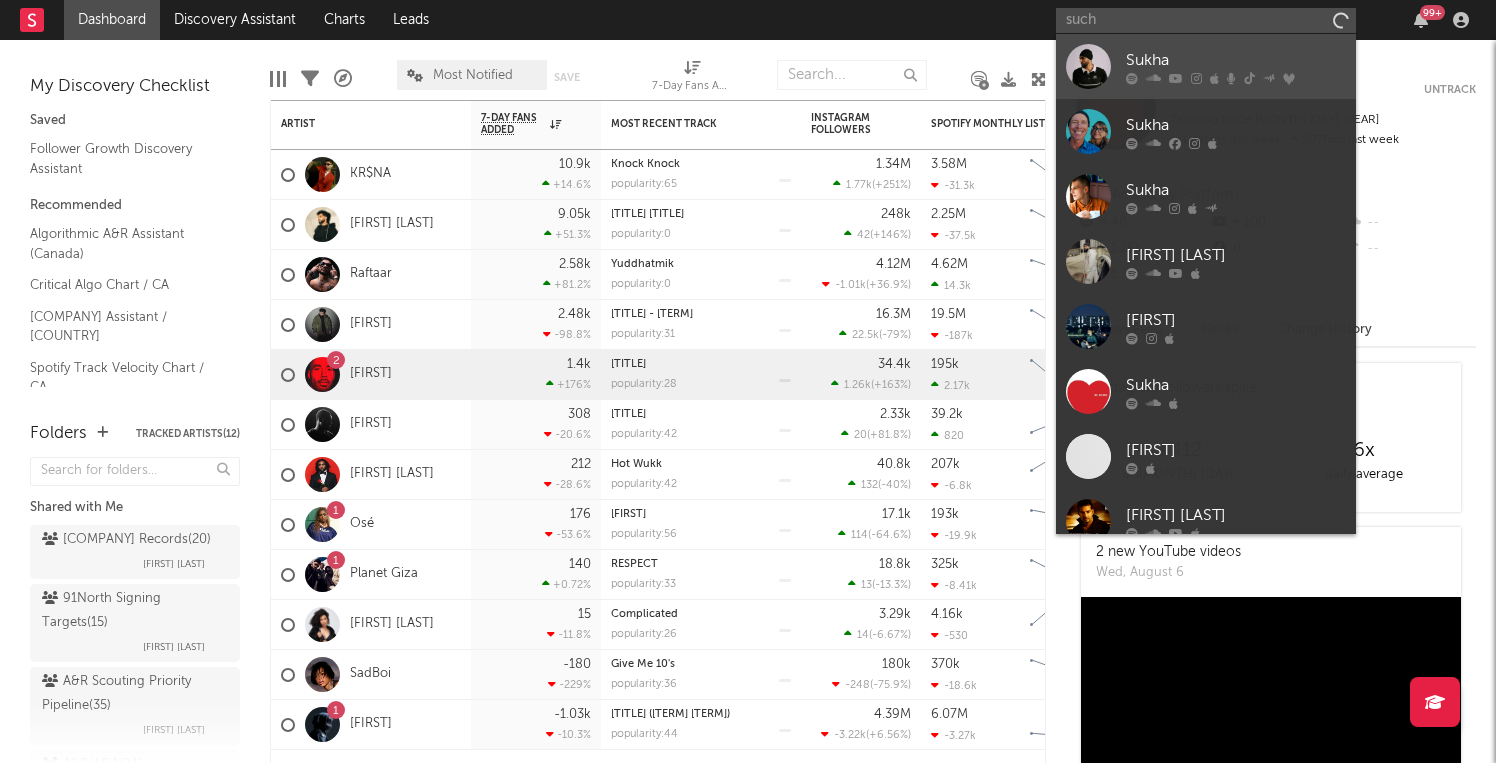 drag, startPoint x: 1147, startPoint y: 20, endPoint x: 1156, endPoint y: 76, distance: 56.718605 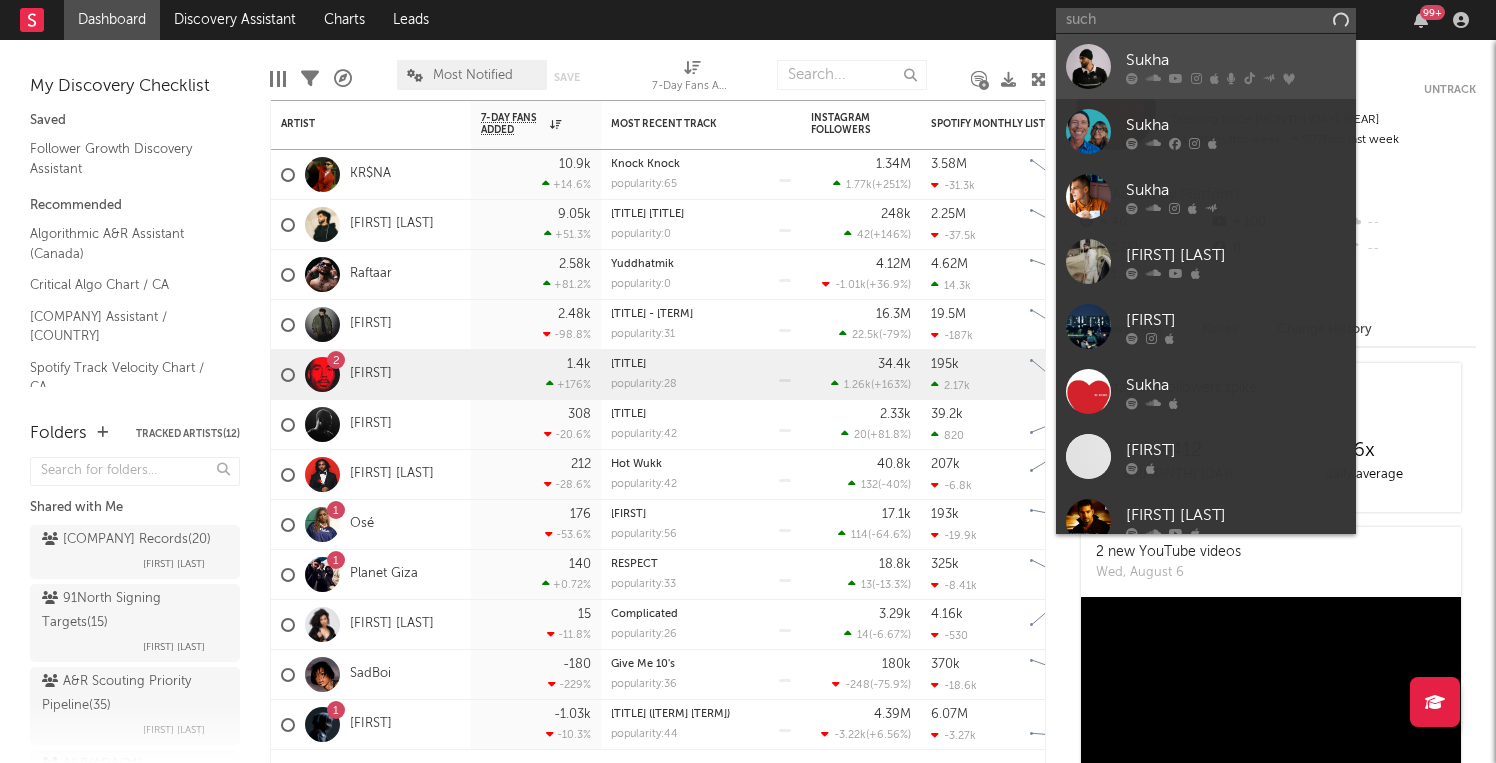 click at bounding box center (1153, 78) 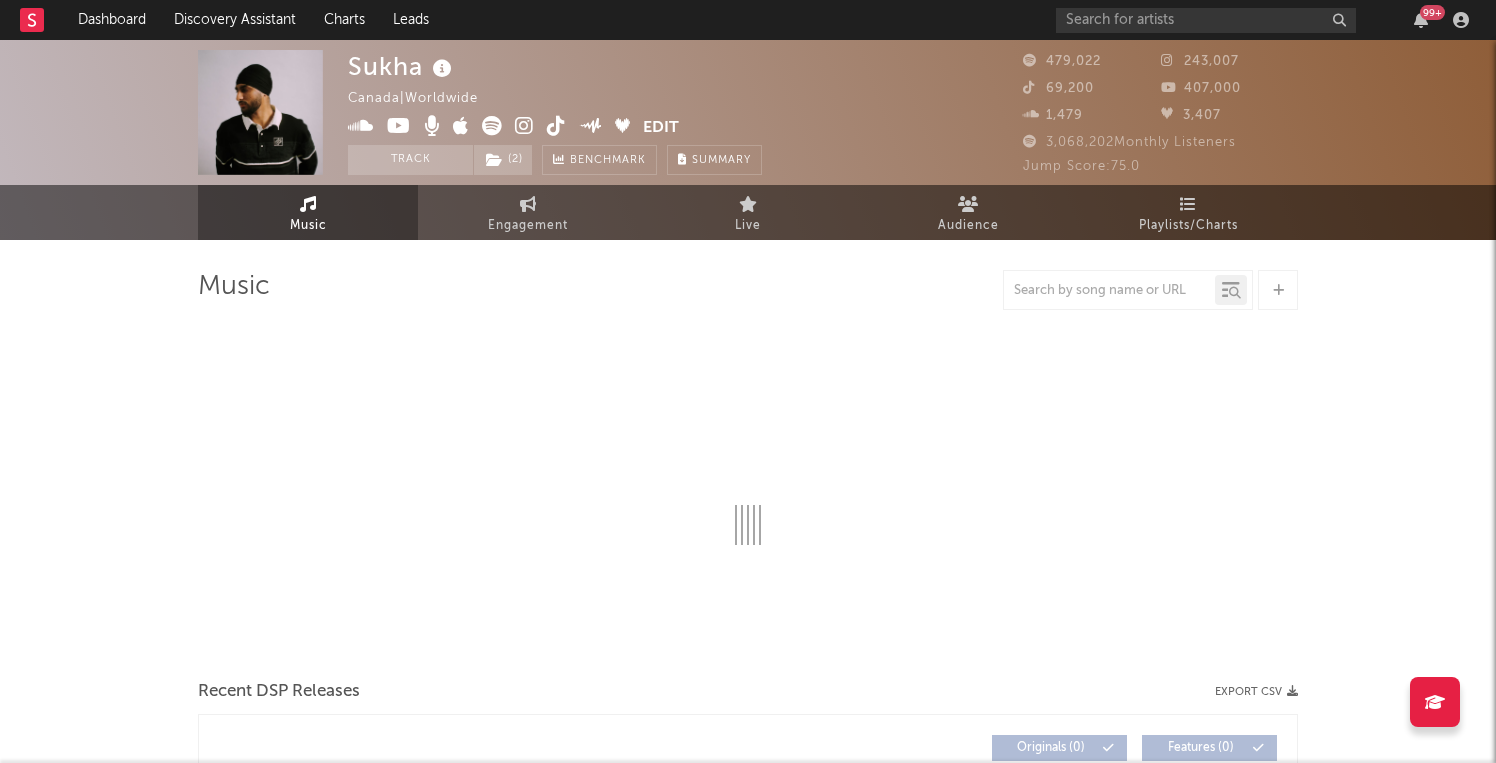 select on "6m" 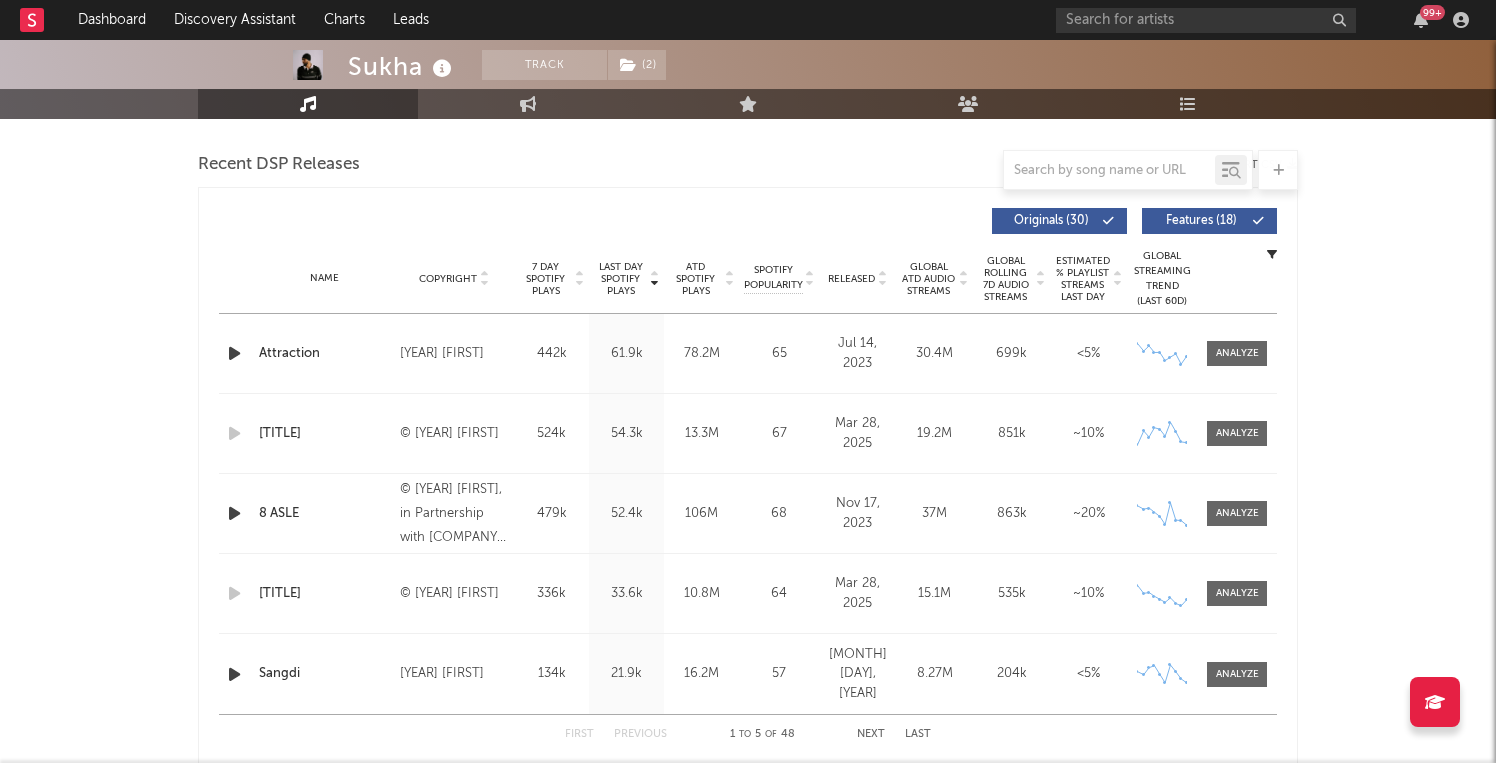 scroll, scrollTop: 761, scrollLeft: 0, axis: vertical 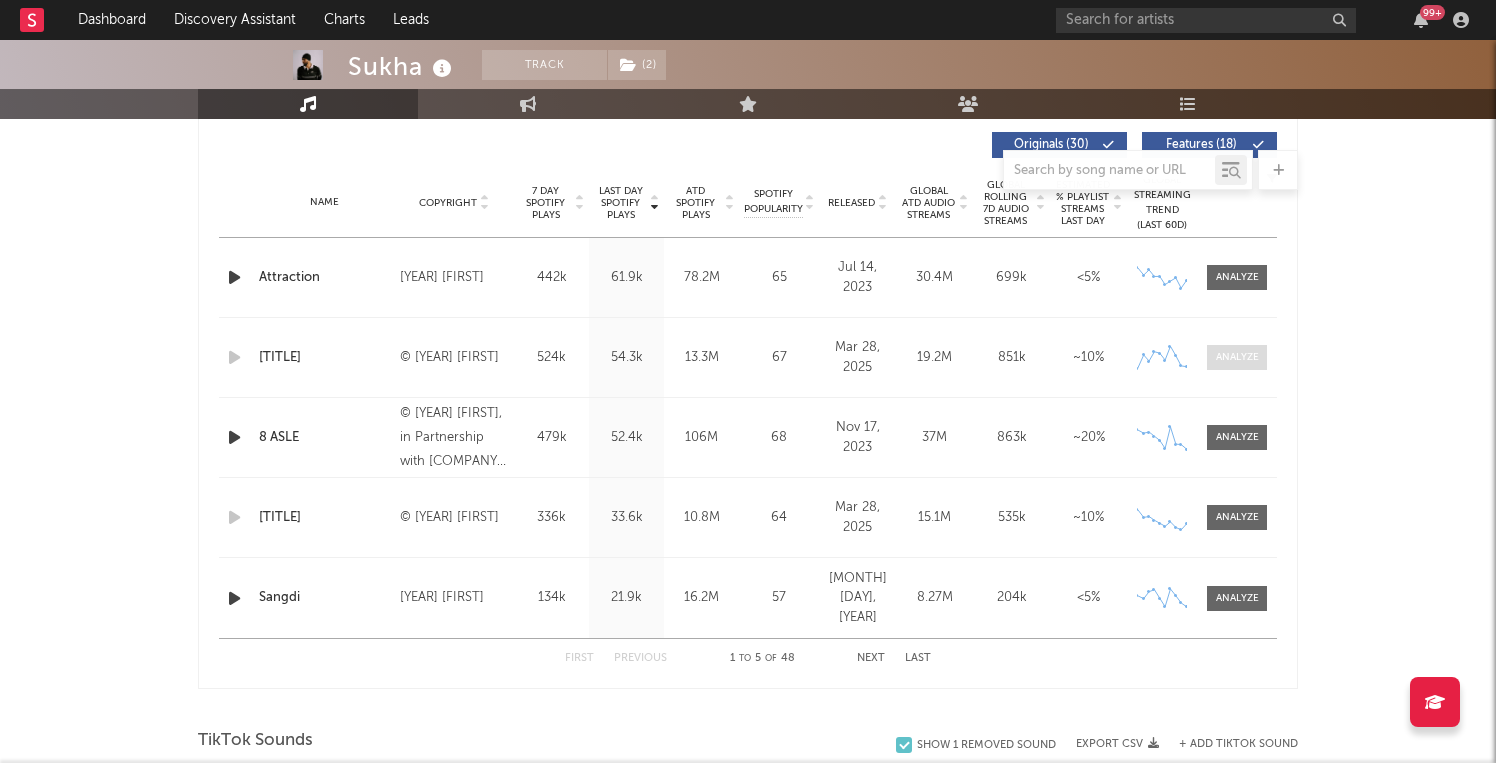 click at bounding box center (1237, 357) 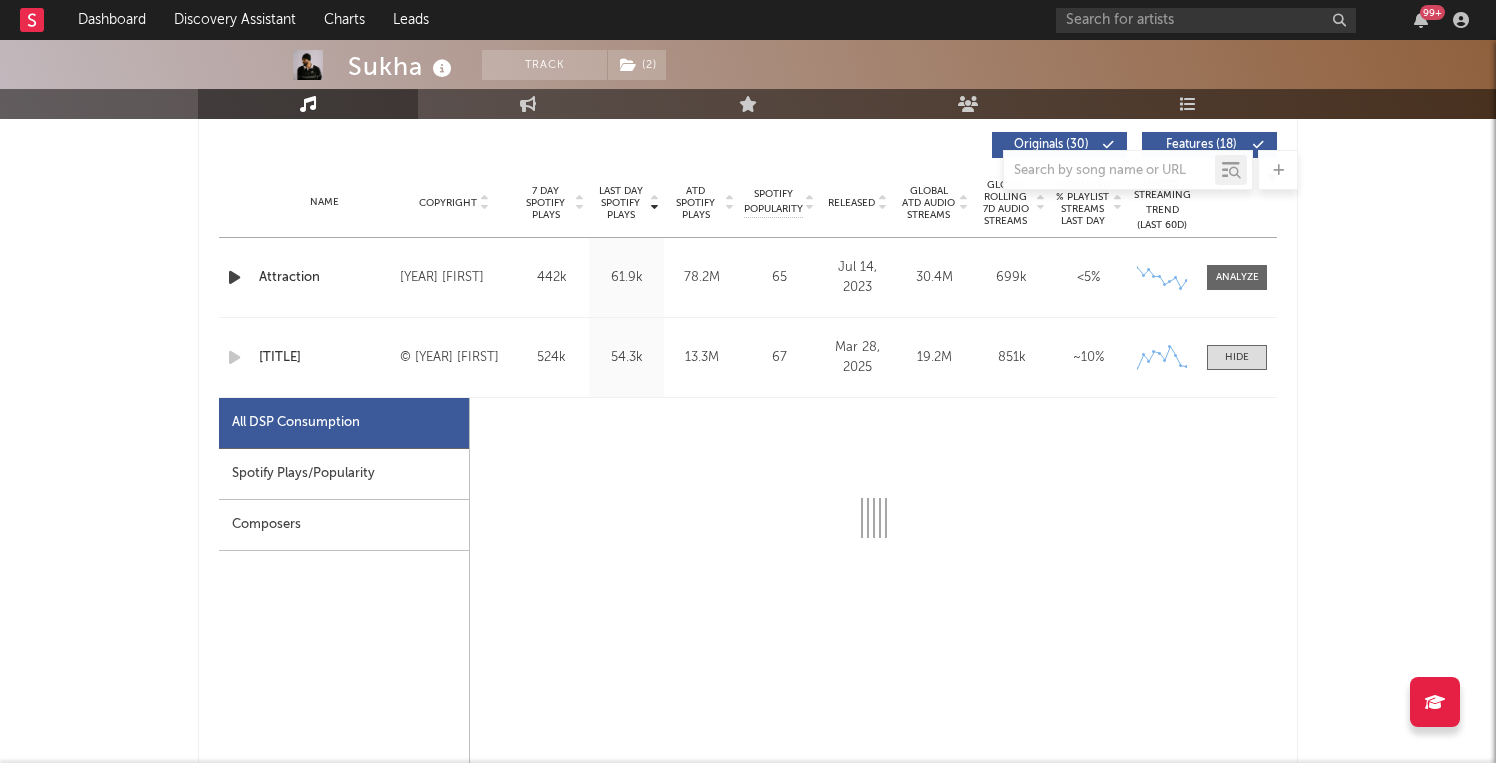 select on "1w" 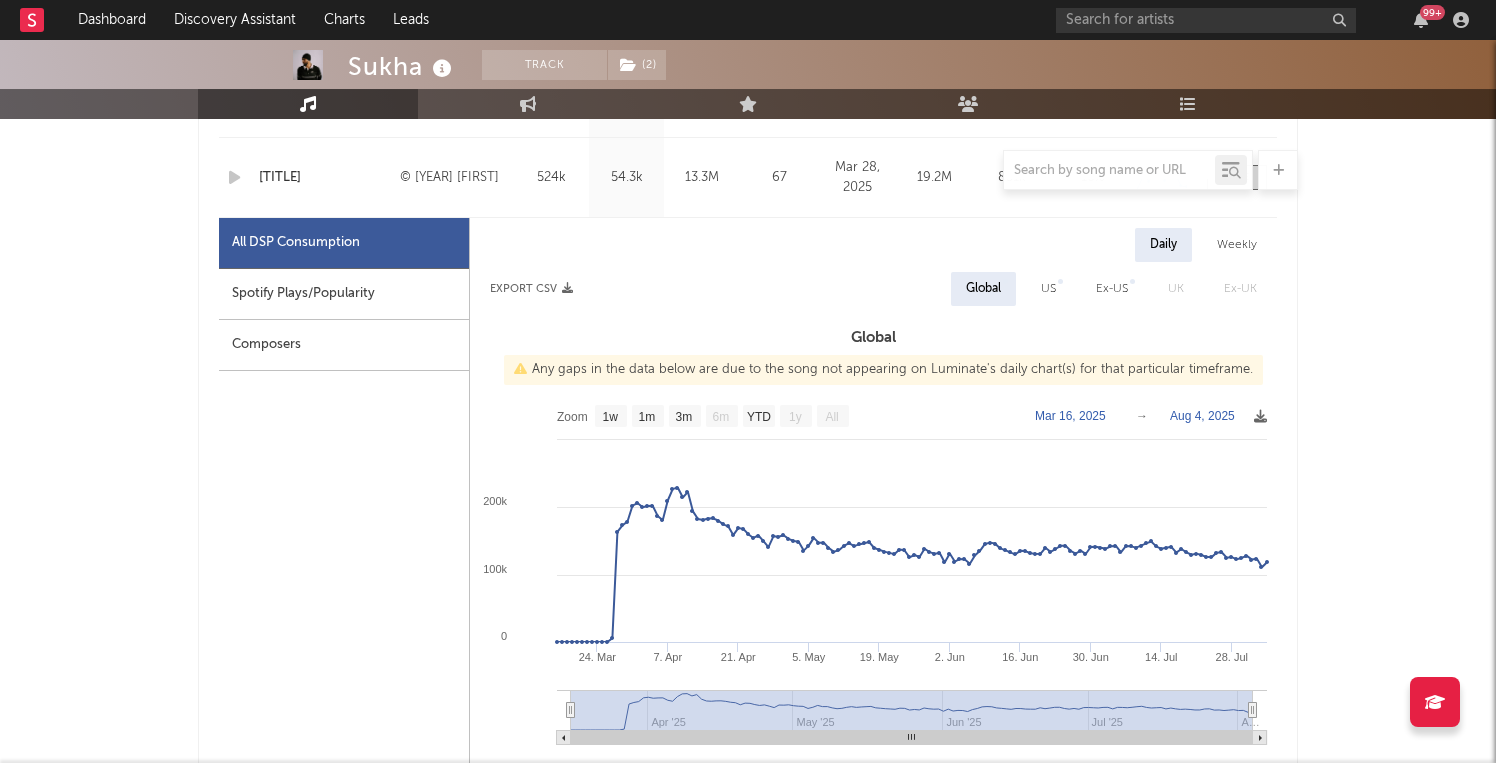 scroll, scrollTop: 941, scrollLeft: 0, axis: vertical 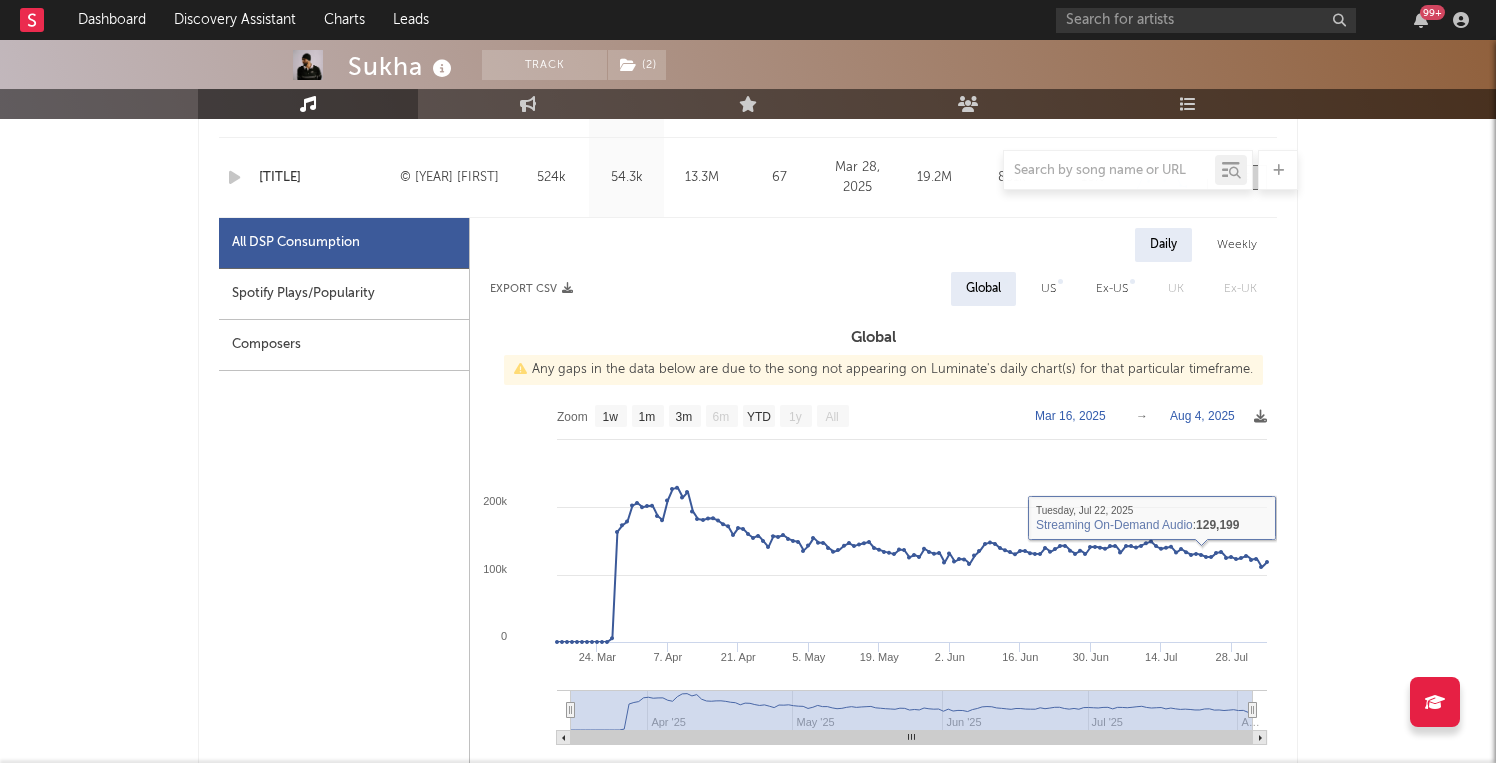 click on "Weekly" at bounding box center [1237, 245] 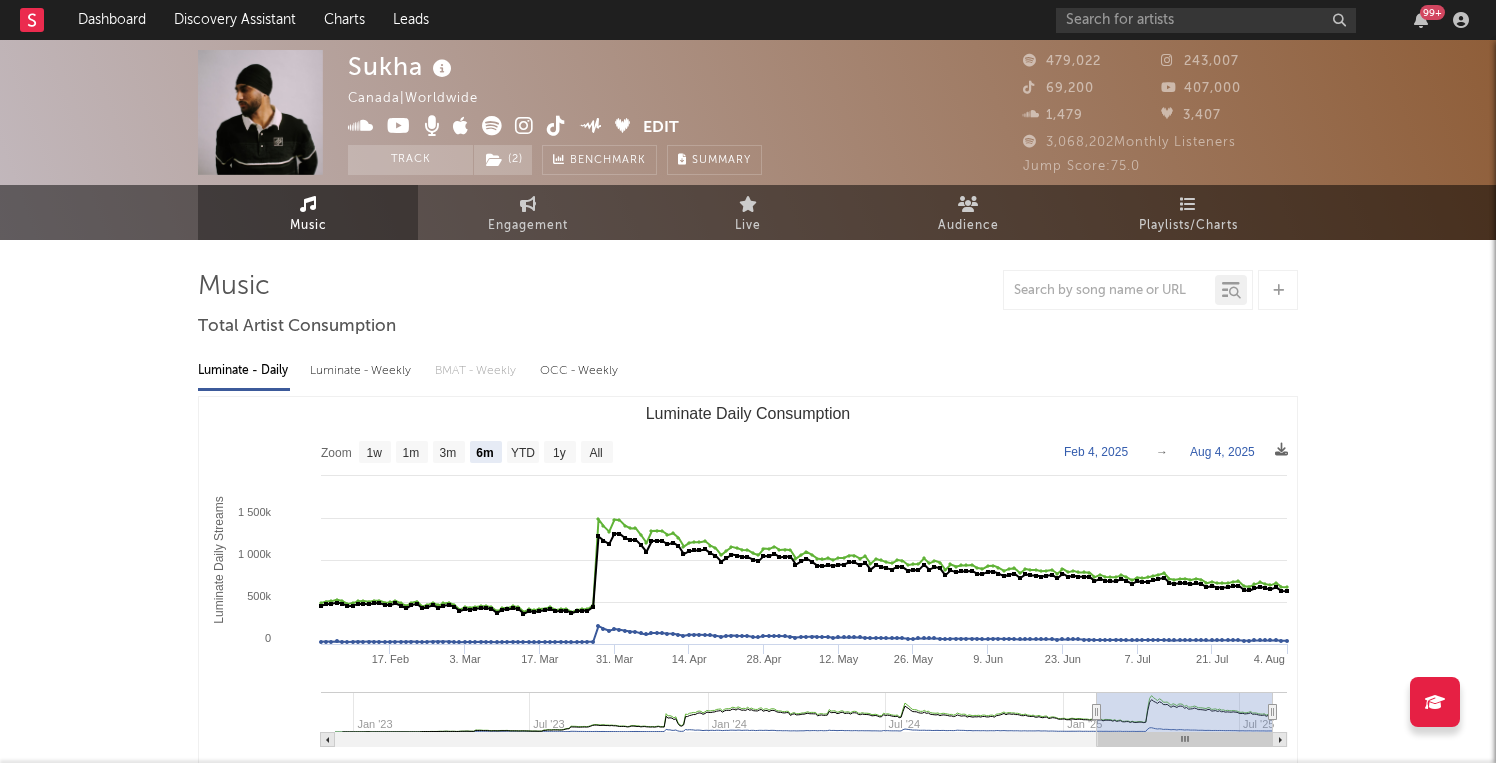 scroll, scrollTop: 0, scrollLeft: 0, axis: both 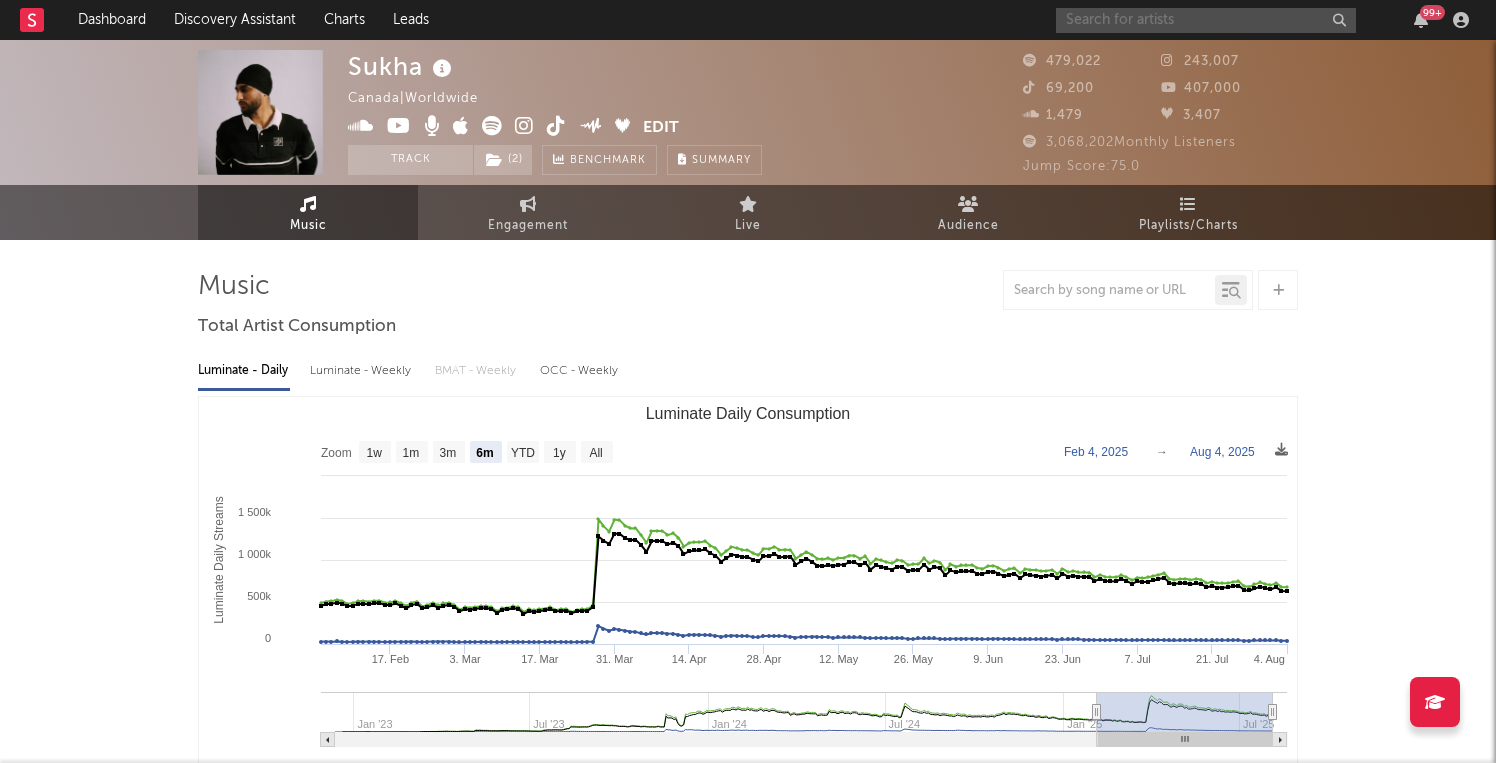 click at bounding box center [1206, 20] 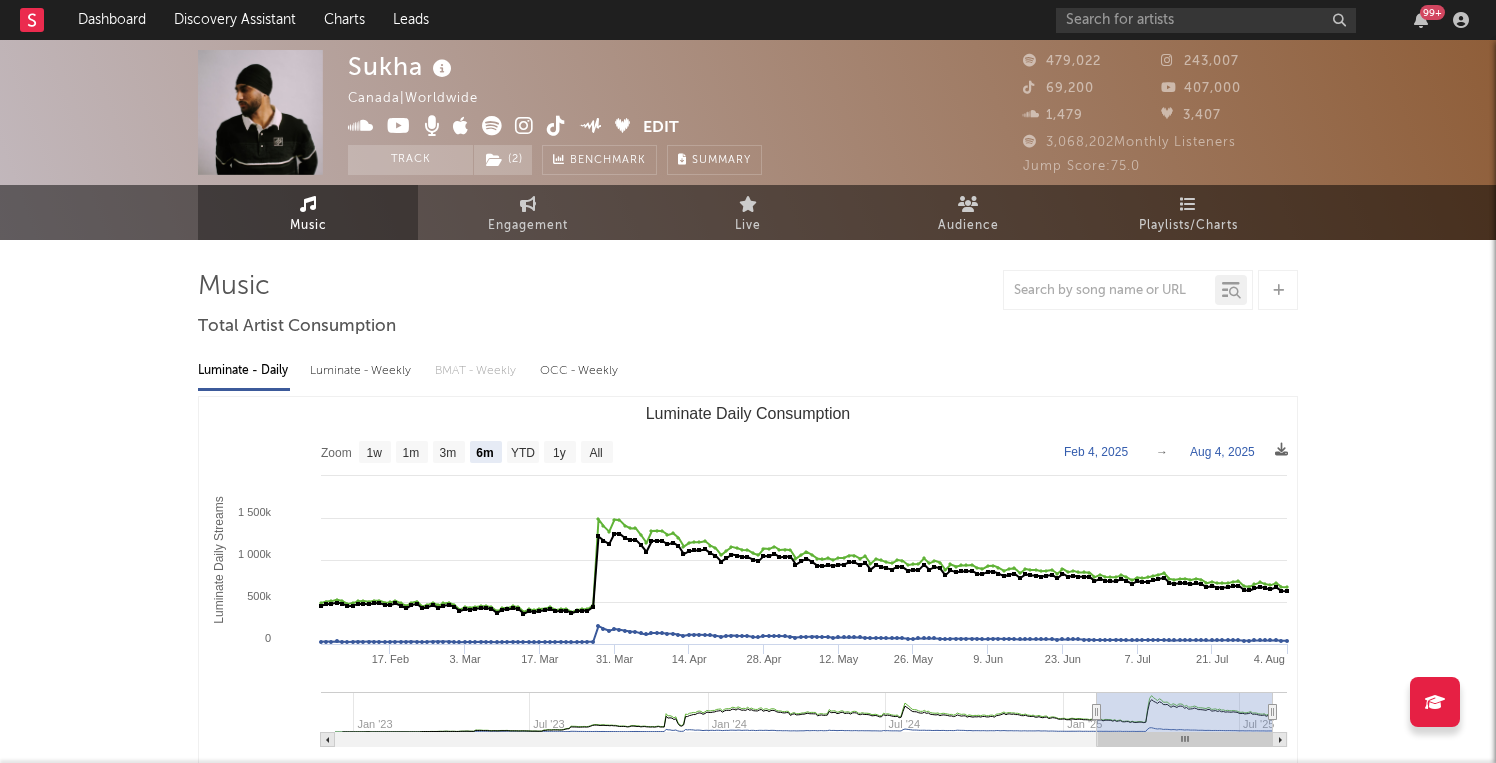 click at bounding box center [748, 290] 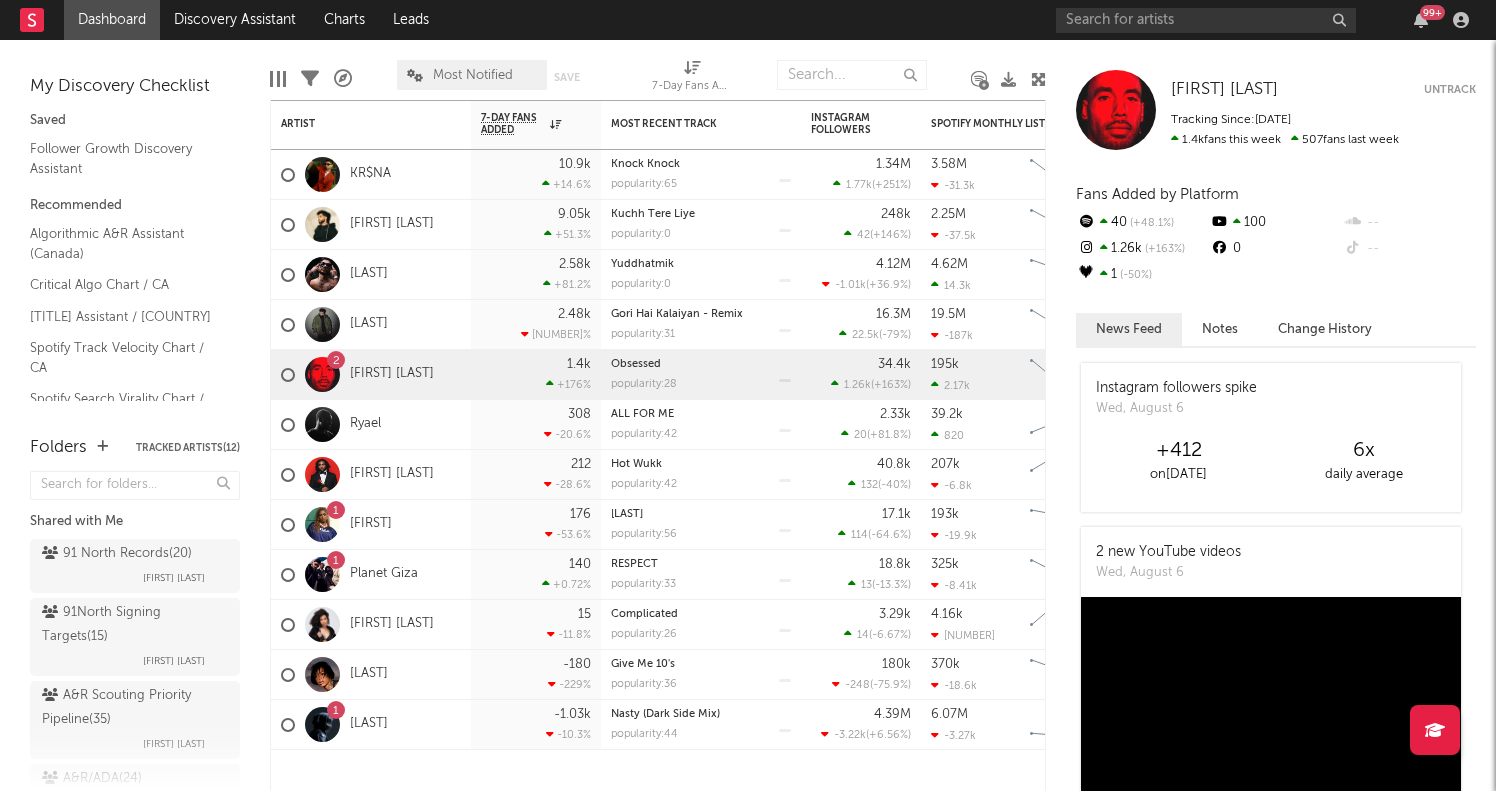 scroll, scrollTop: 0, scrollLeft: 0, axis: both 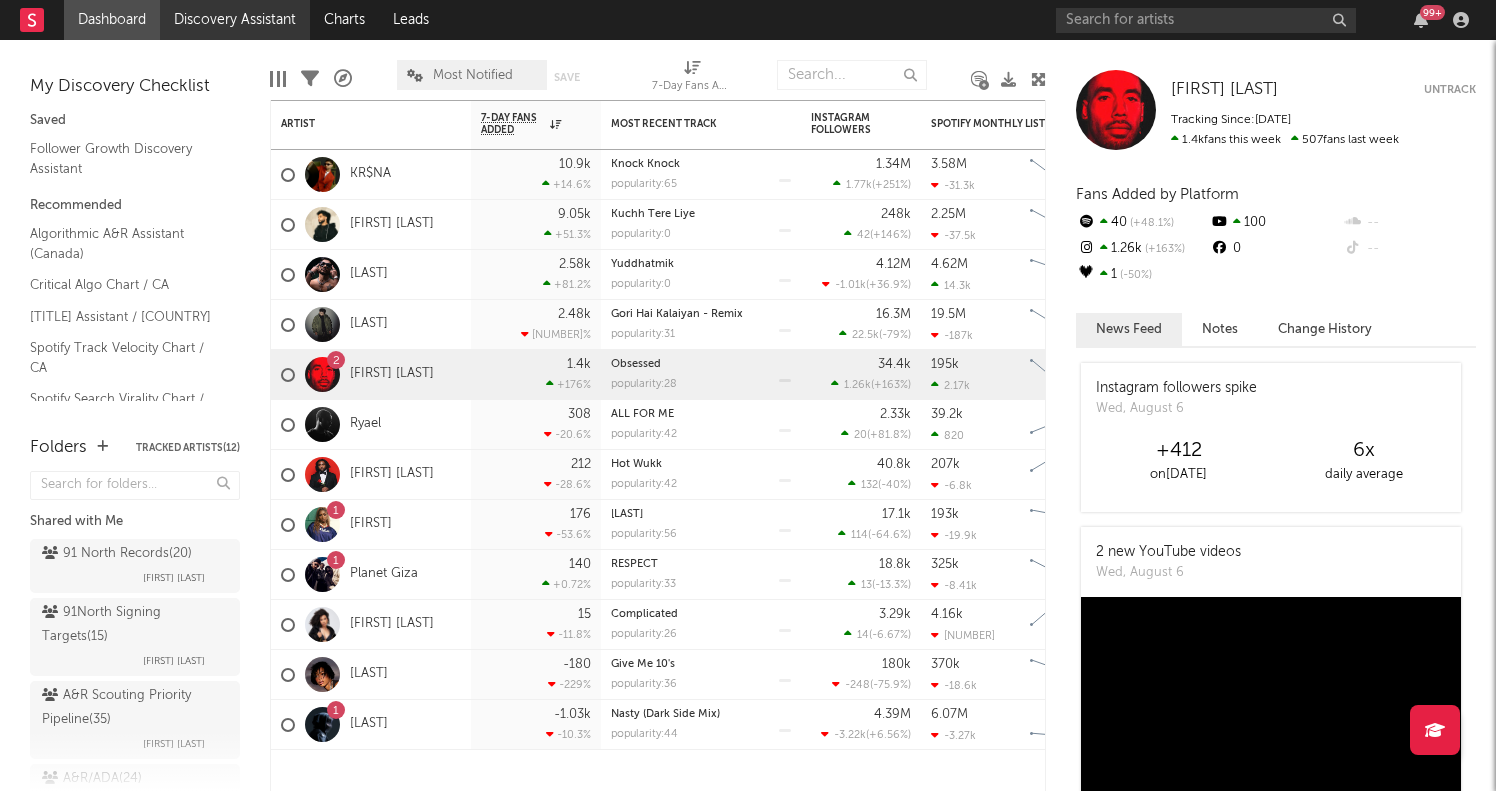 click on "Discovery Assistant" at bounding box center (235, 20) 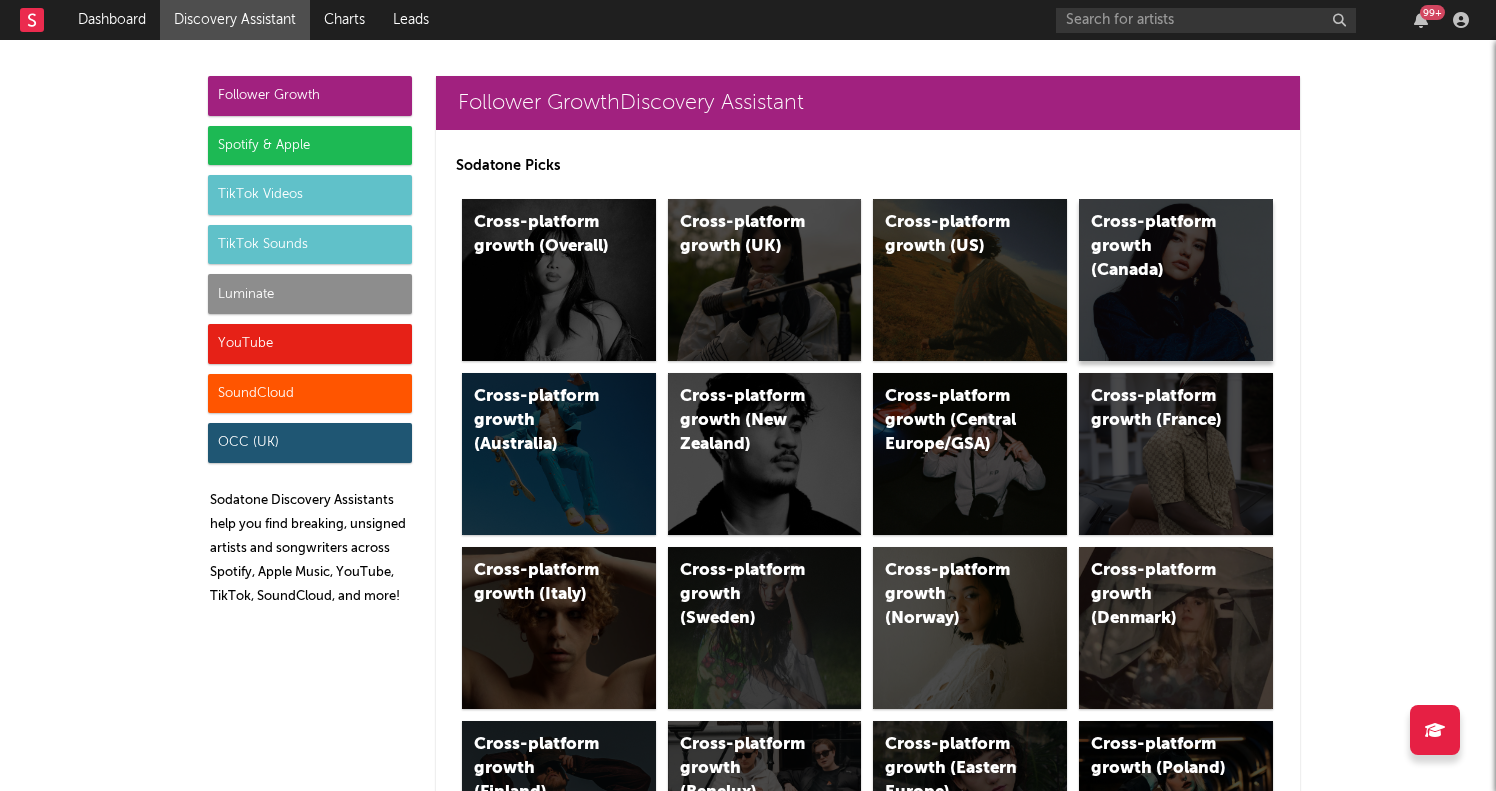 click on "Cross-platform growth (Canada)" at bounding box center [1176, 280] 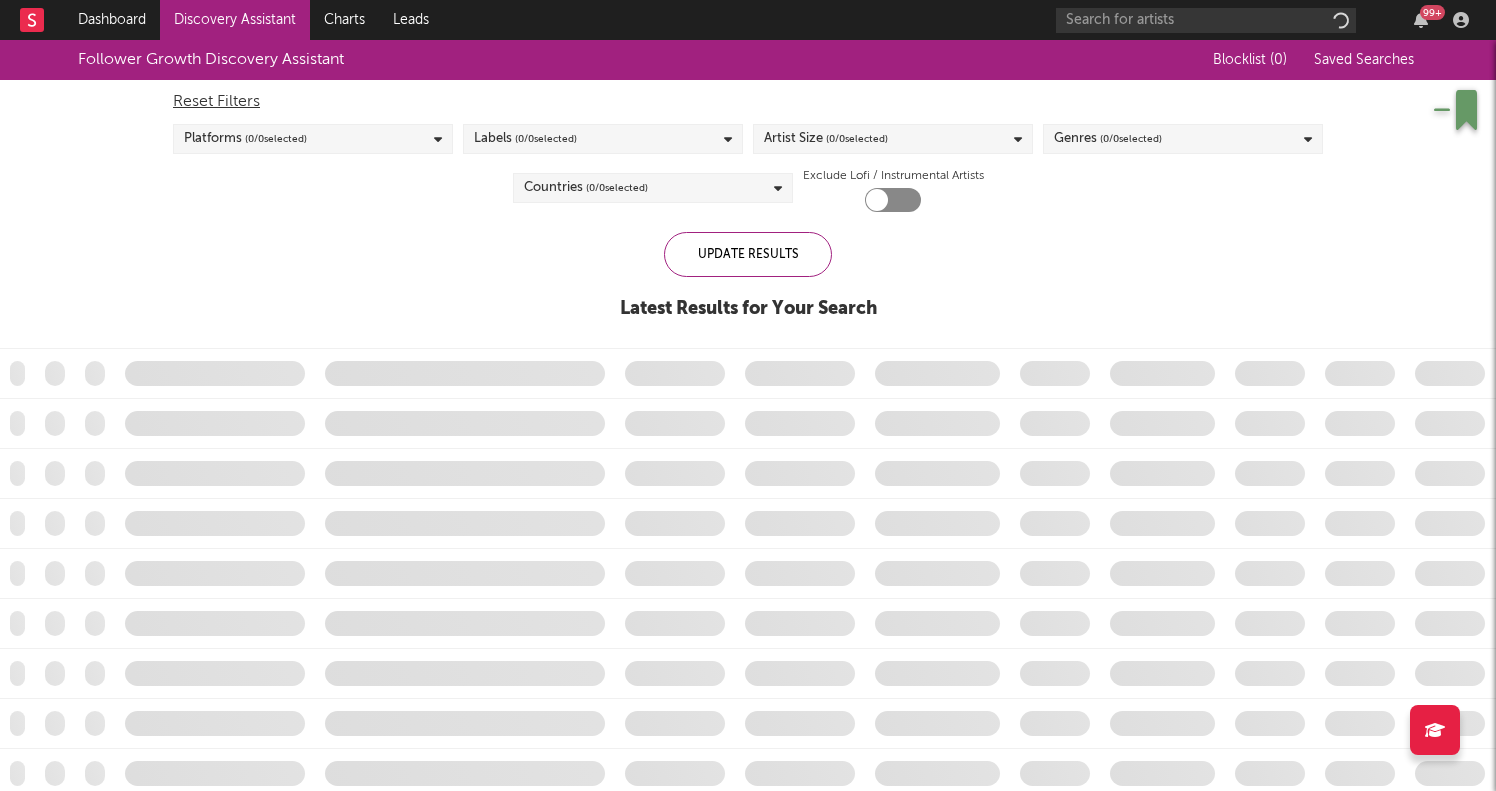 checkbox on "true" 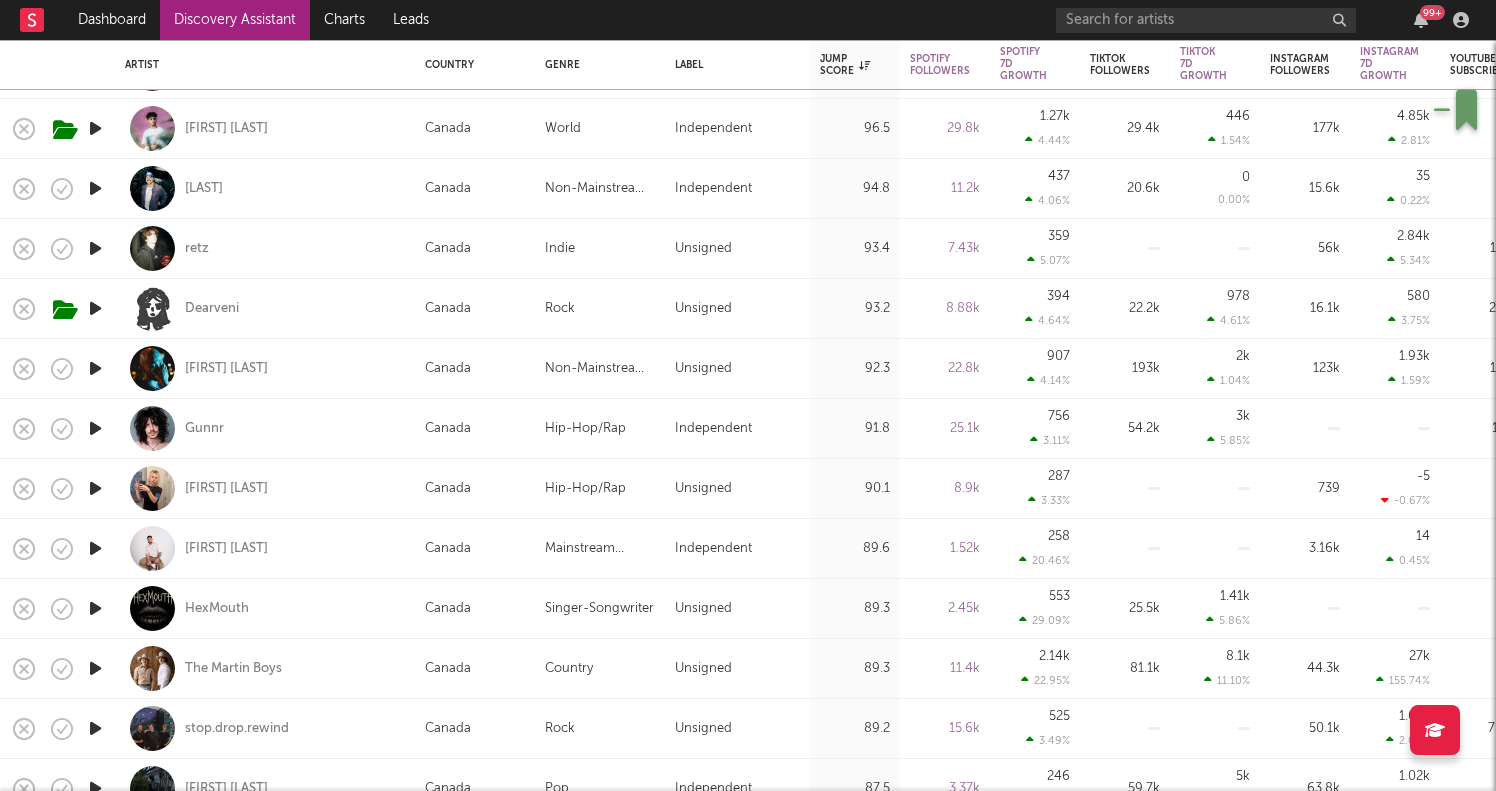 click at bounding box center (95, 428) 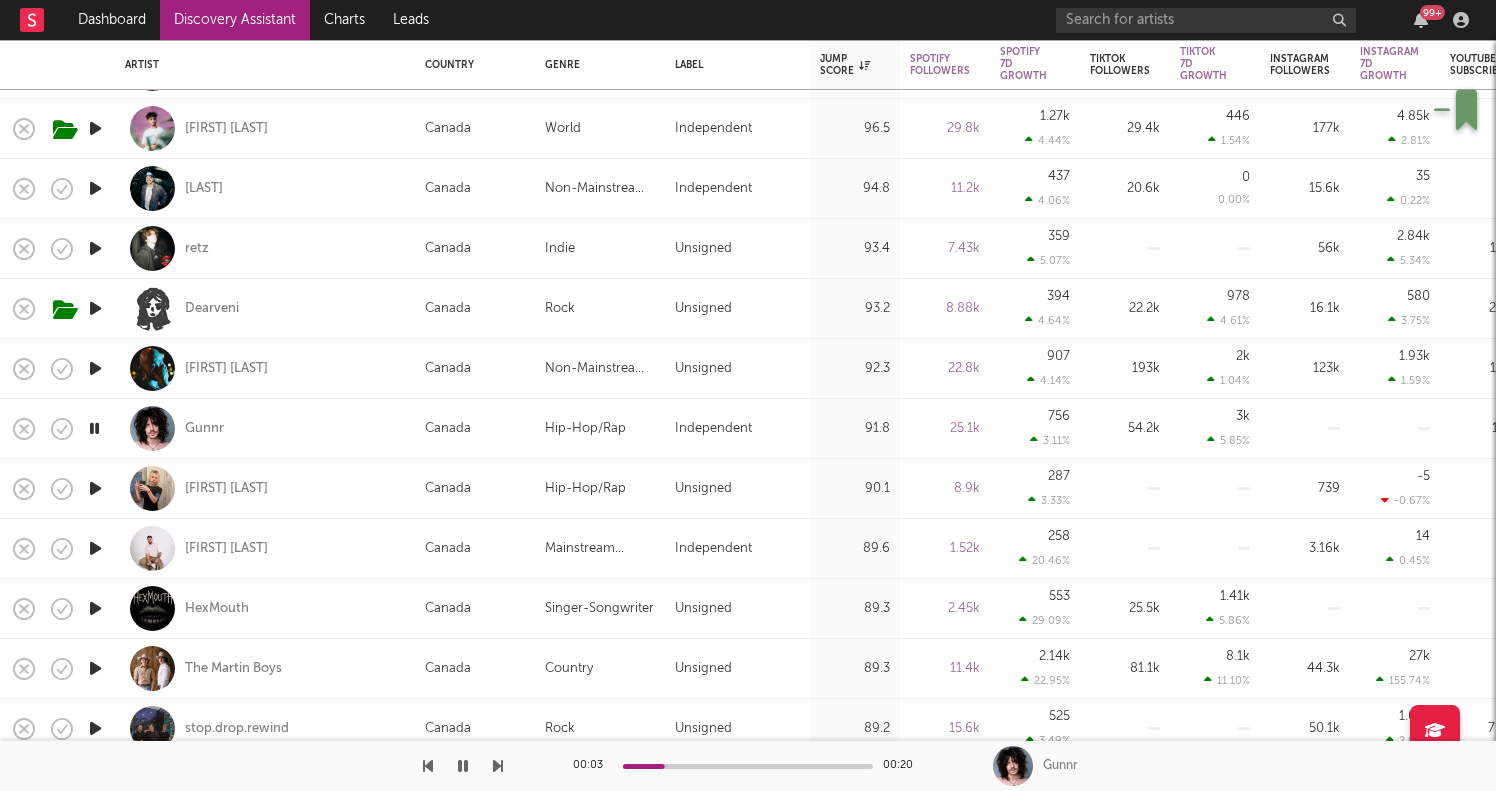 click at bounding box center (95, 488) 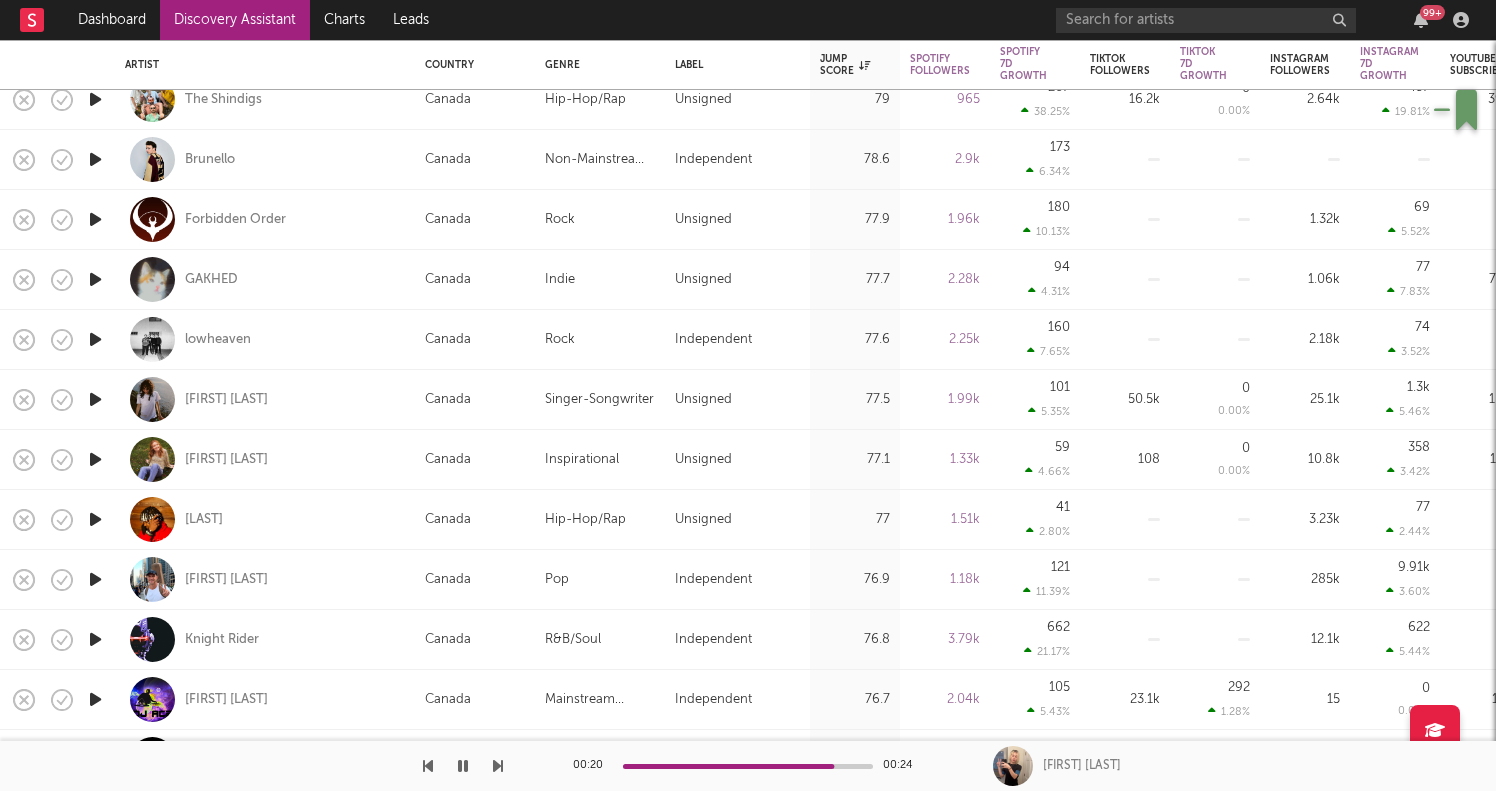 click at bounding box center [95, 519] 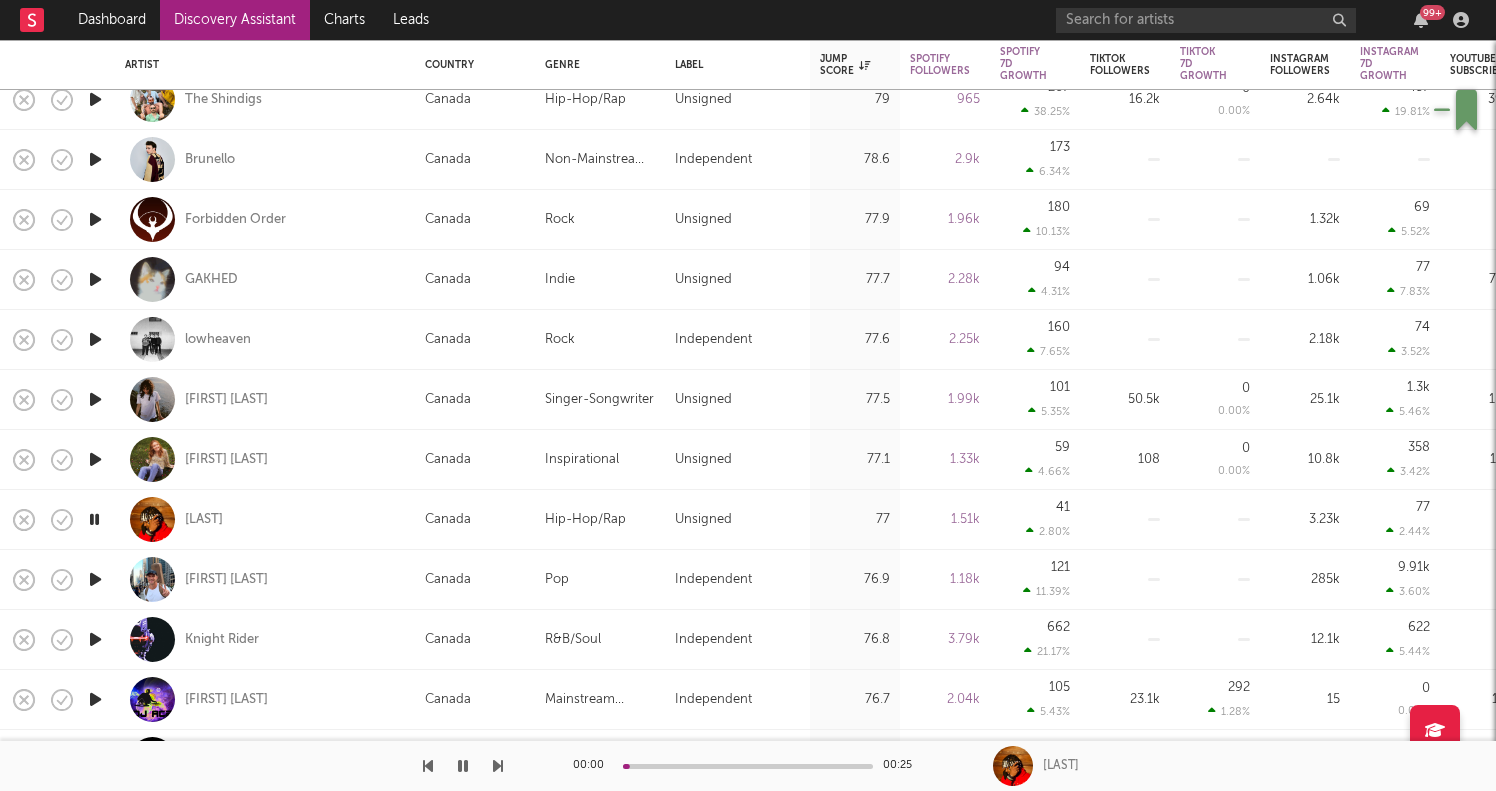 click at bounding box center (463, 766) 